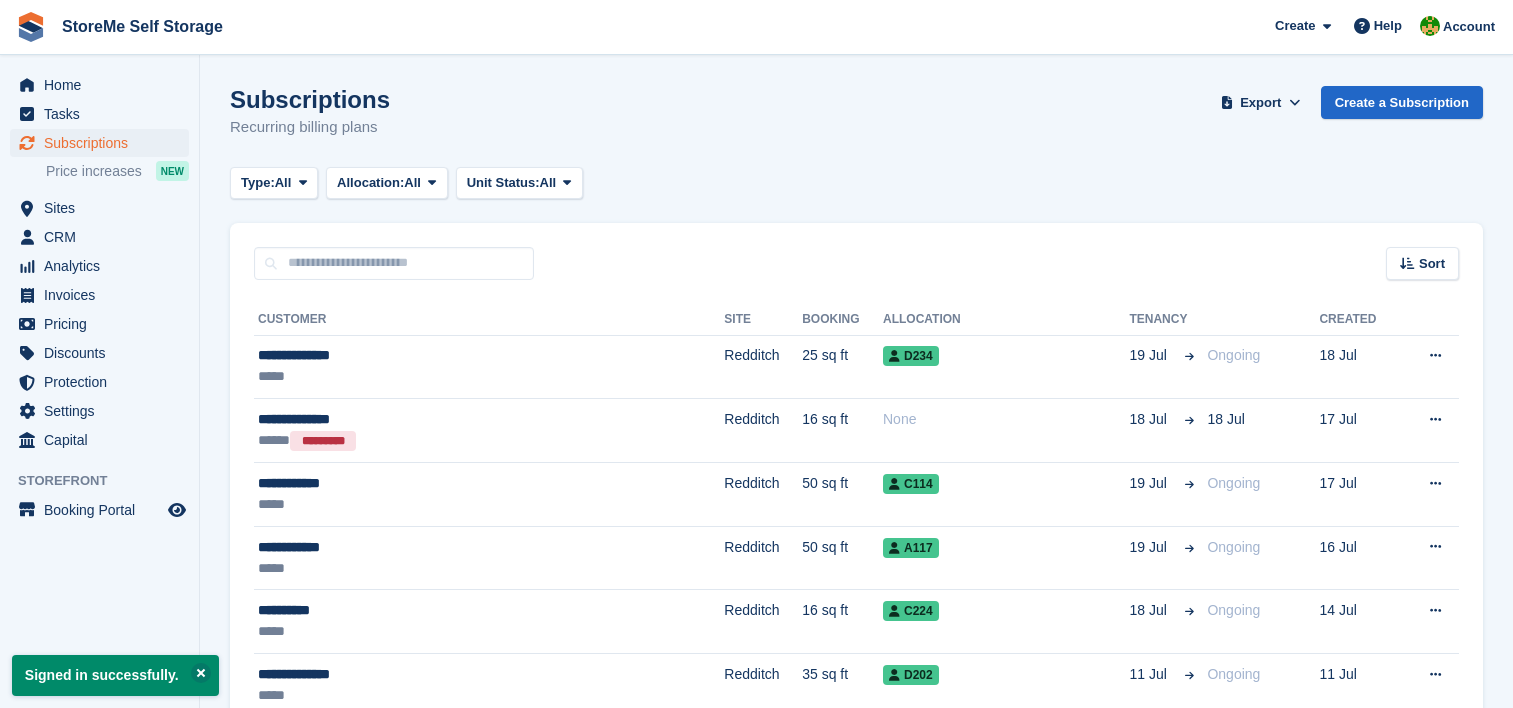 scroll, scrollTop: 0, scrollLeft: 0, axis: both 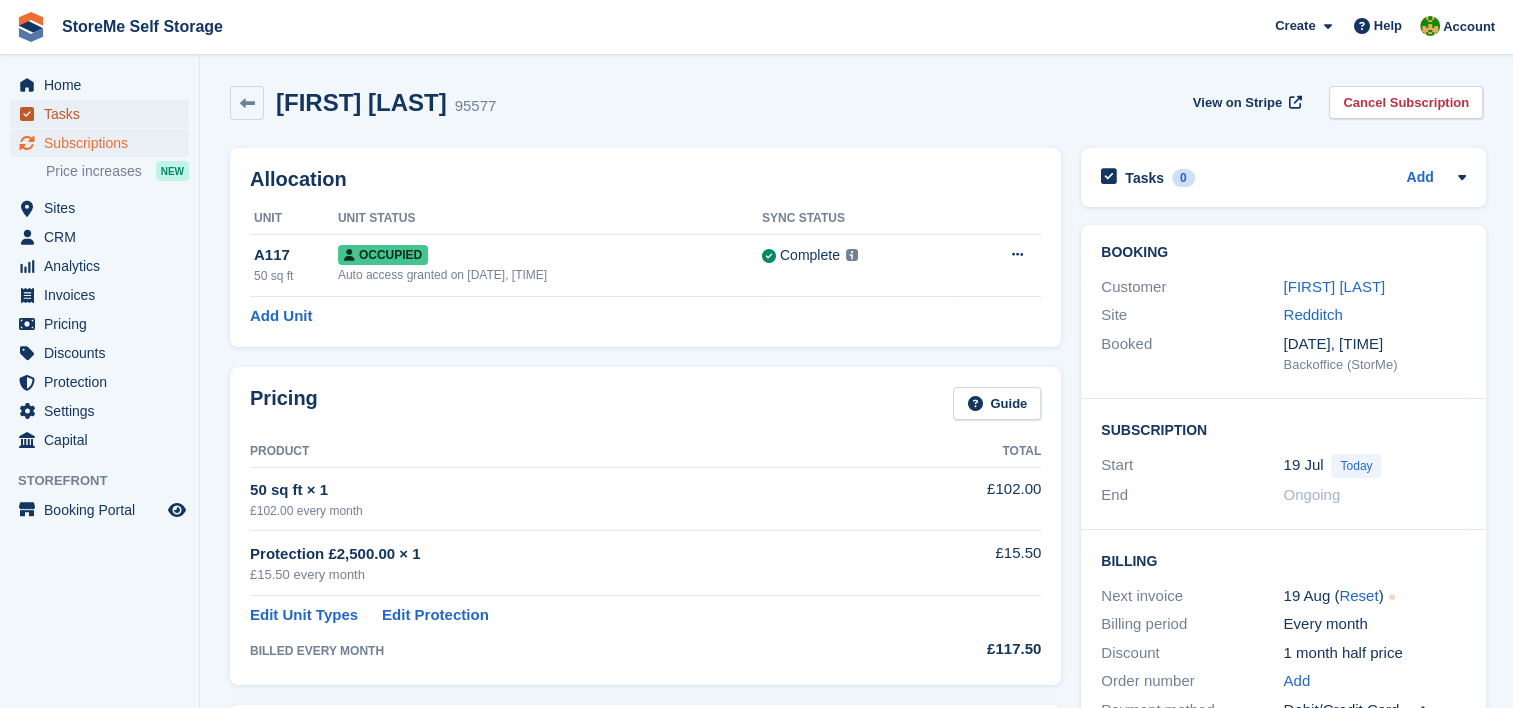 click on "Tasks" at bounding box center [104, 114] 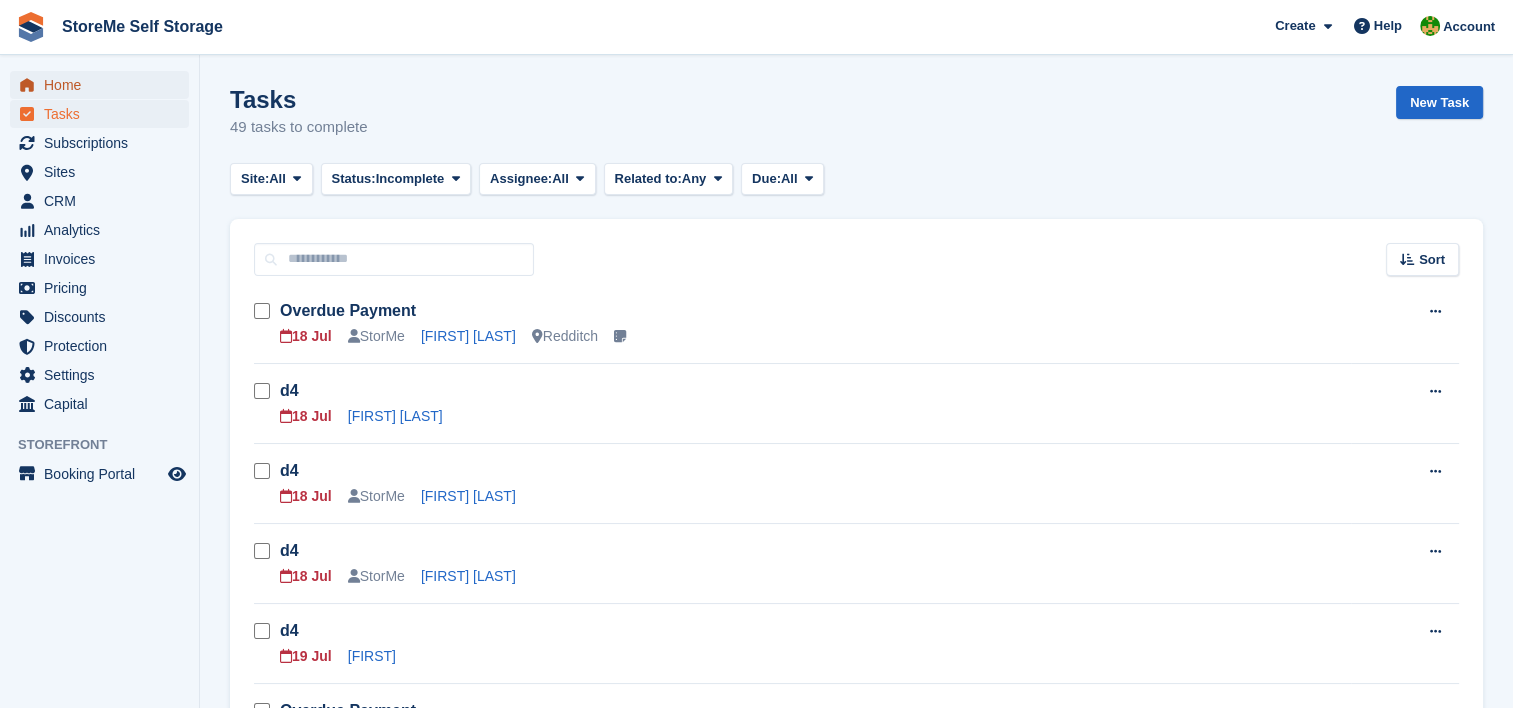 click on "Home" at bounding box center (104, 85) 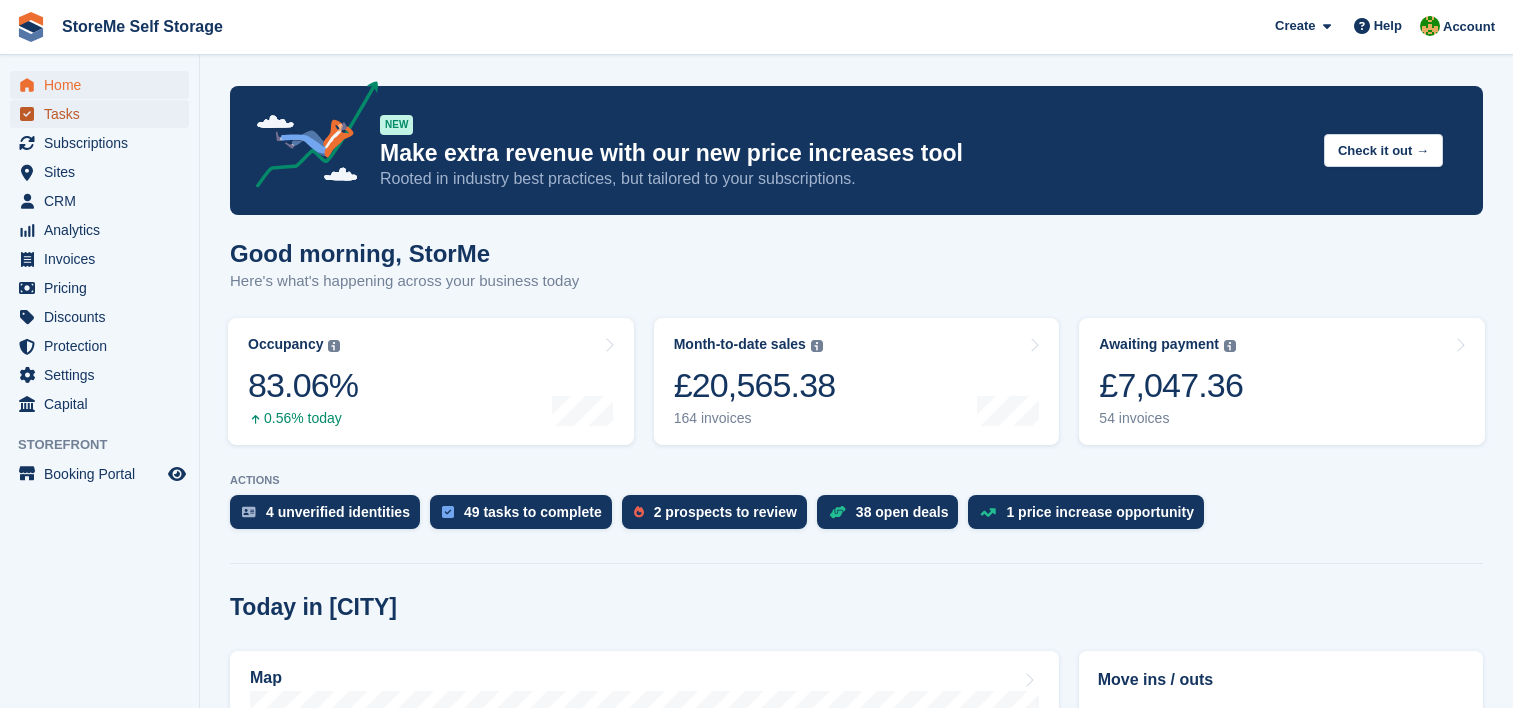 click on "Tasks" at bounding box center (104, 114) 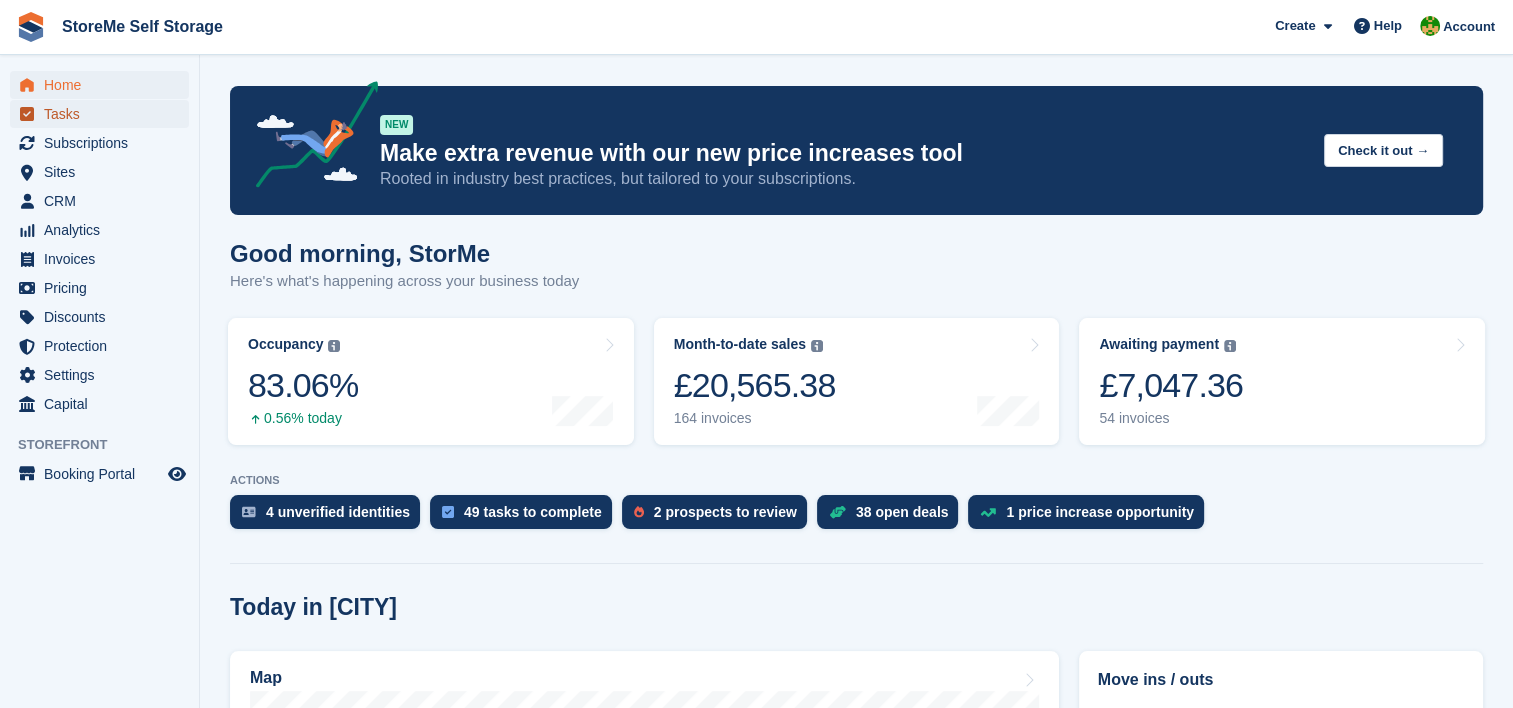 click on "Tasks" at bounding box center (104, 114) 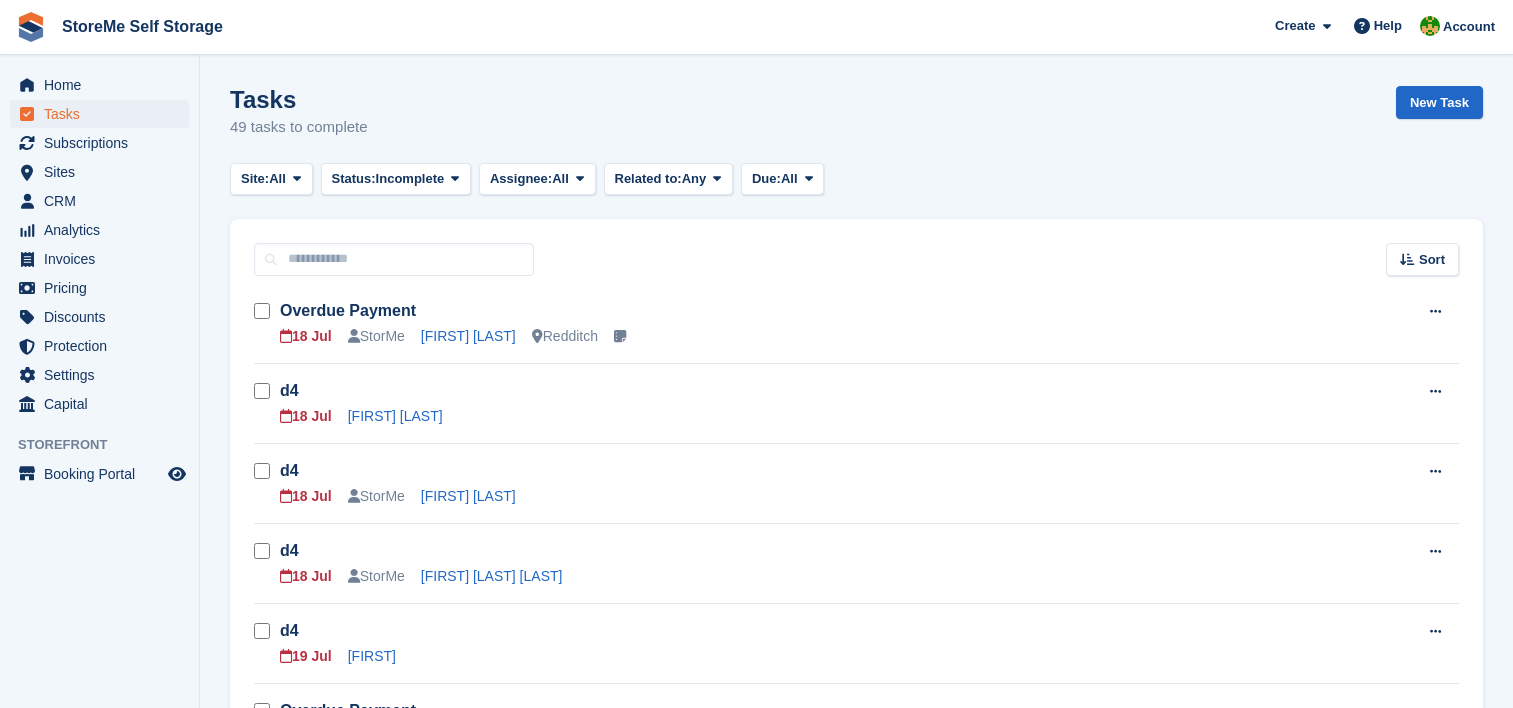 scroll, scrollTop: 0, scrollLeft: 0, axis: both 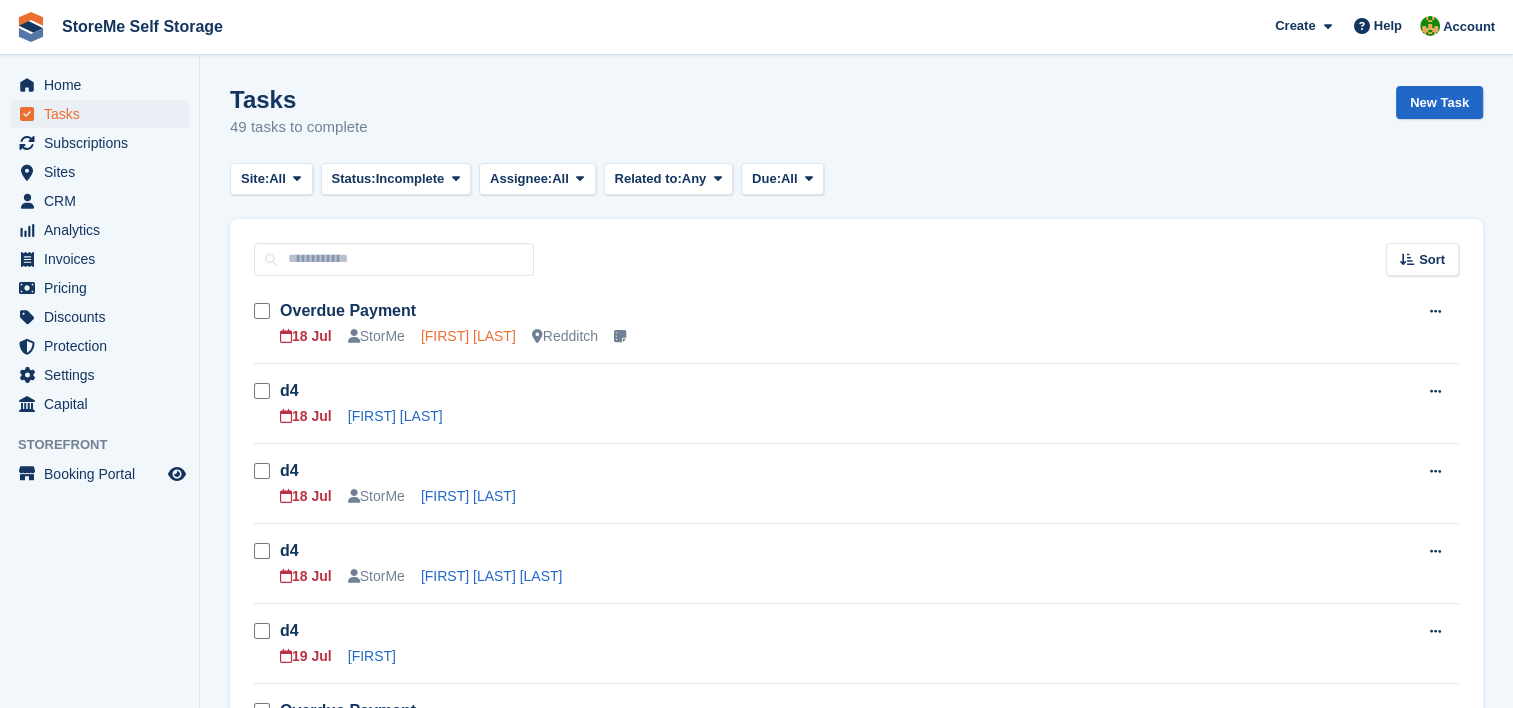 click on "[FIRST] [LAST]" at bounding box center (468, 336) 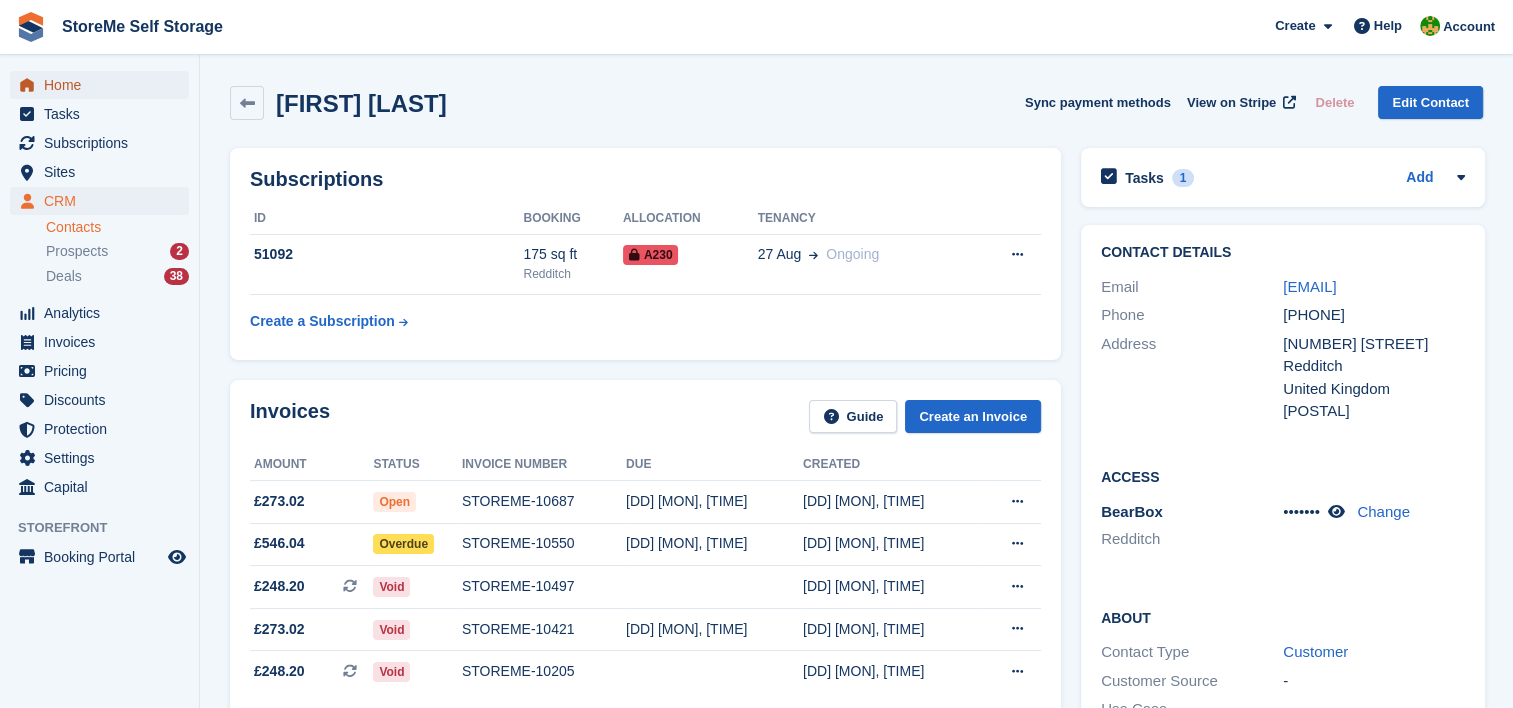 click on "Home" at bounding box center (104, 85) 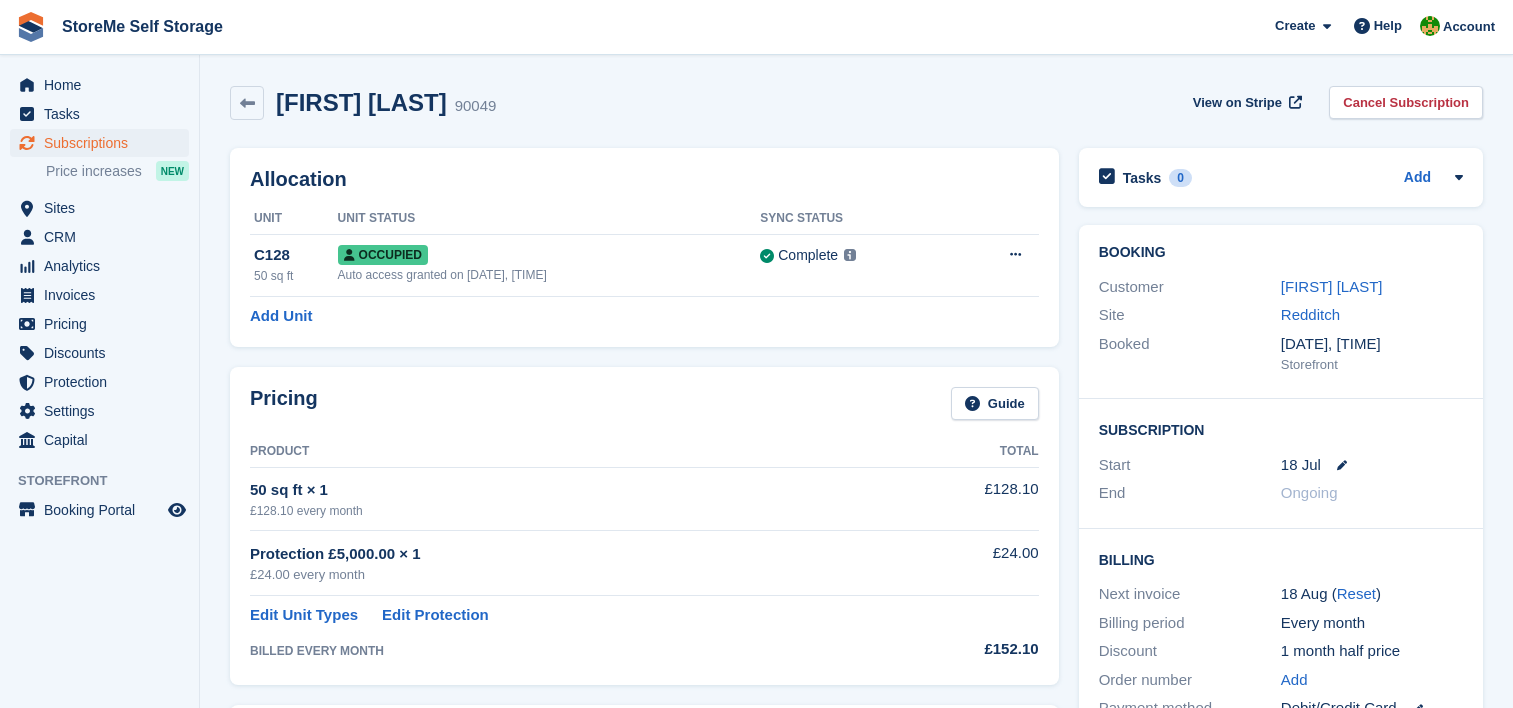 scroll, scrollTop: 0, scrollLeft: 0, axis: both 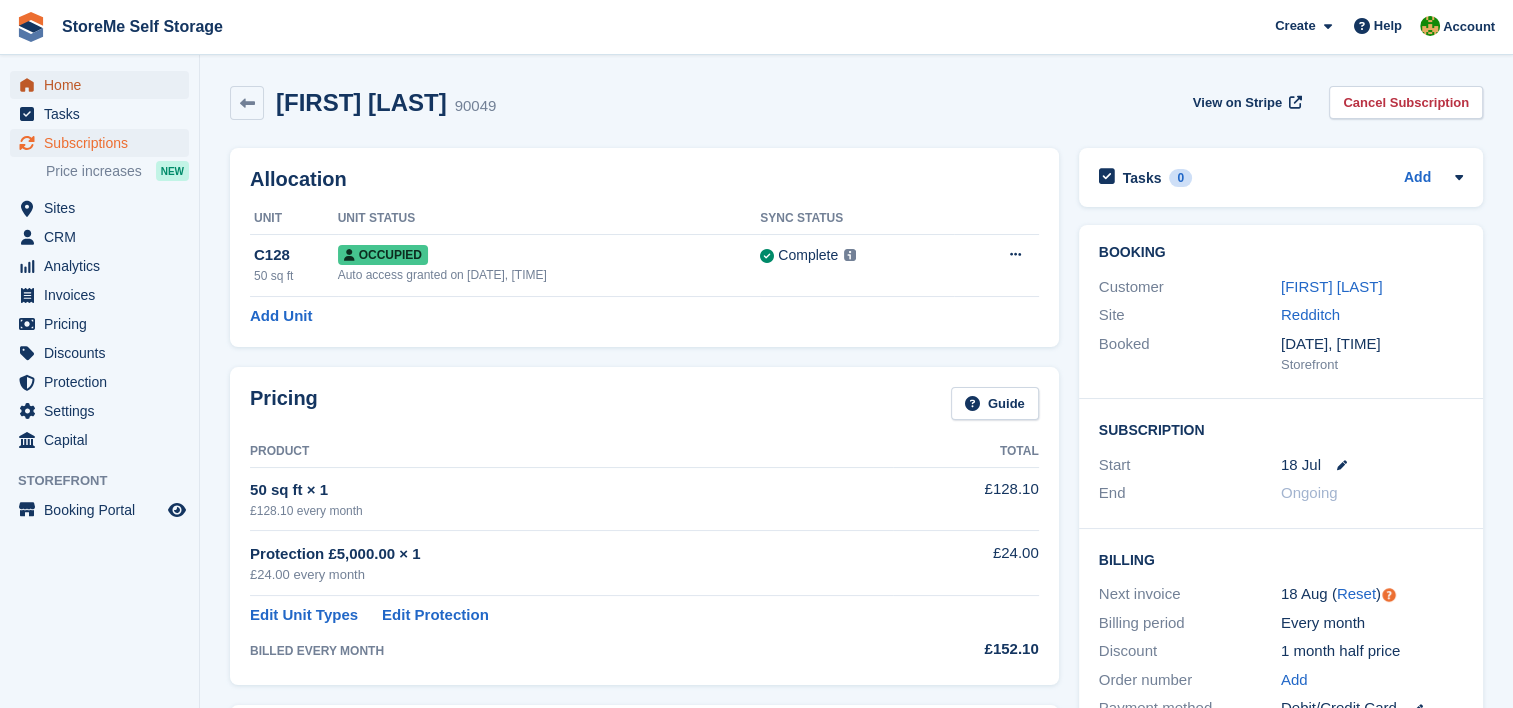 click on "Home" at bounding box center [104, 85] 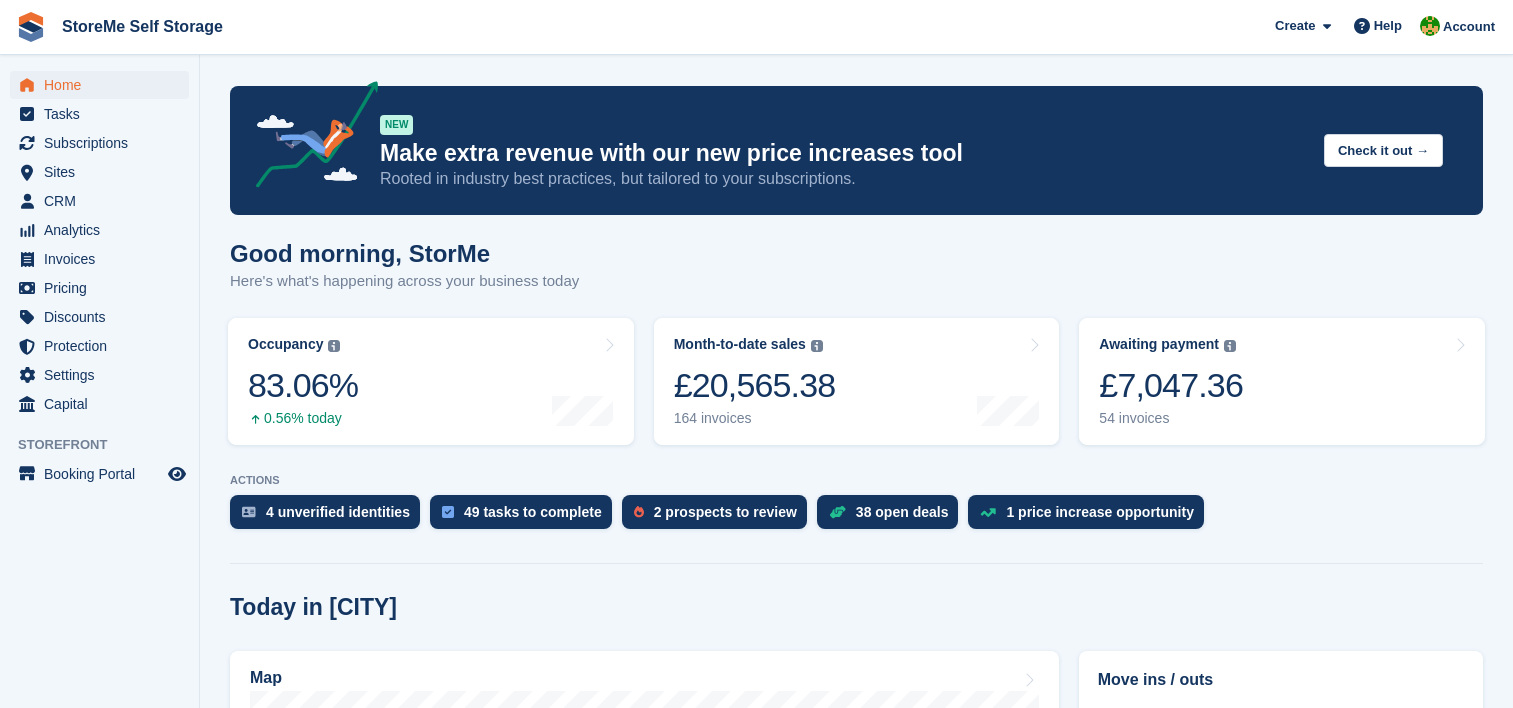 scroll, scrollTop: 0, scrollLeft: 0, axis: both 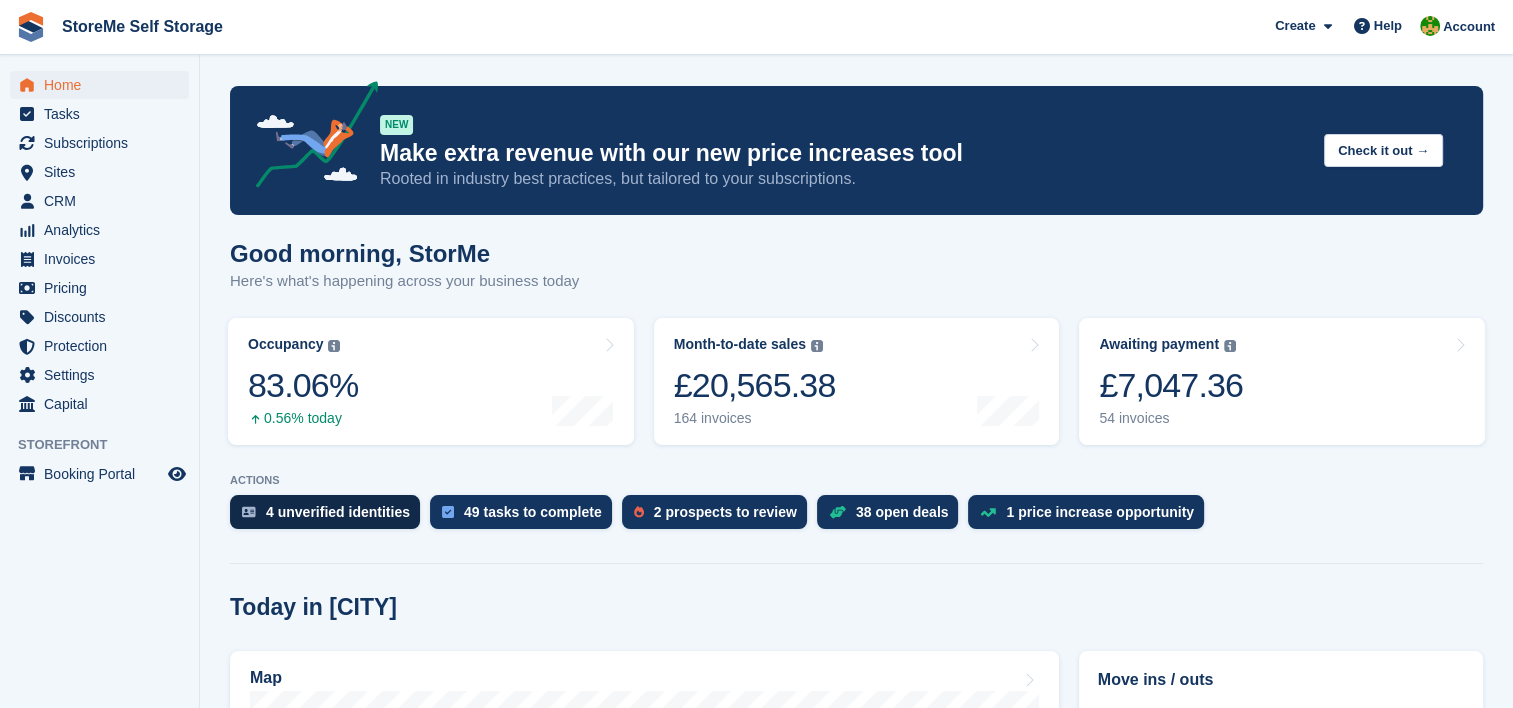 click on "4
unverified identities" at bounding box center (338, 512) 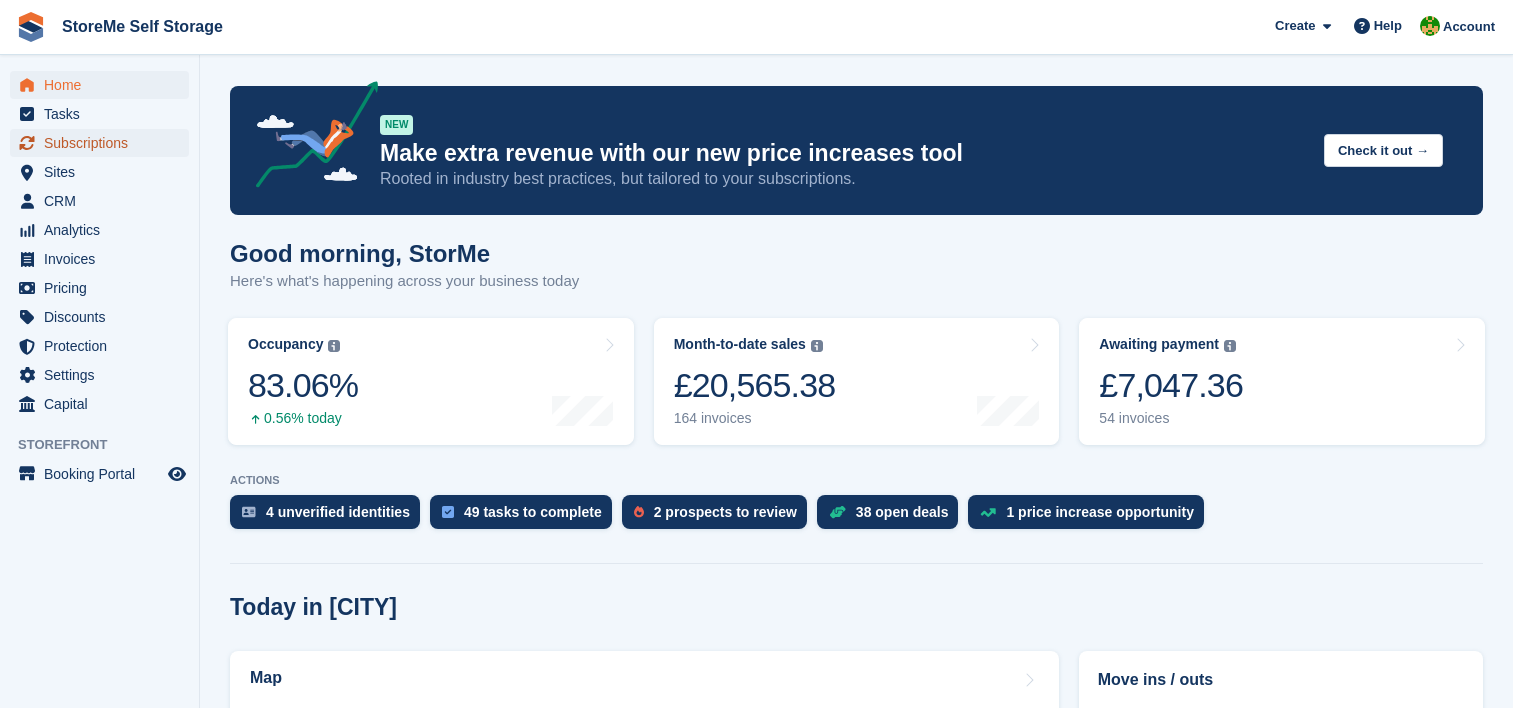 scroll, scrollTop: 0, scrollLeft: 0, axis: both 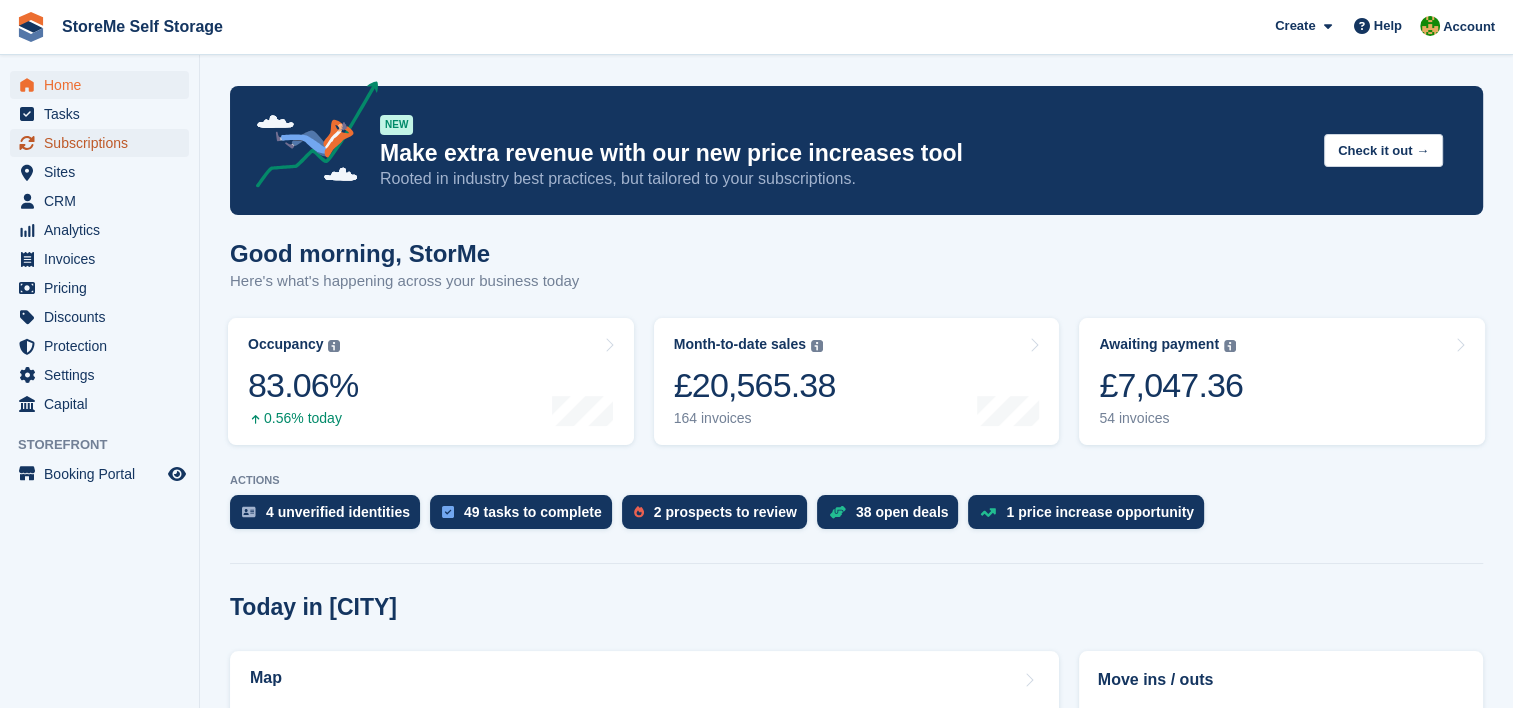 click on "Subscriptions" at bounding box center [104, 143] 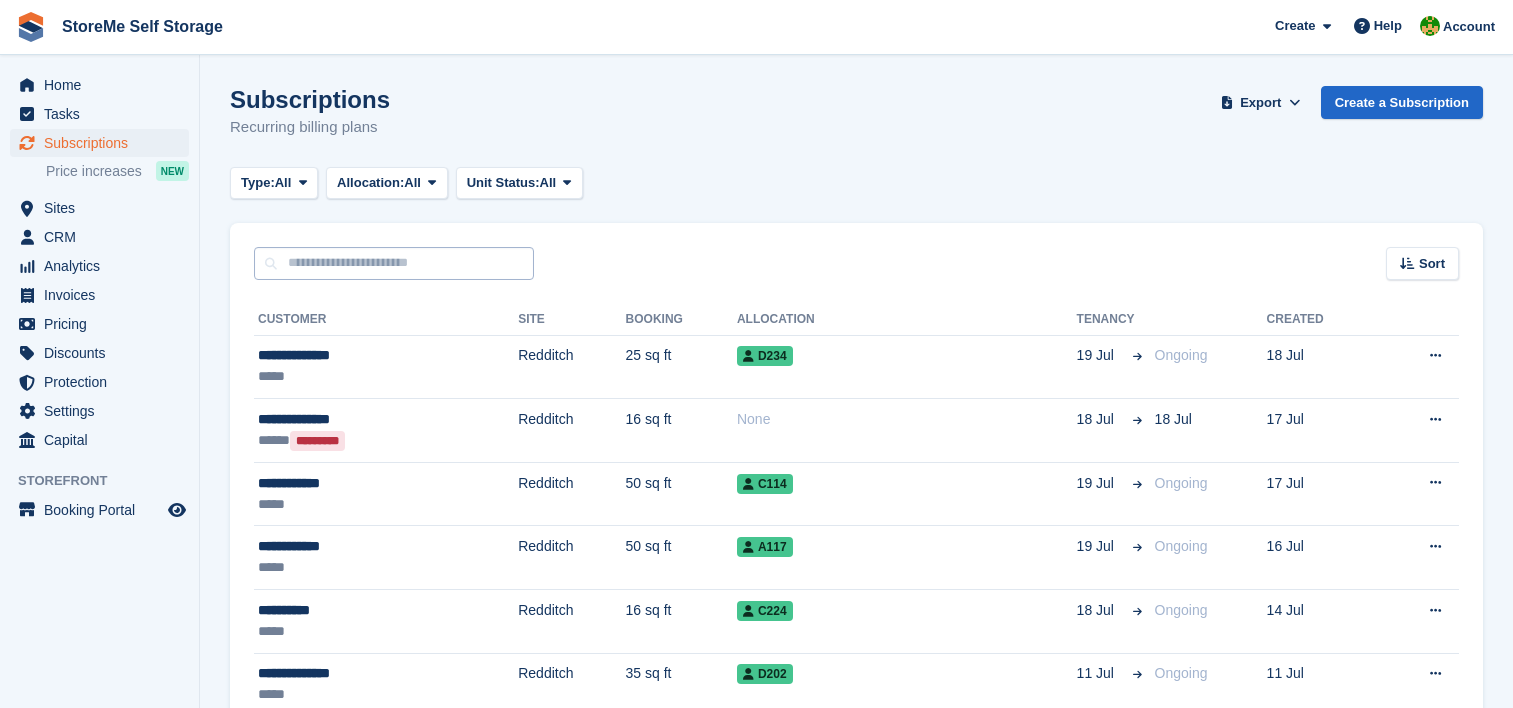 click at bounding box center (394, 263) 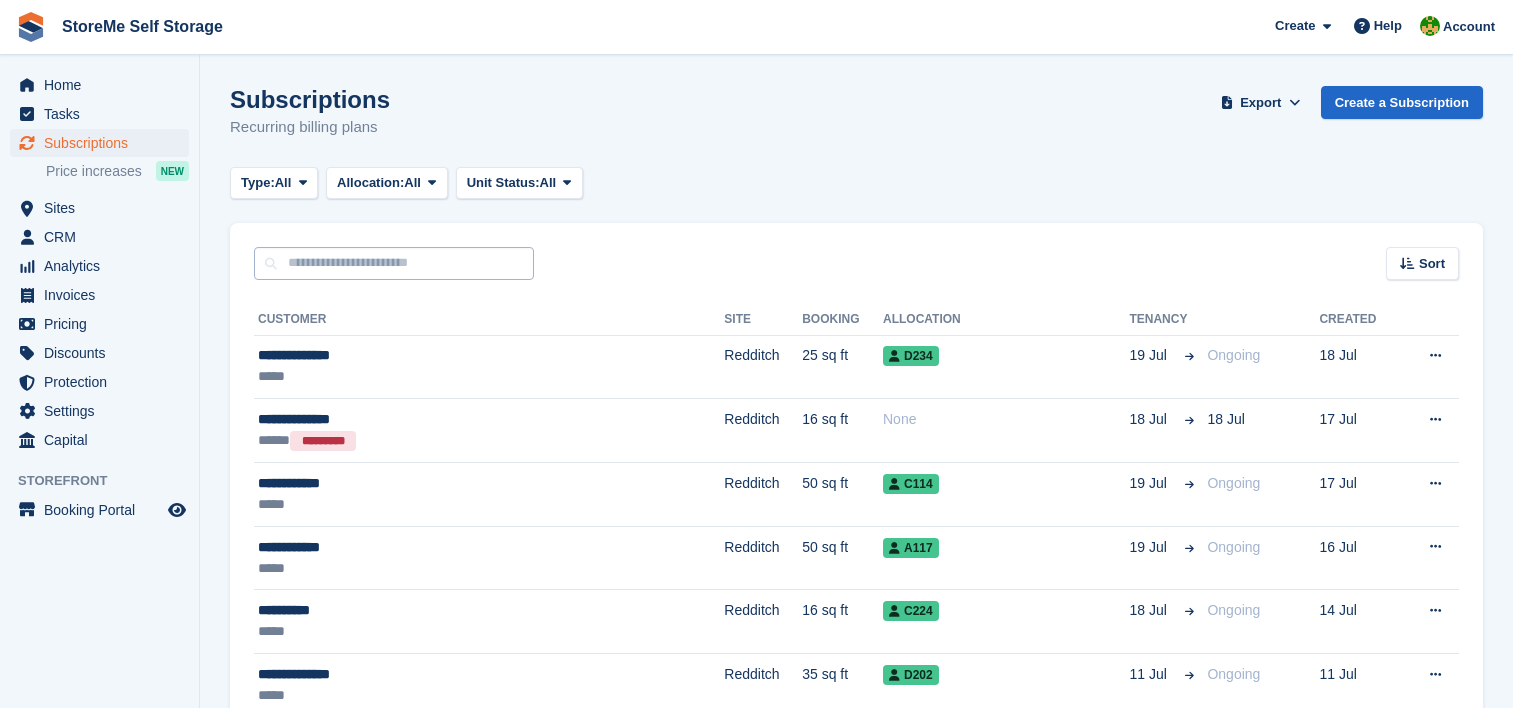 scroll, scrollTop: 0, scrollLeft: 0, axis: both 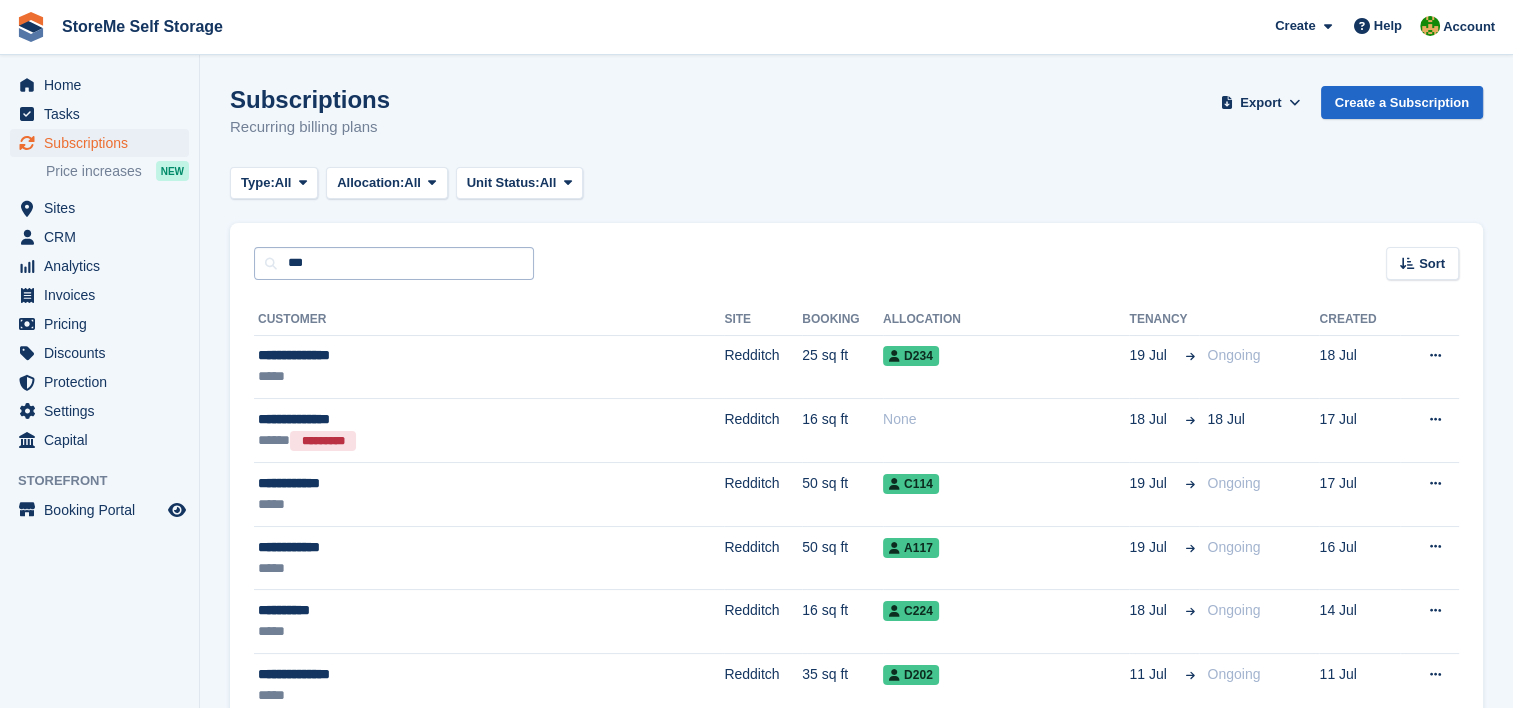type on "**********" 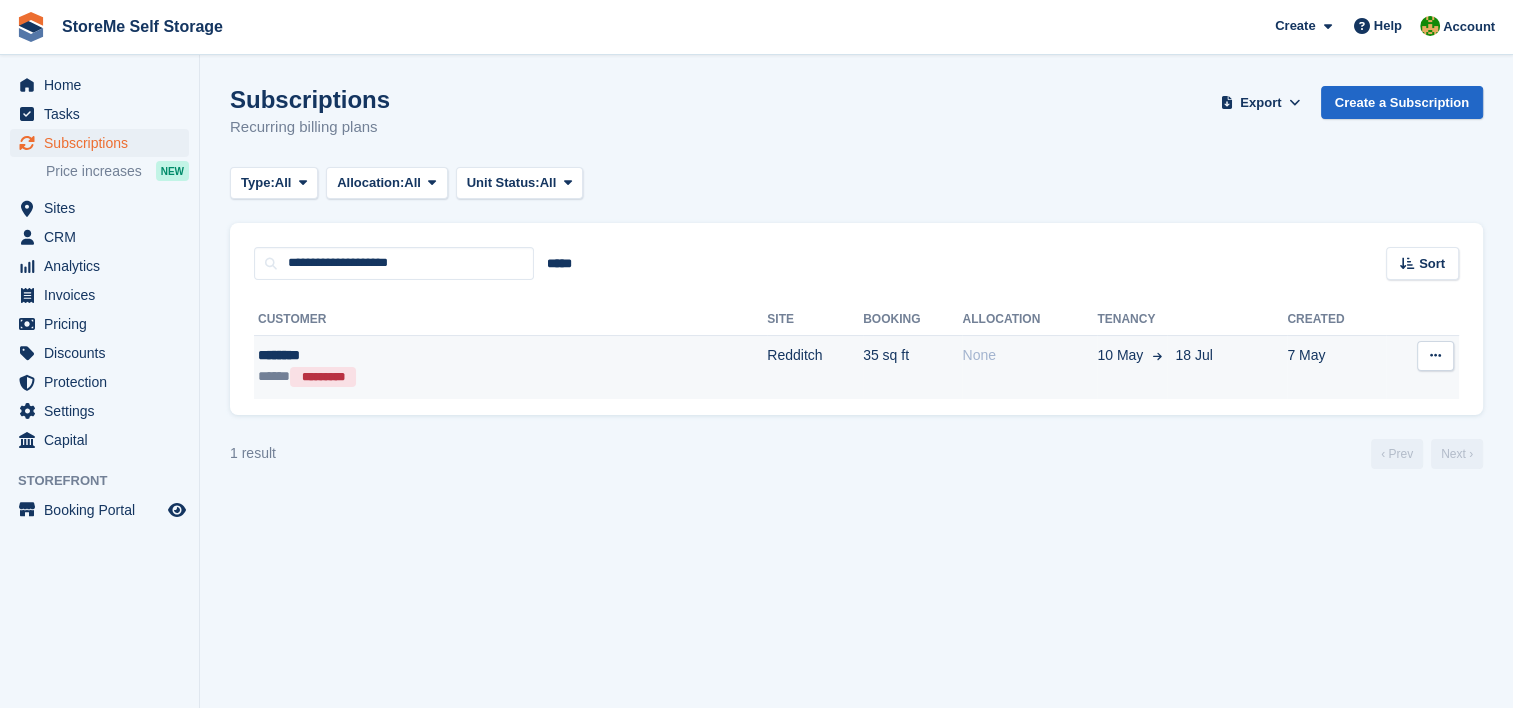 click on "********" at bounding box center (404, 355) 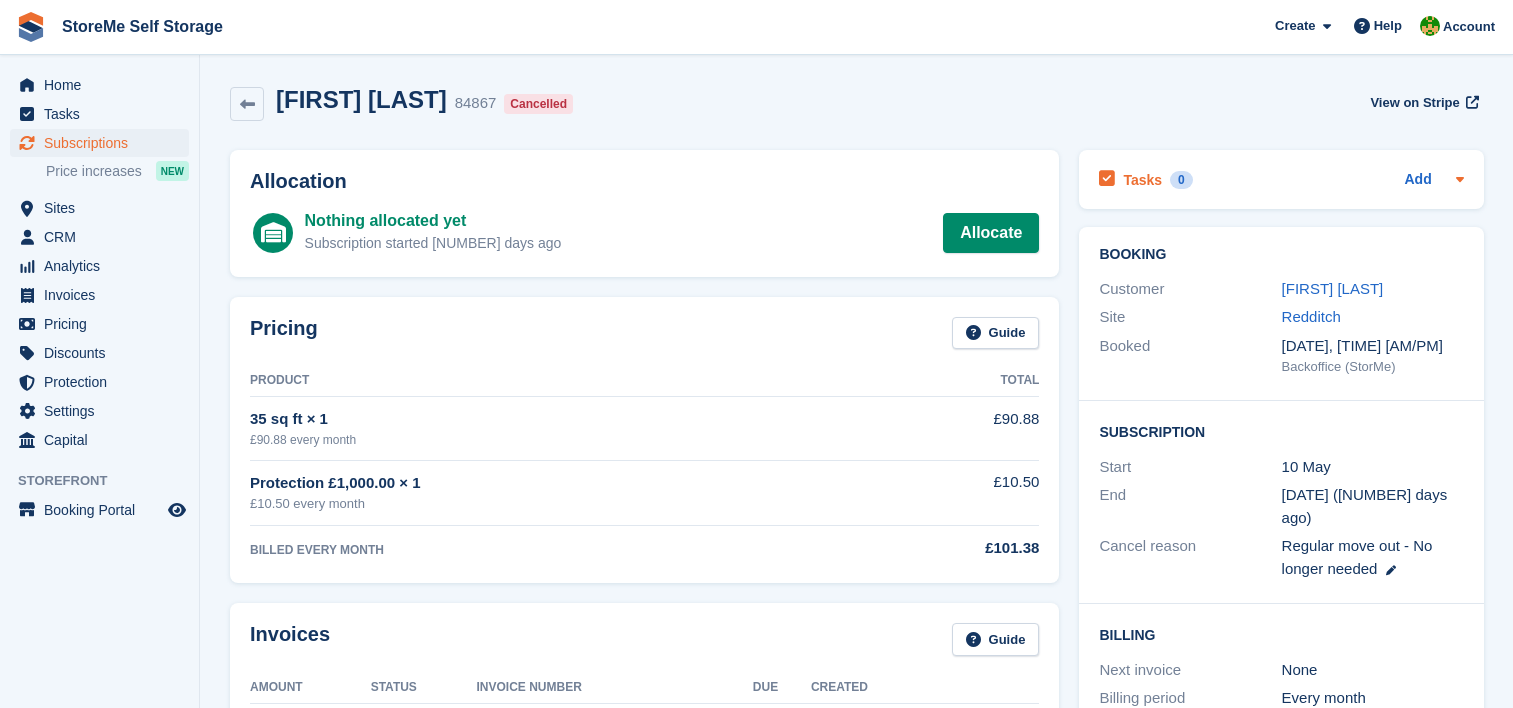scroll, scrollTop: 0, scrollLeft: 0, axis: both 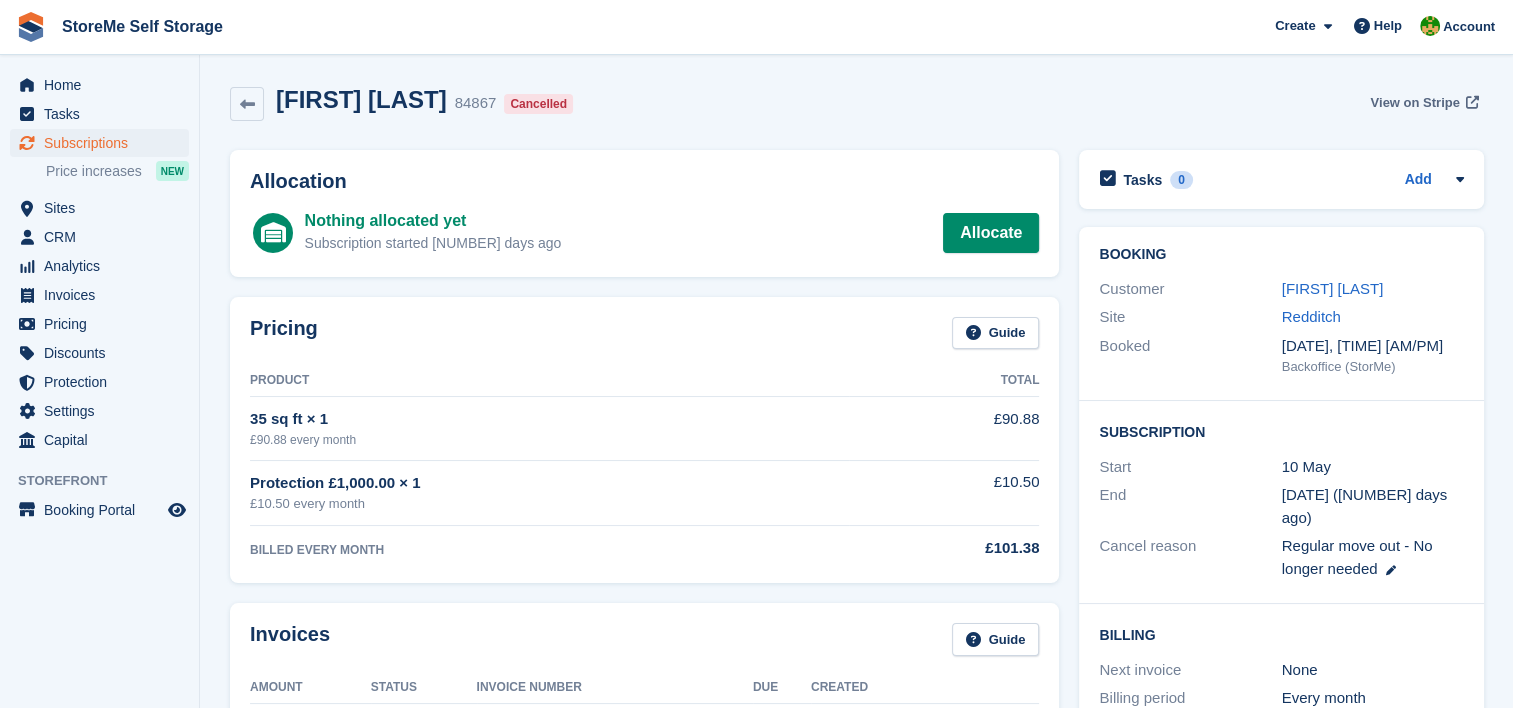 click on "View on Stripe" at bounding box center (1414, 103) 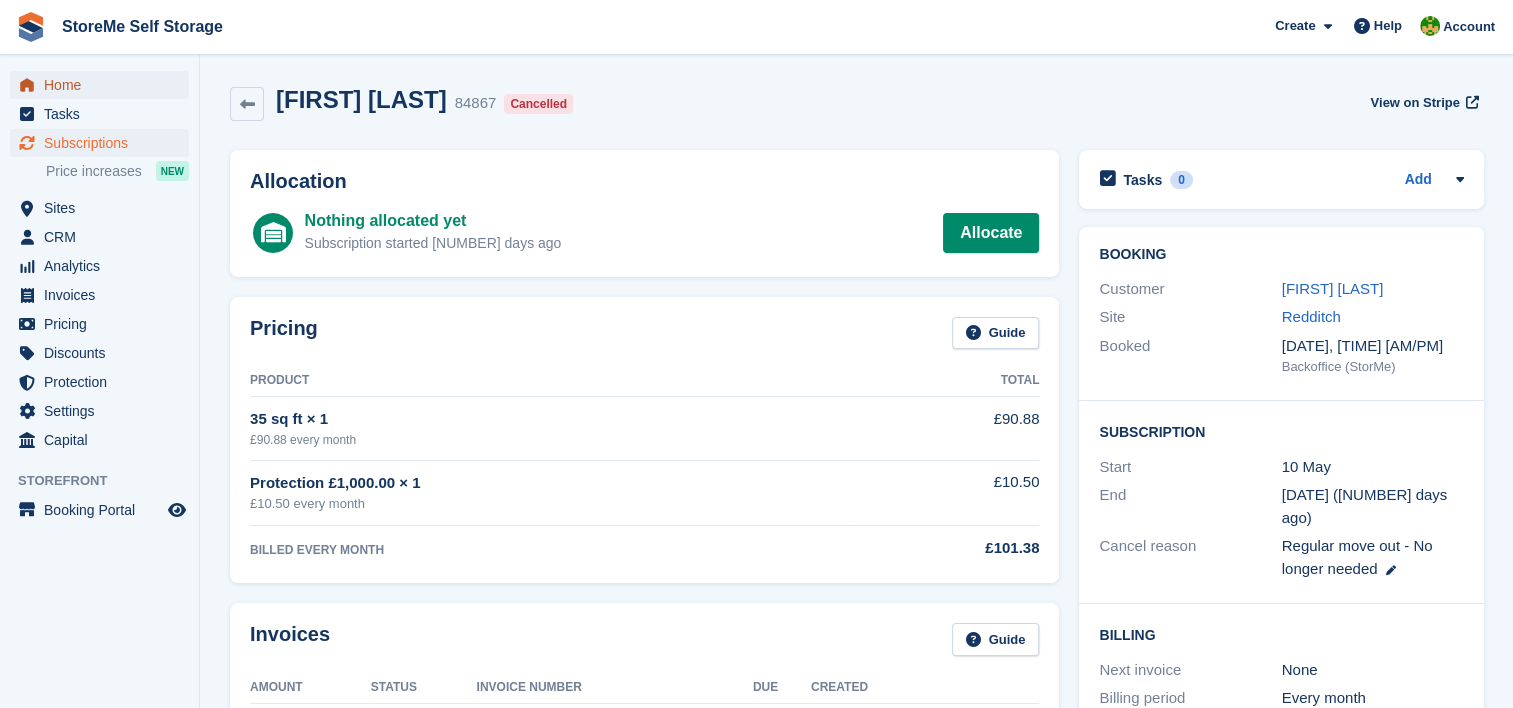 click on "Home" at bounding box center (104, 85) 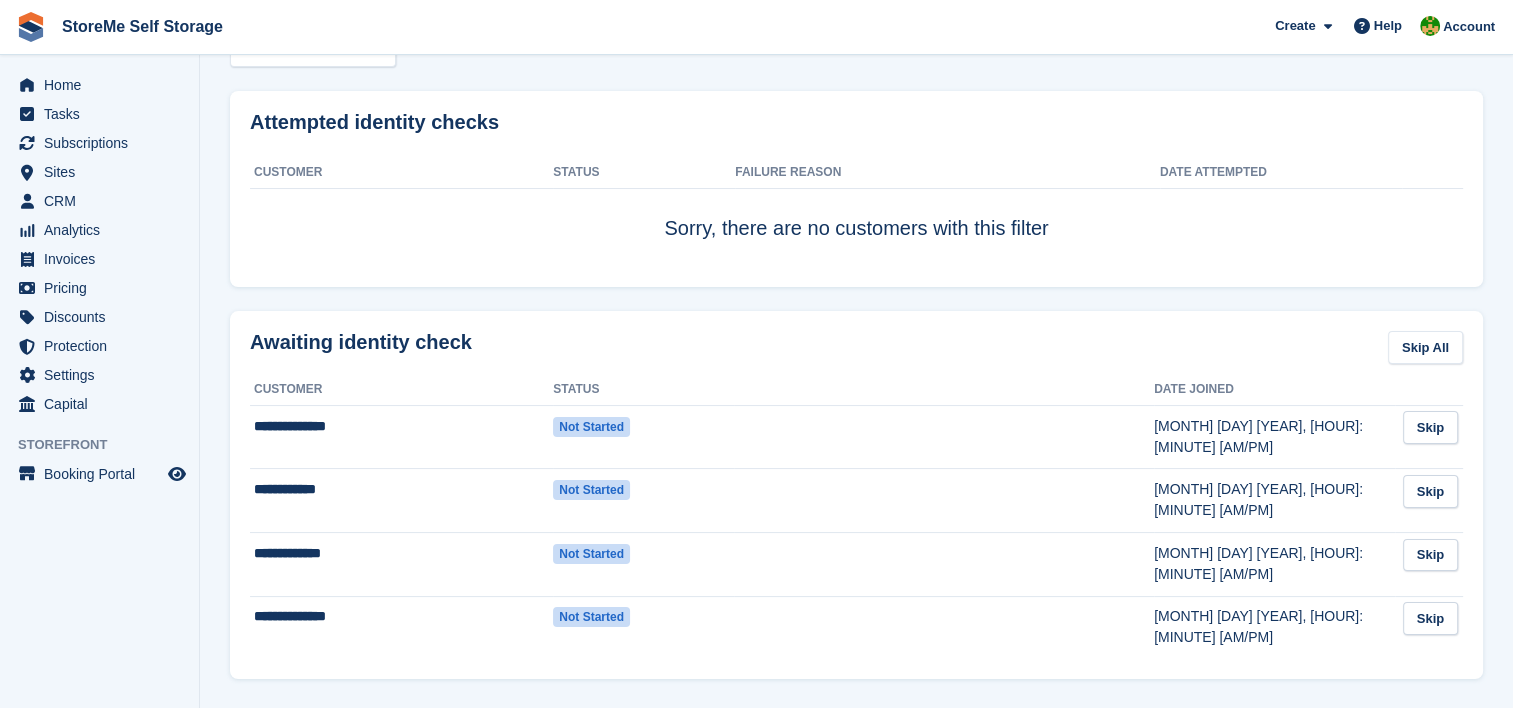 scroll, scrollTop: 120, scrollLeft: 0, axis: vertical 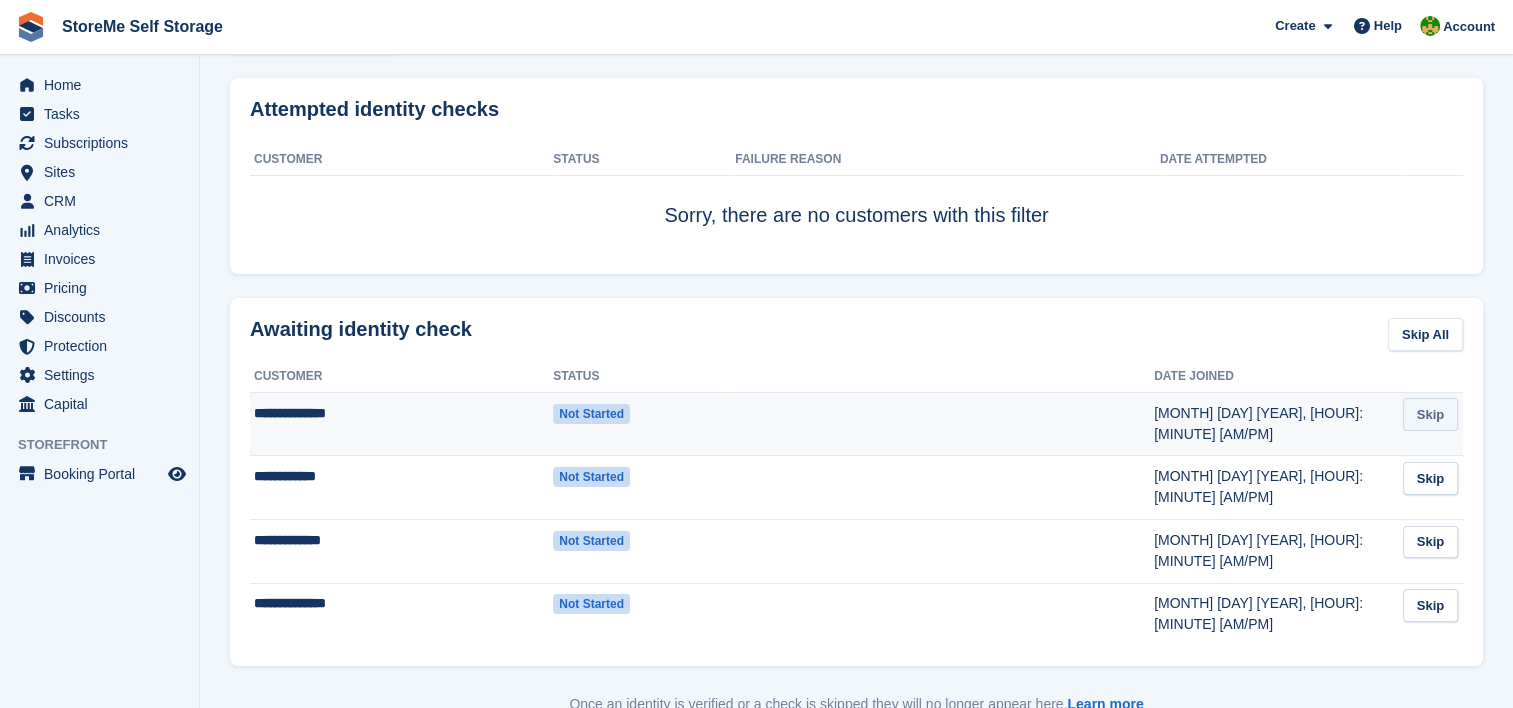 click on "Skip" at bounding box center [1430, 414] 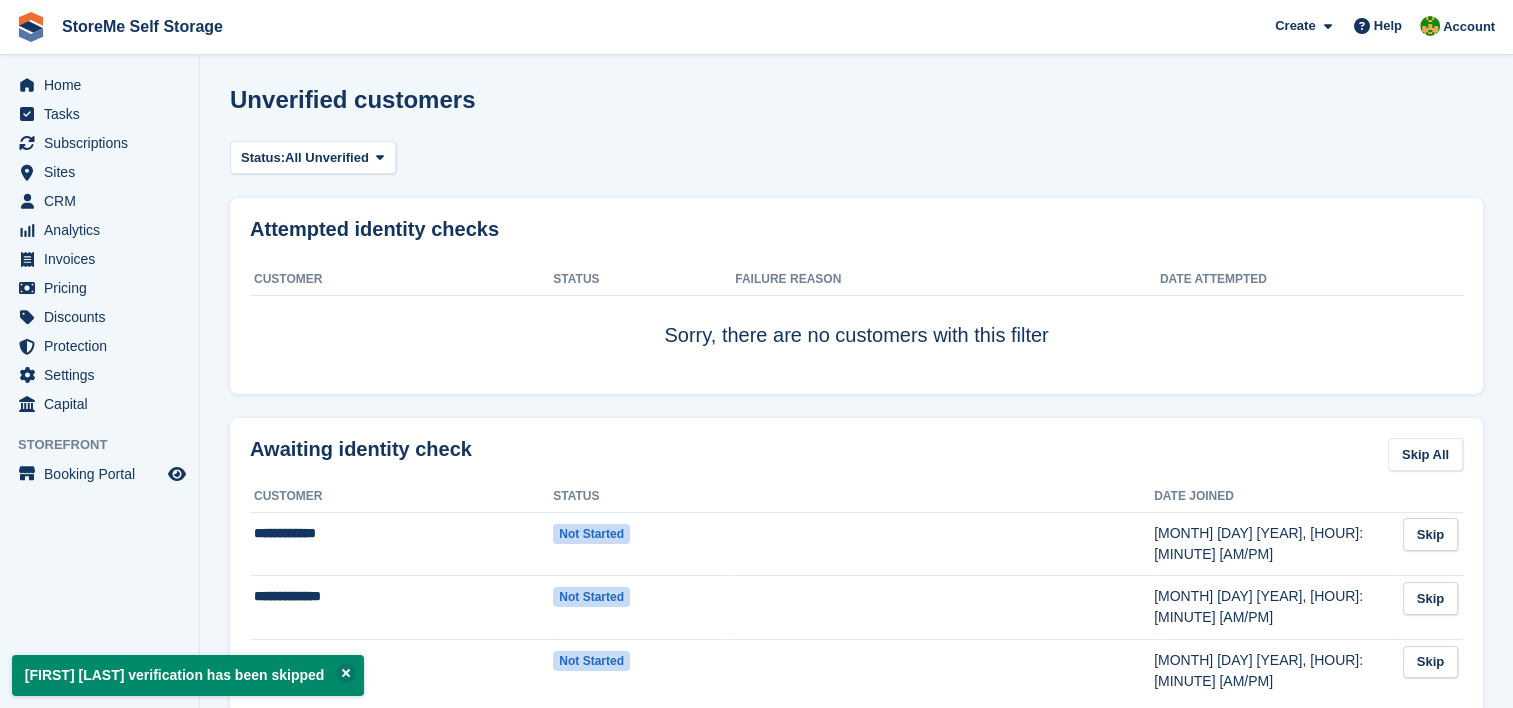 scroll, scrollTop: 76, scrollLeft: 0, axis: vertical 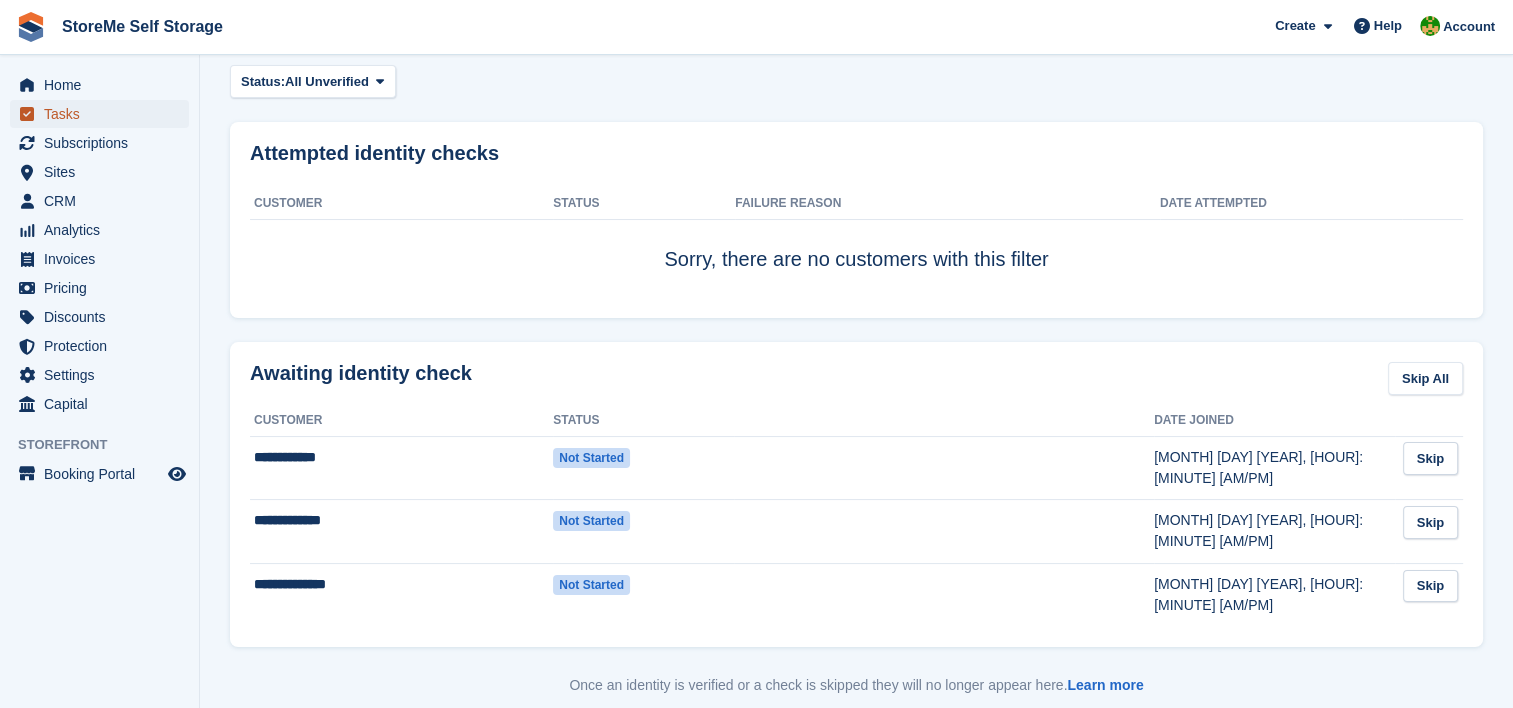 click on "Tasks" at bounding box center (104, 114) 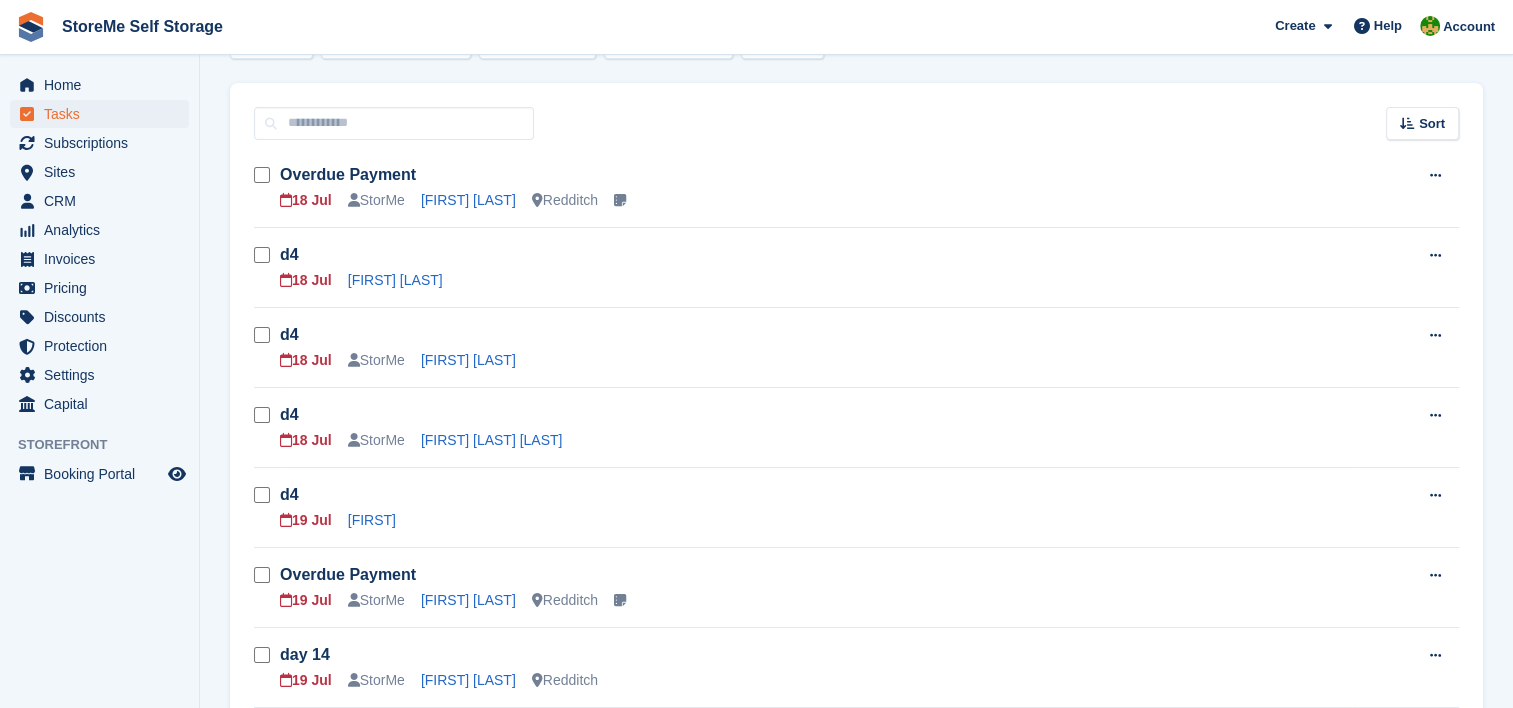 scroll, scrollTop: 151, scrollLeft: 0, axis: vertical 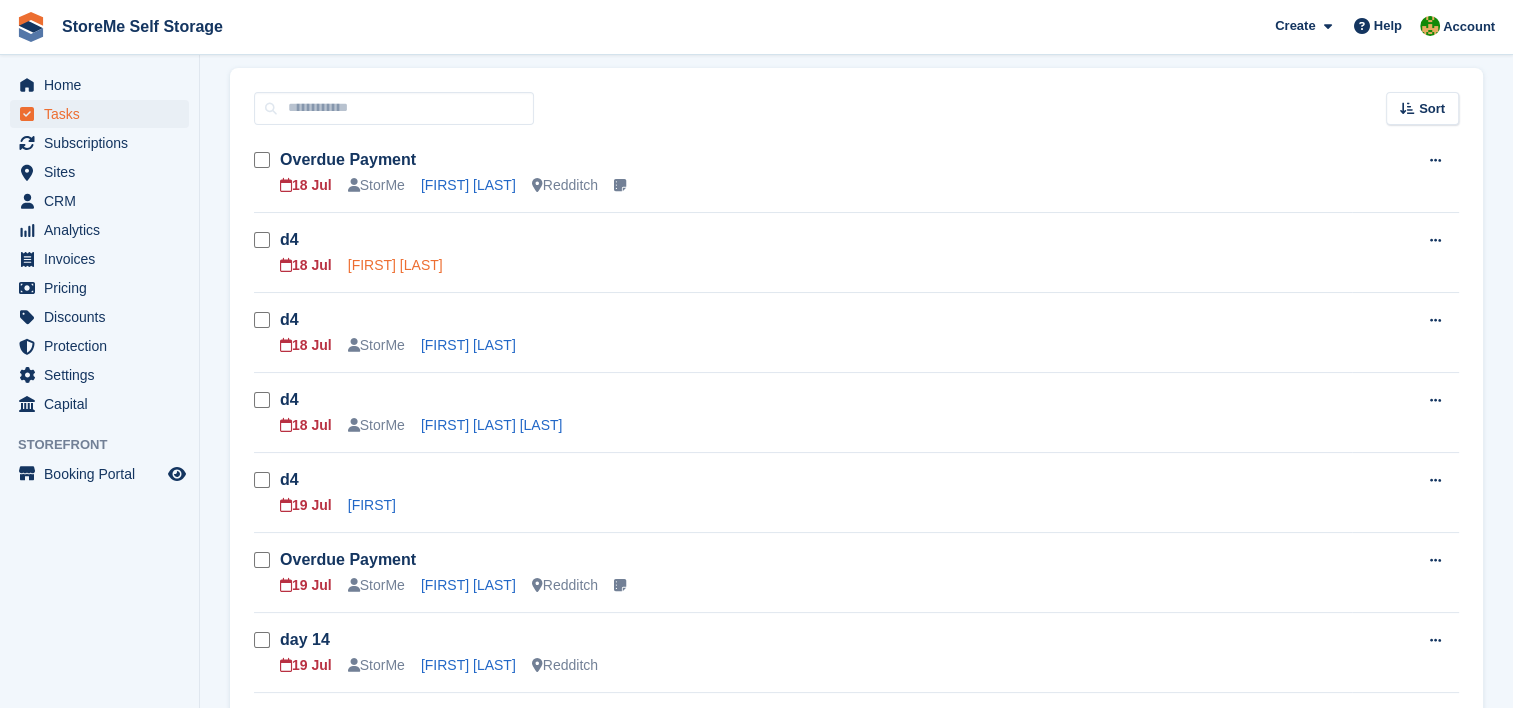 click on "Gavin Wright" at bounding box center (395, 265) 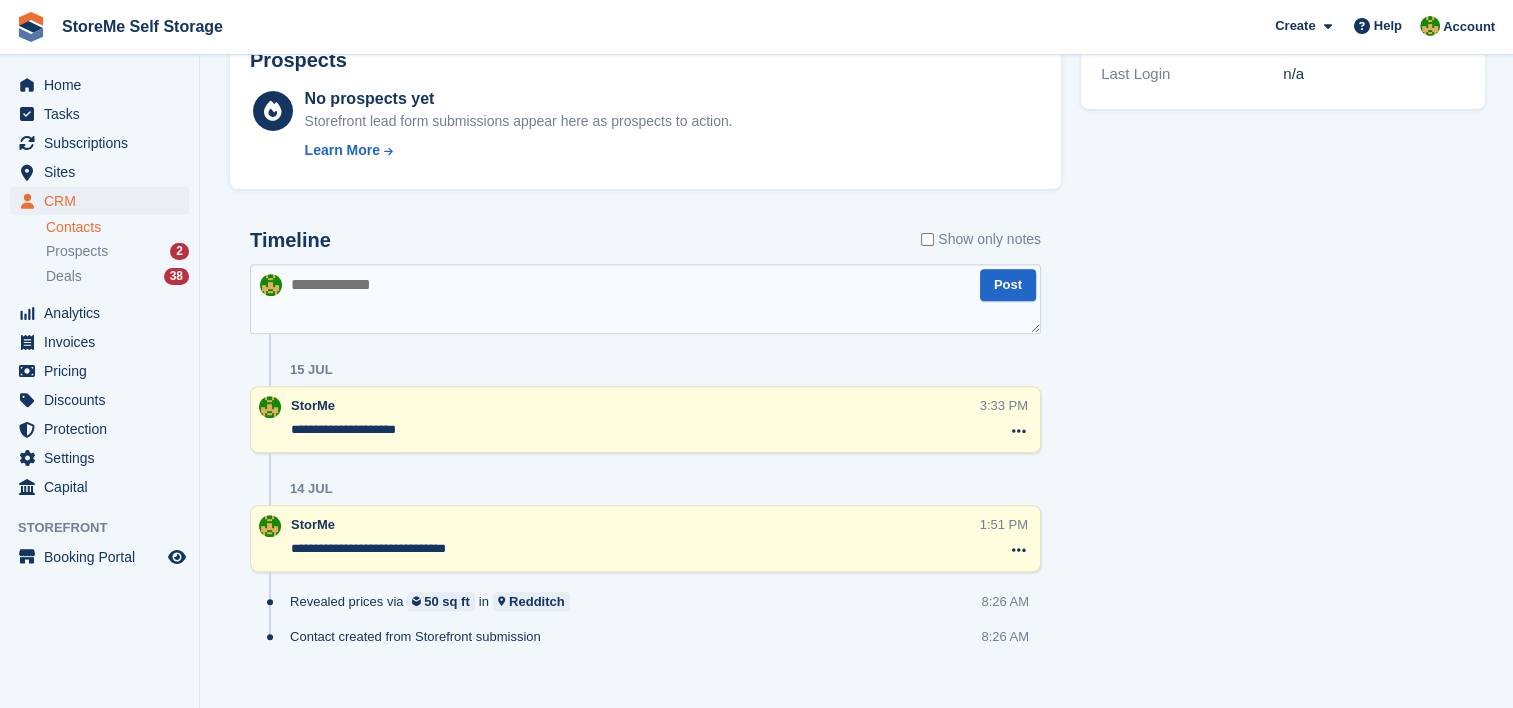 scroll, scrollTop: 716, scrollLeft: 0, axis: vertical 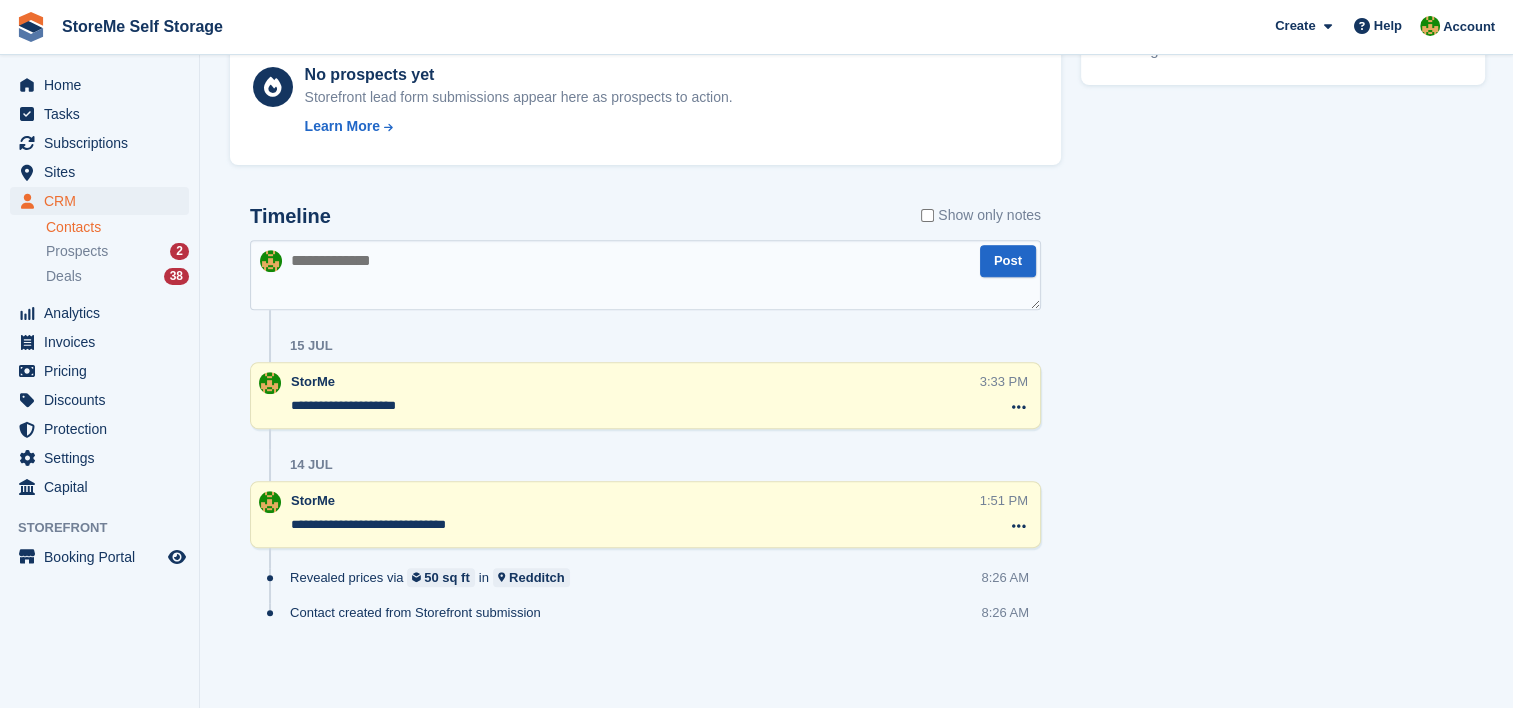 click at bounding box center (645, 275) 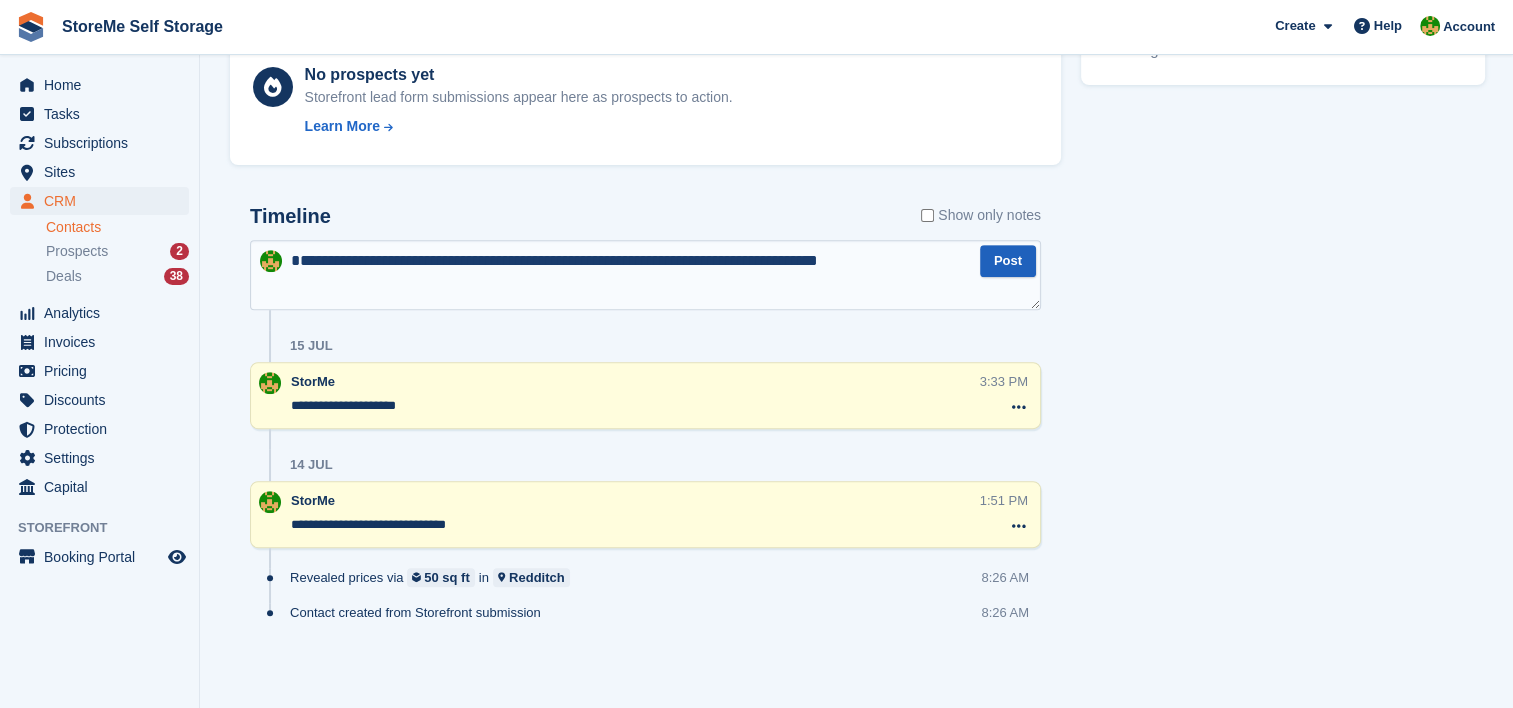 type on "**********" 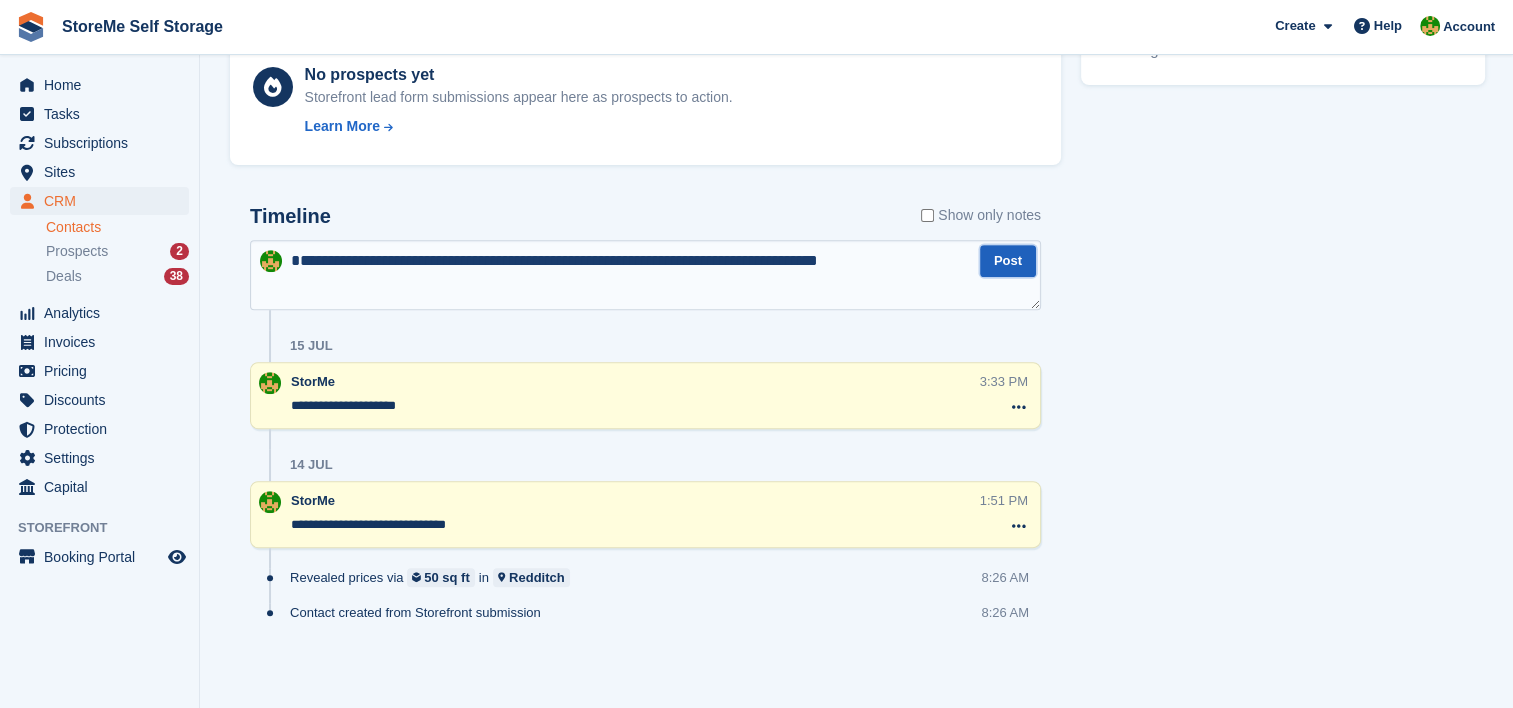 click on "Post" at bounding box center (1008, 261) 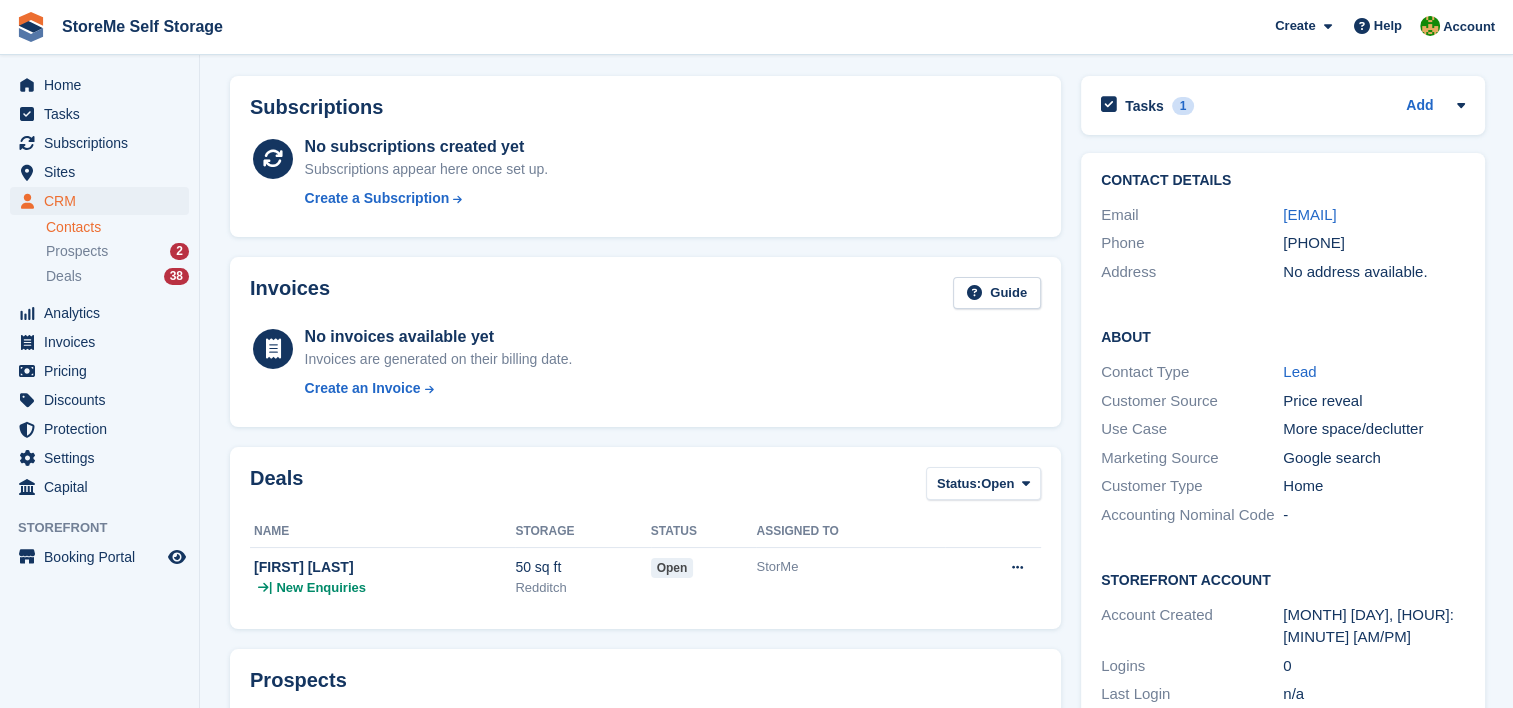 scroll, scrollTop: 0, scrollLeft: 0, axis: both 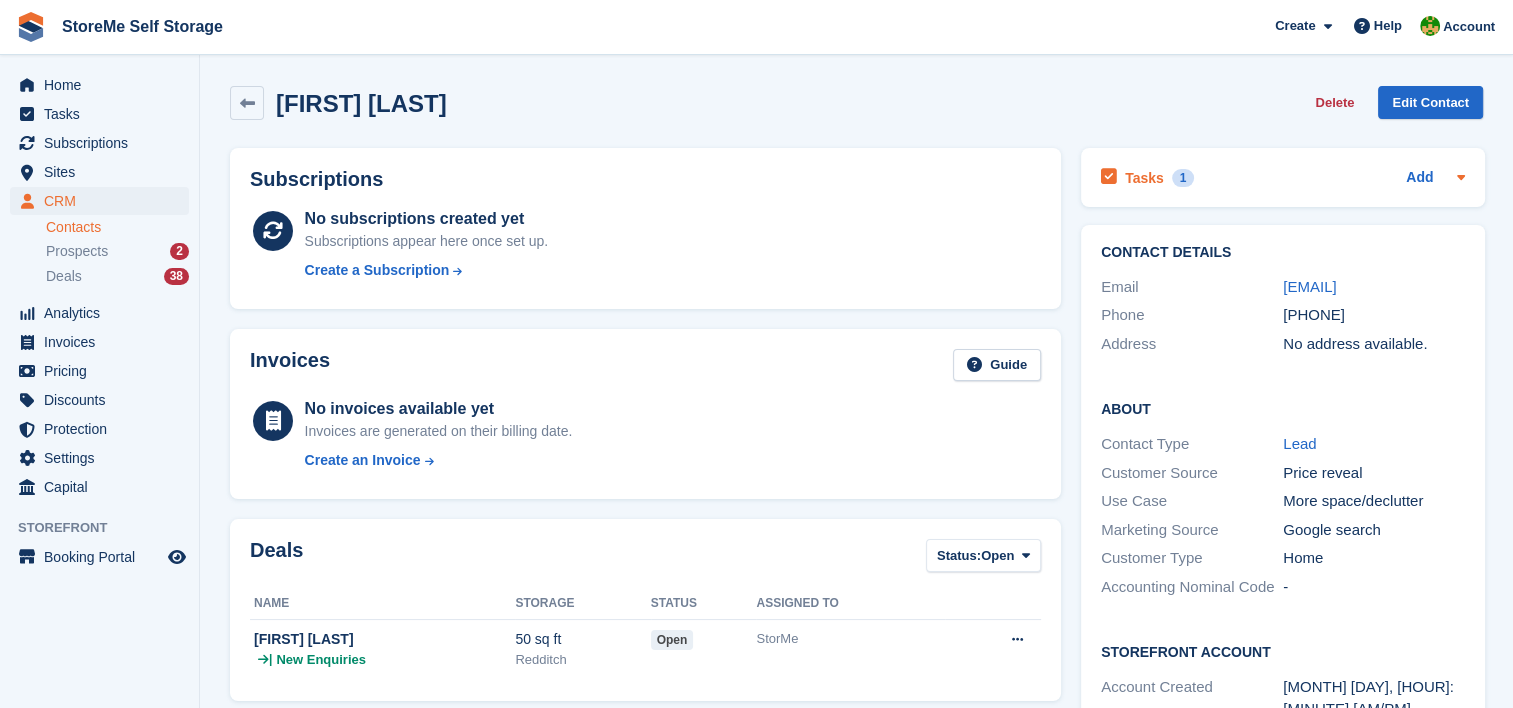 click on "Tasks" at bounding box center (1144, 178) 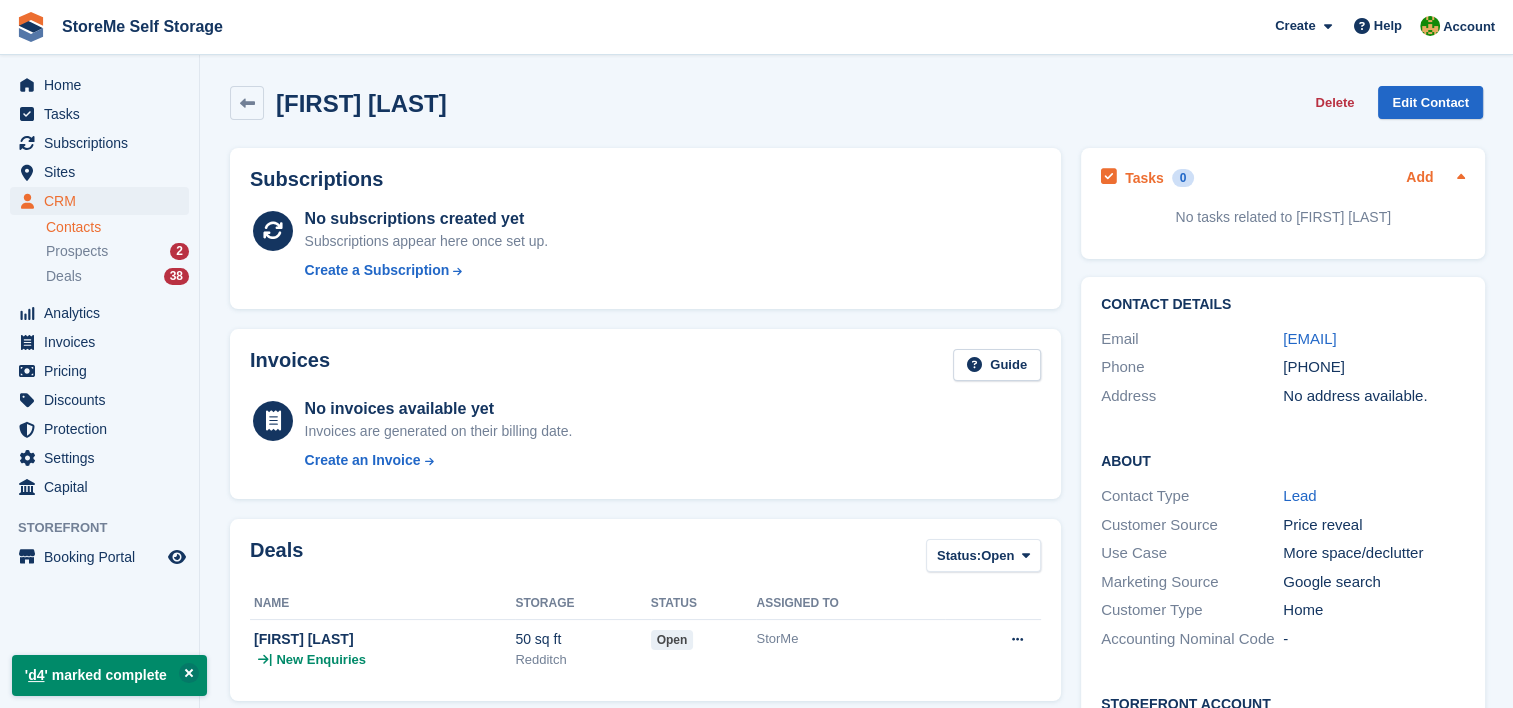 click on "Add" at bounding box center [1419, 178] 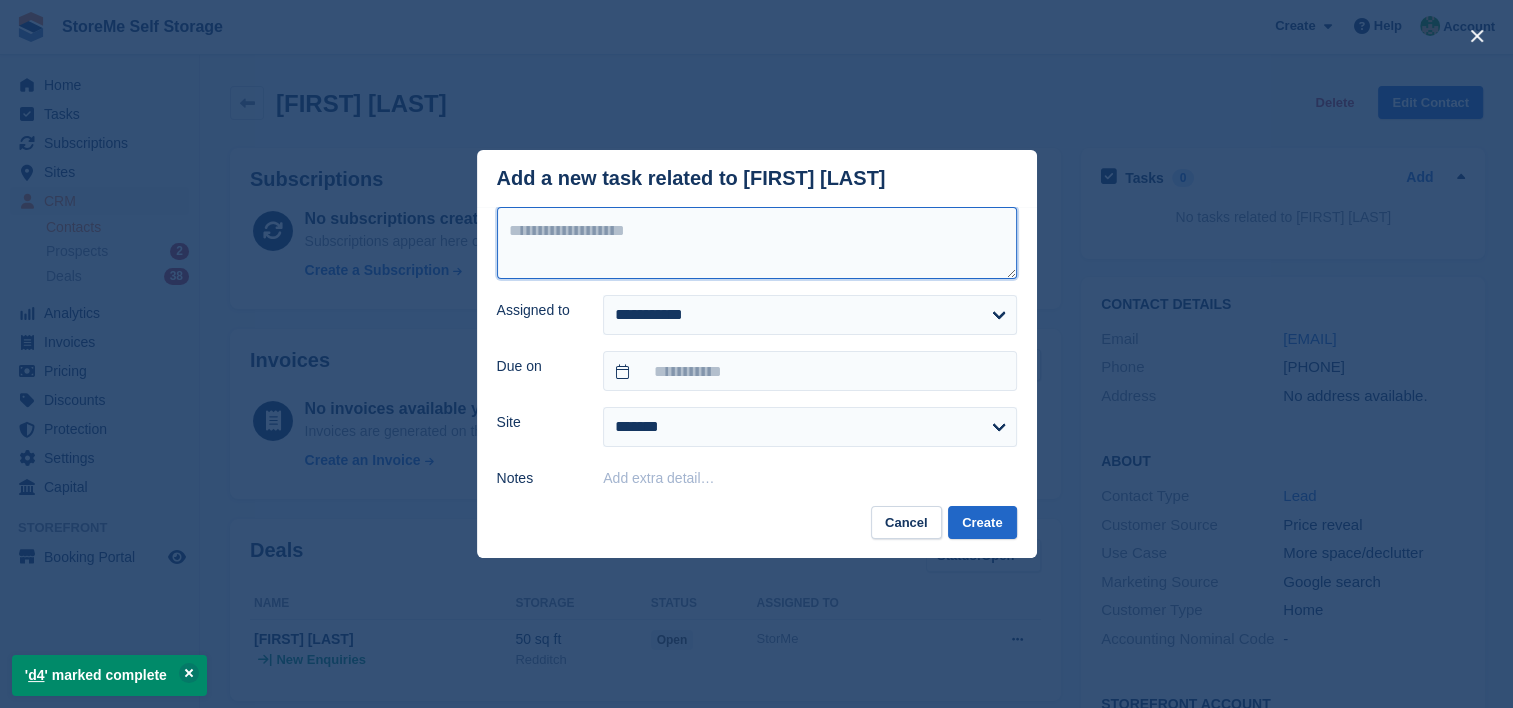 click at bounding box center [757, 243] 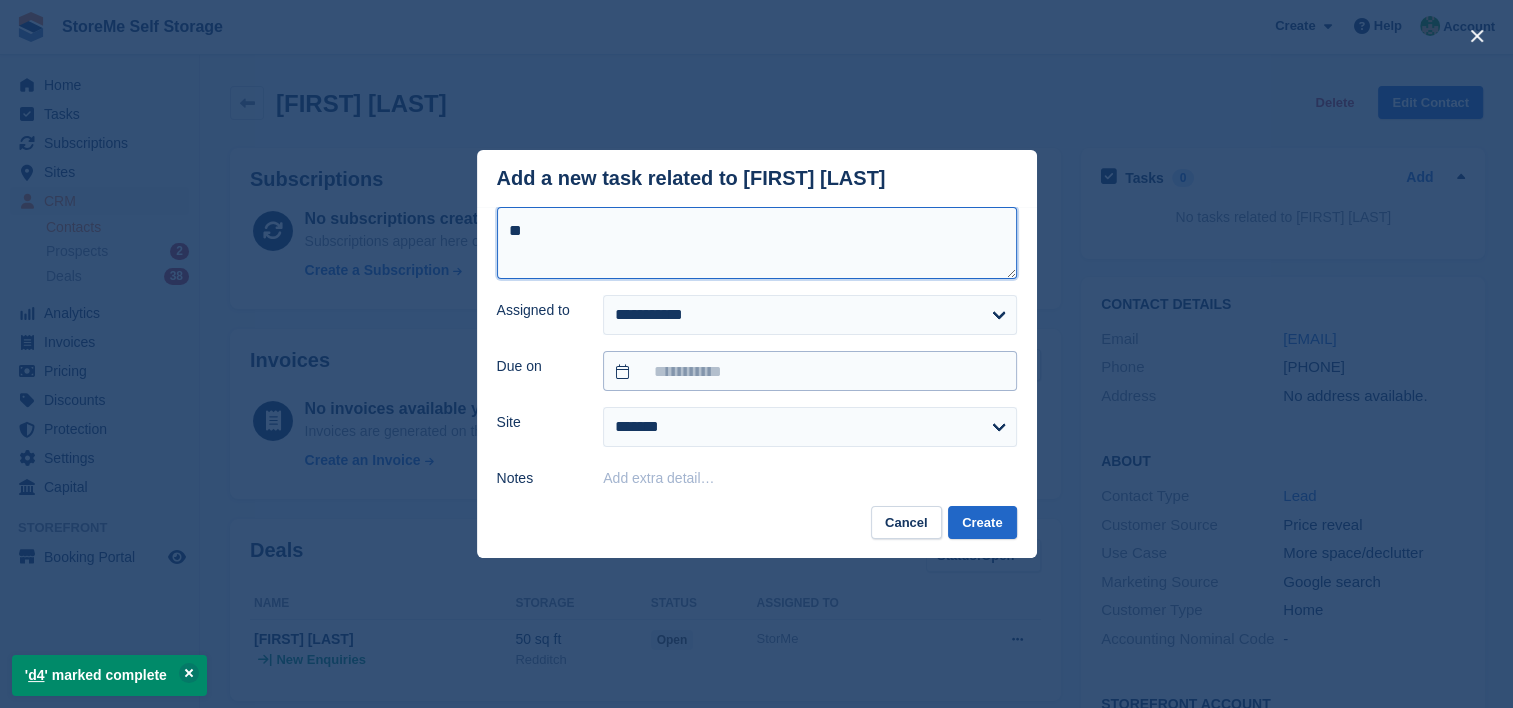 type on "**" 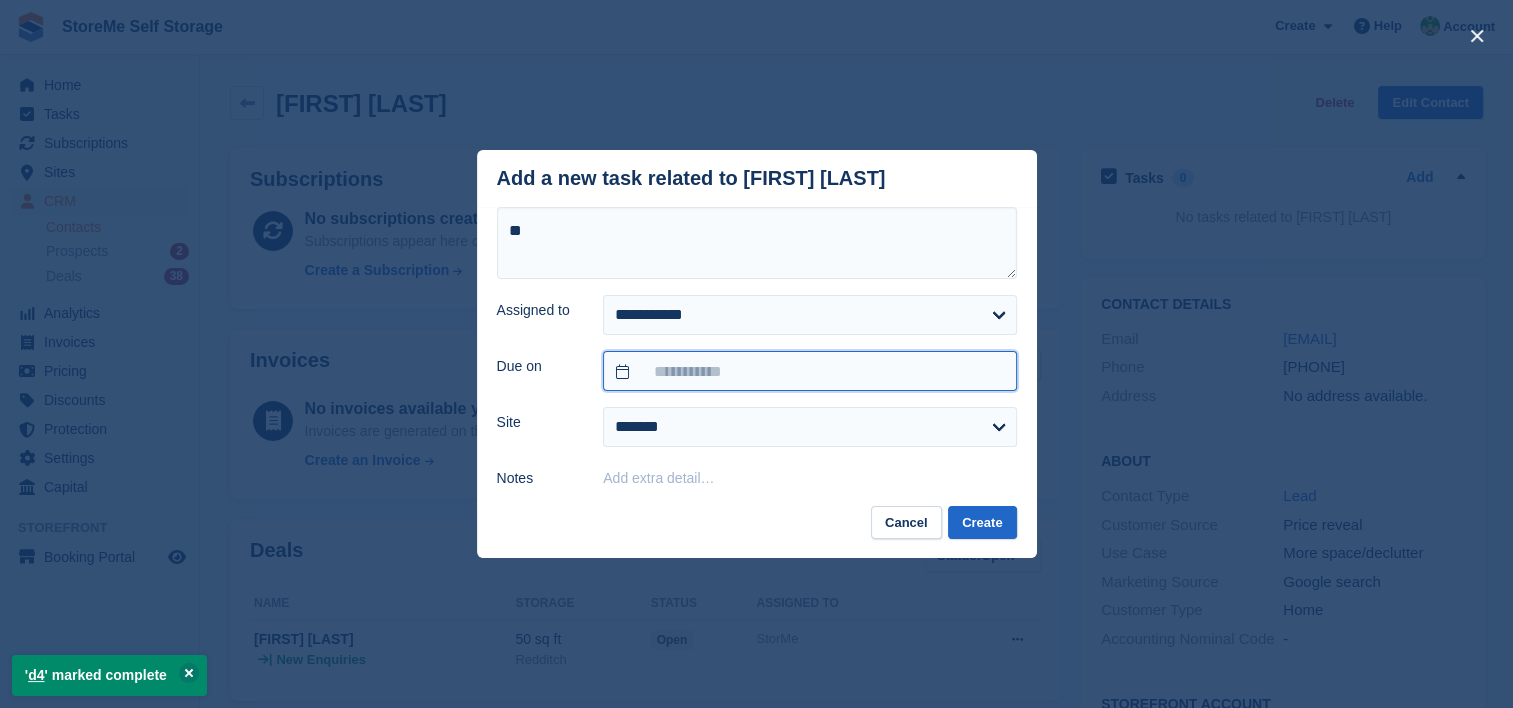 click at bounding box center (809, 371) 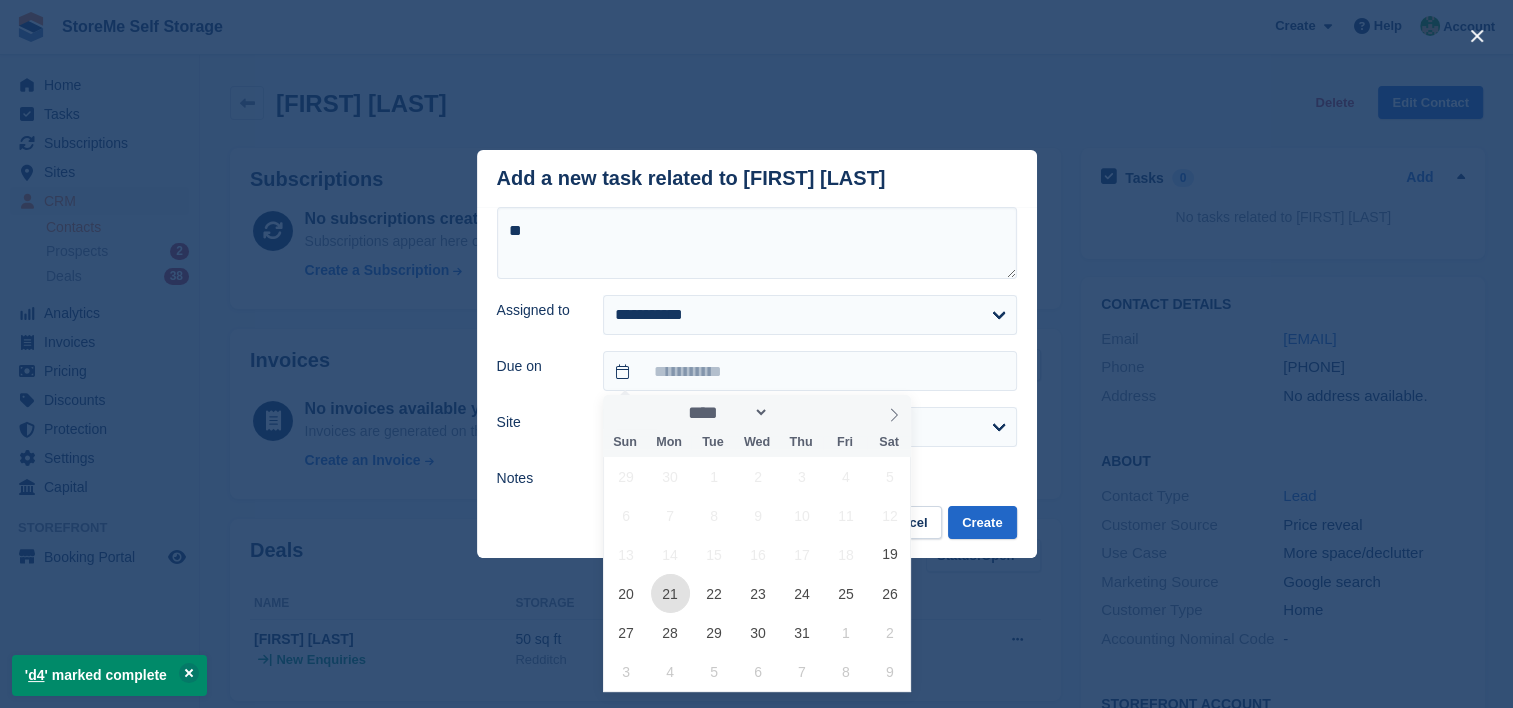 click on "21" at bounding box center [670, 593] 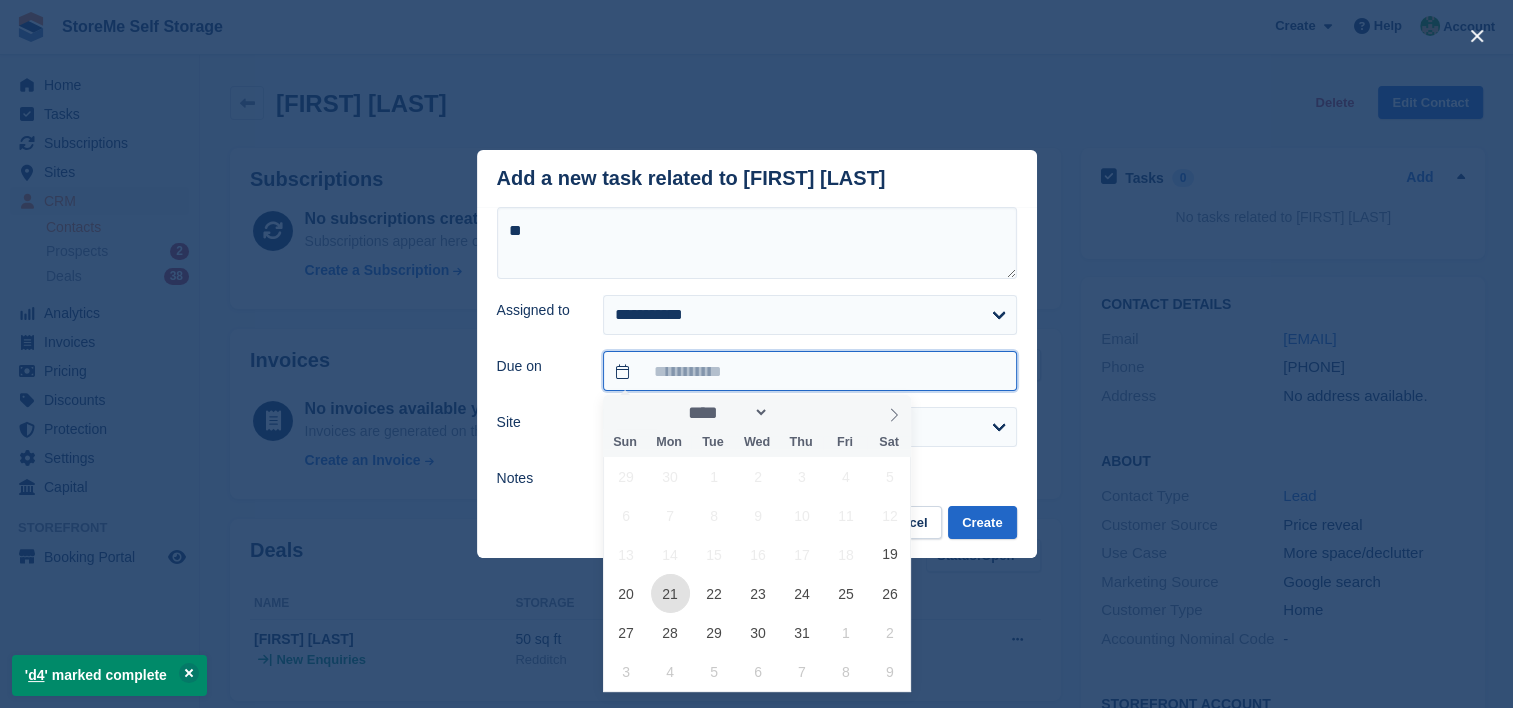 type on "**********" 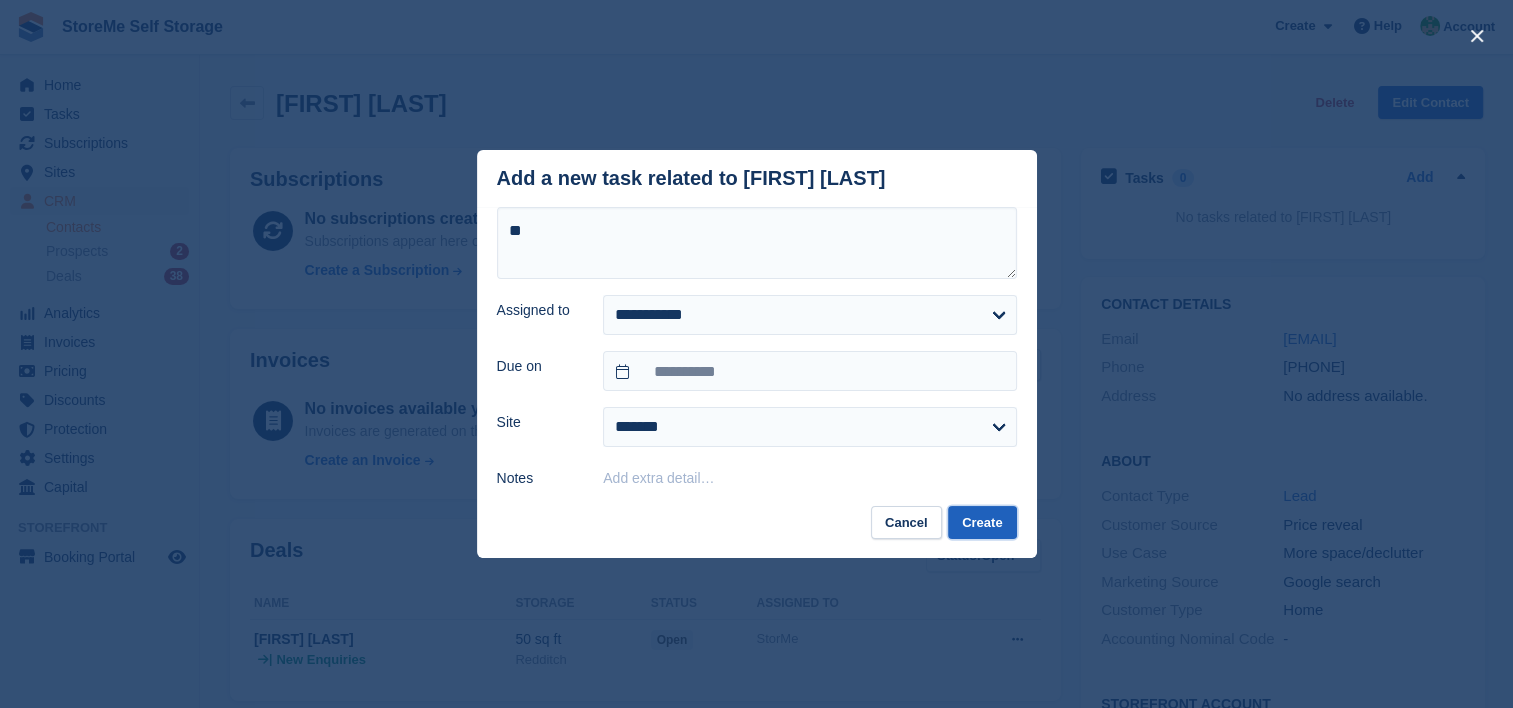 click on "Create" at bounding box center (982, 522) 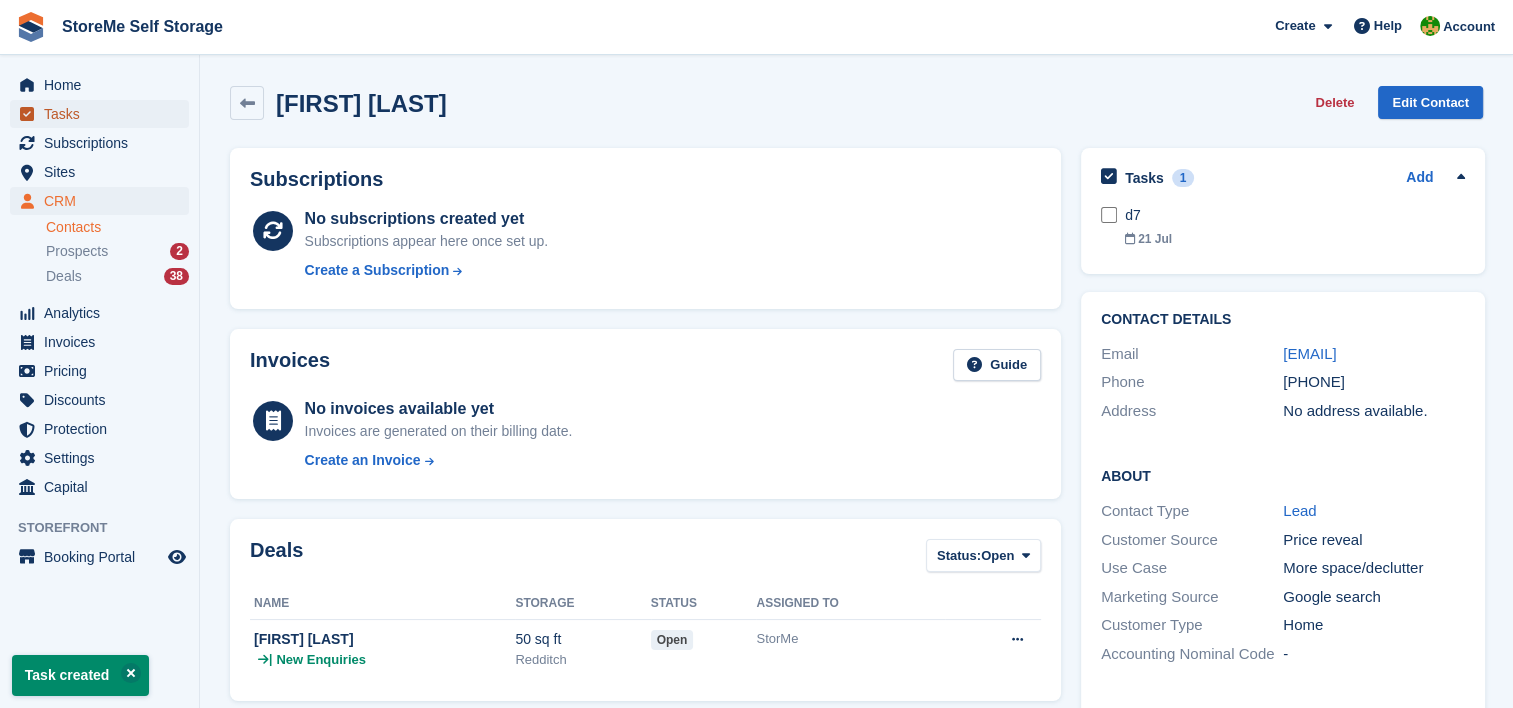 click on "Tasks" at bounding box center [104, 114] 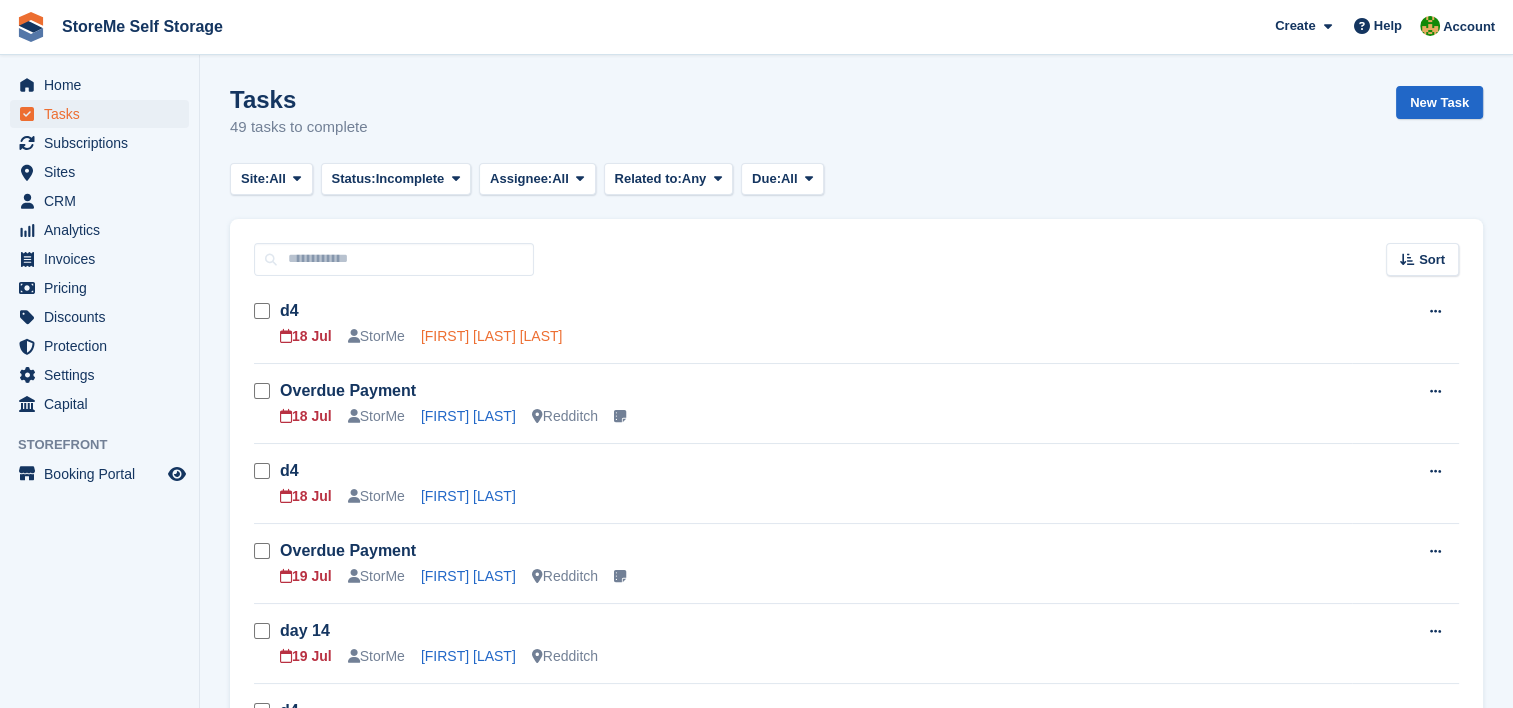 click on "Pritpal singh bhambra" at bounding box center [492, 336] 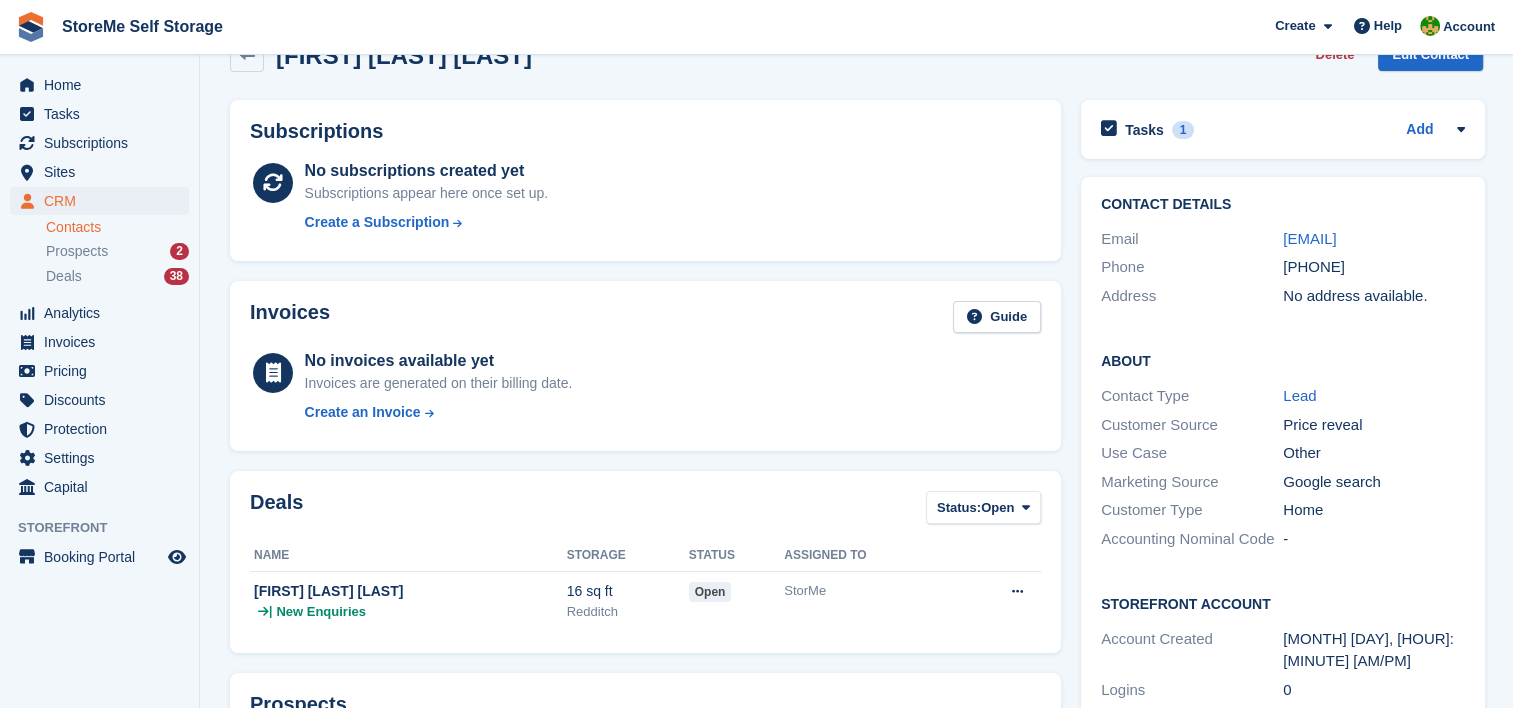 scroll, scrollTop: 52, scrollLeft: 0, axis: vertical 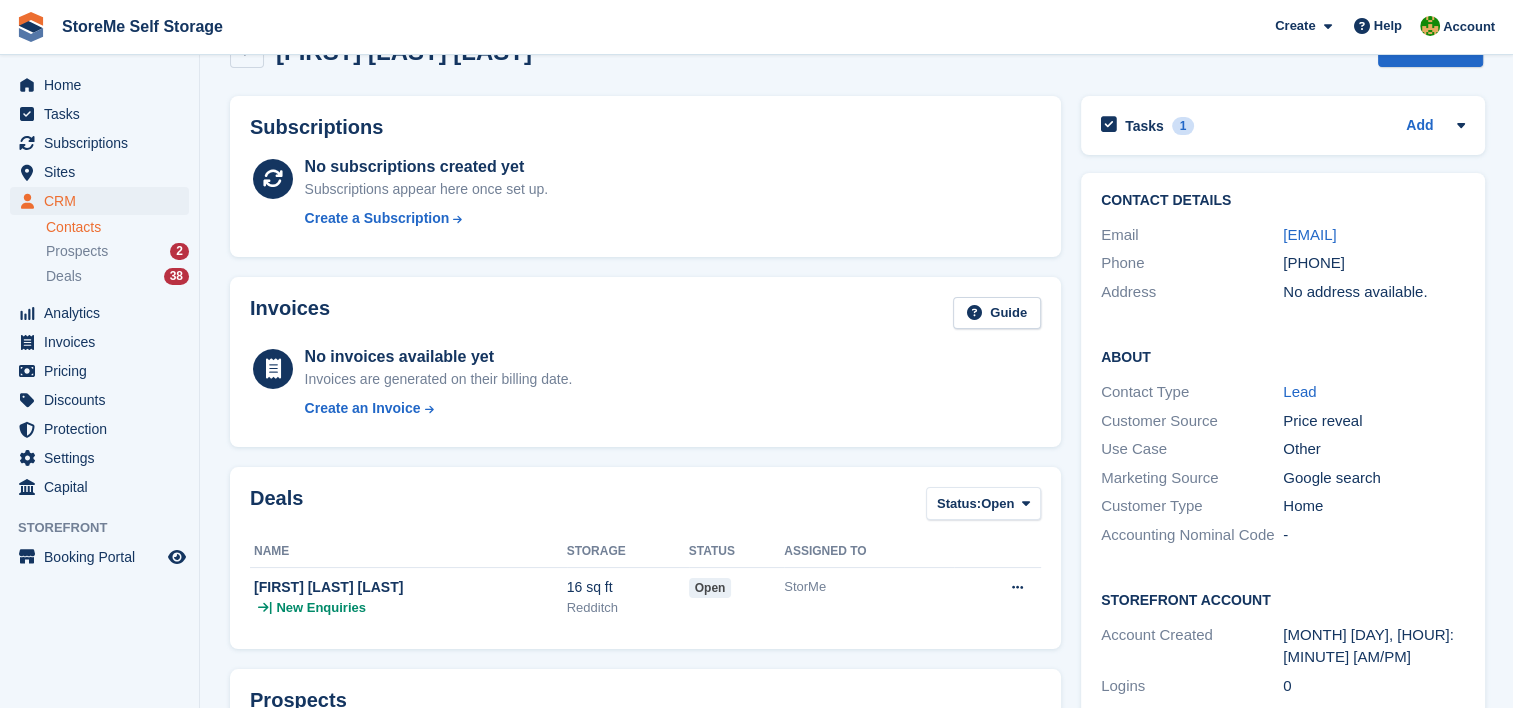 drag, startPoint x: 1312, startPoint y: 259, endPoint x: 1272, endPoint y: 232, distance: 48.259712 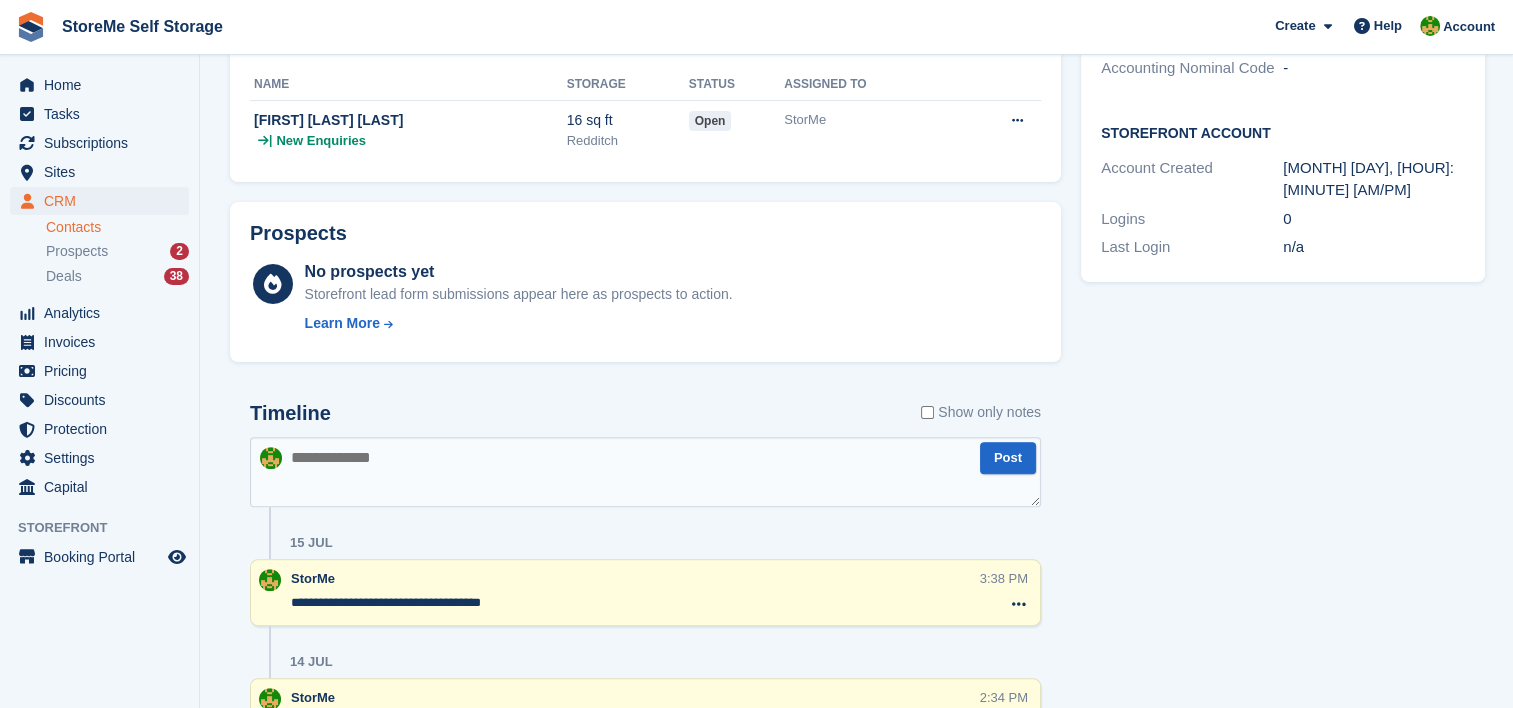 scroll, scrollTop: 524, scrollLeft: 0, axis: vertical 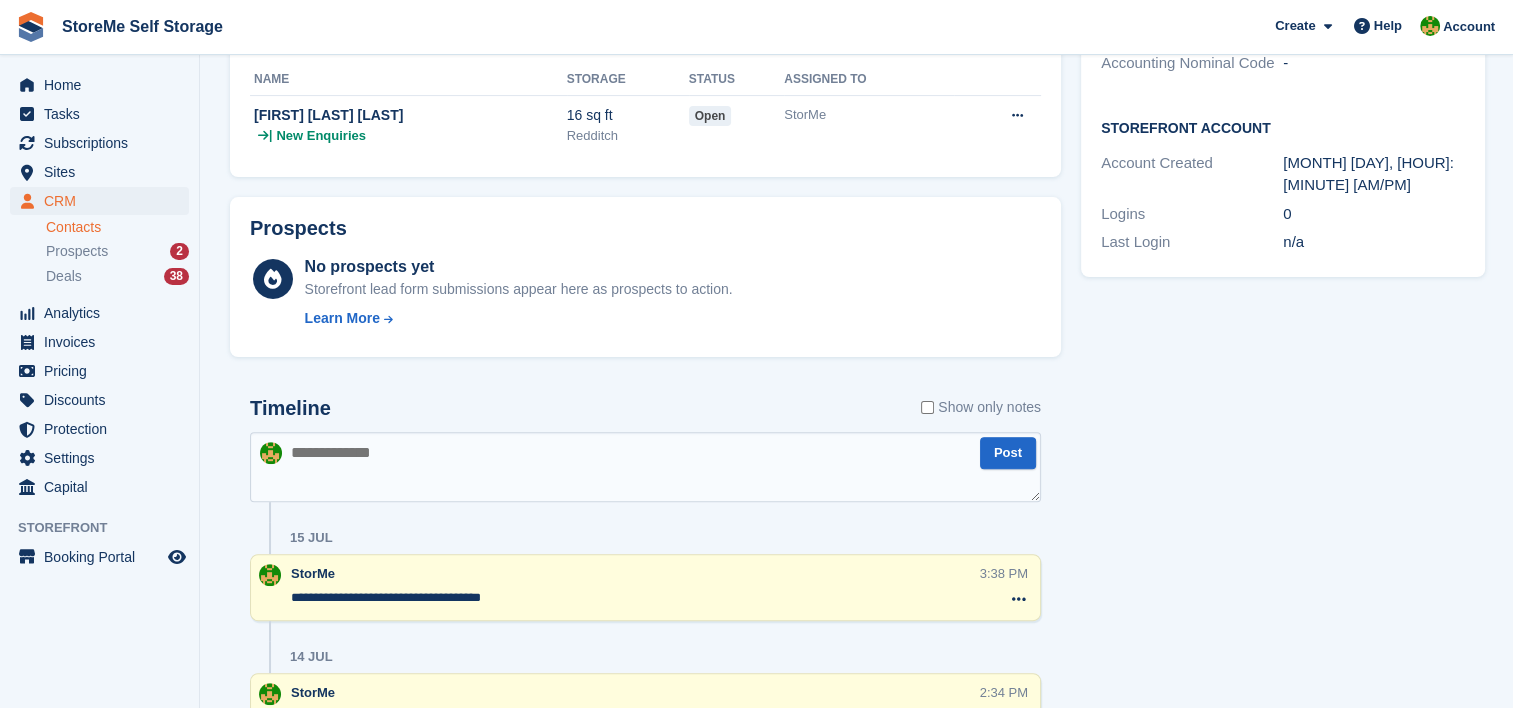 click at bounding box center [645, 467] 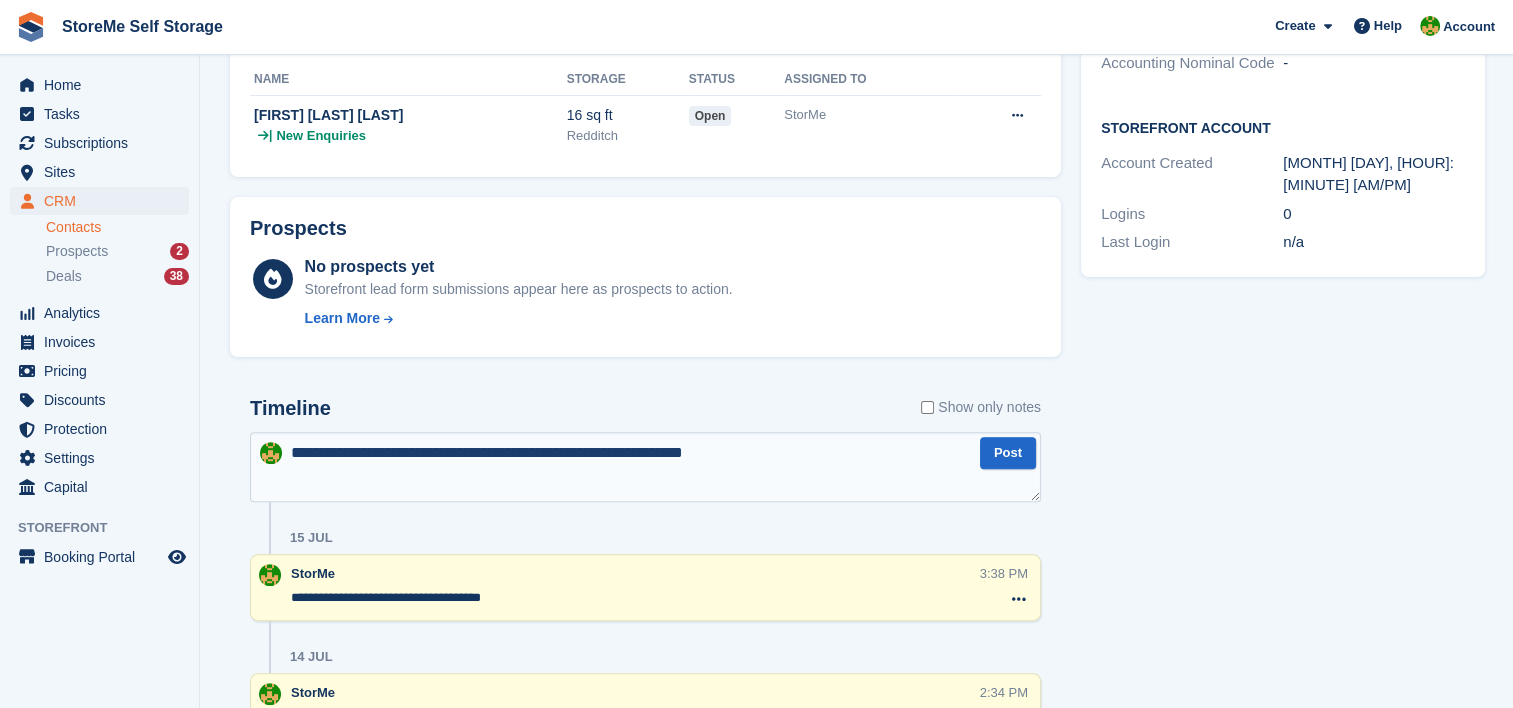 drag, startPoint x: 785, startPoint y: 474, endPoint x: 288, endPoint y: 470, distance: 497.01608 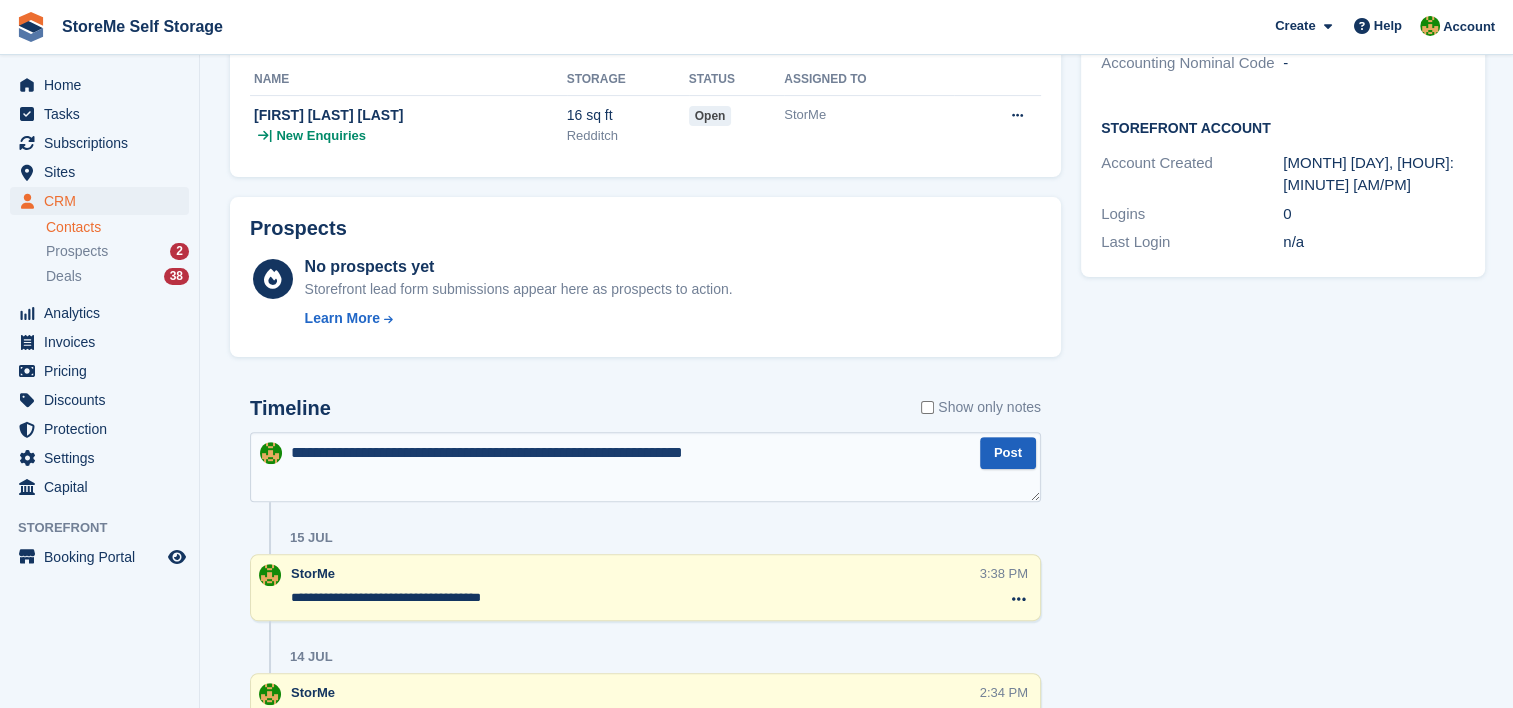type on "**********" 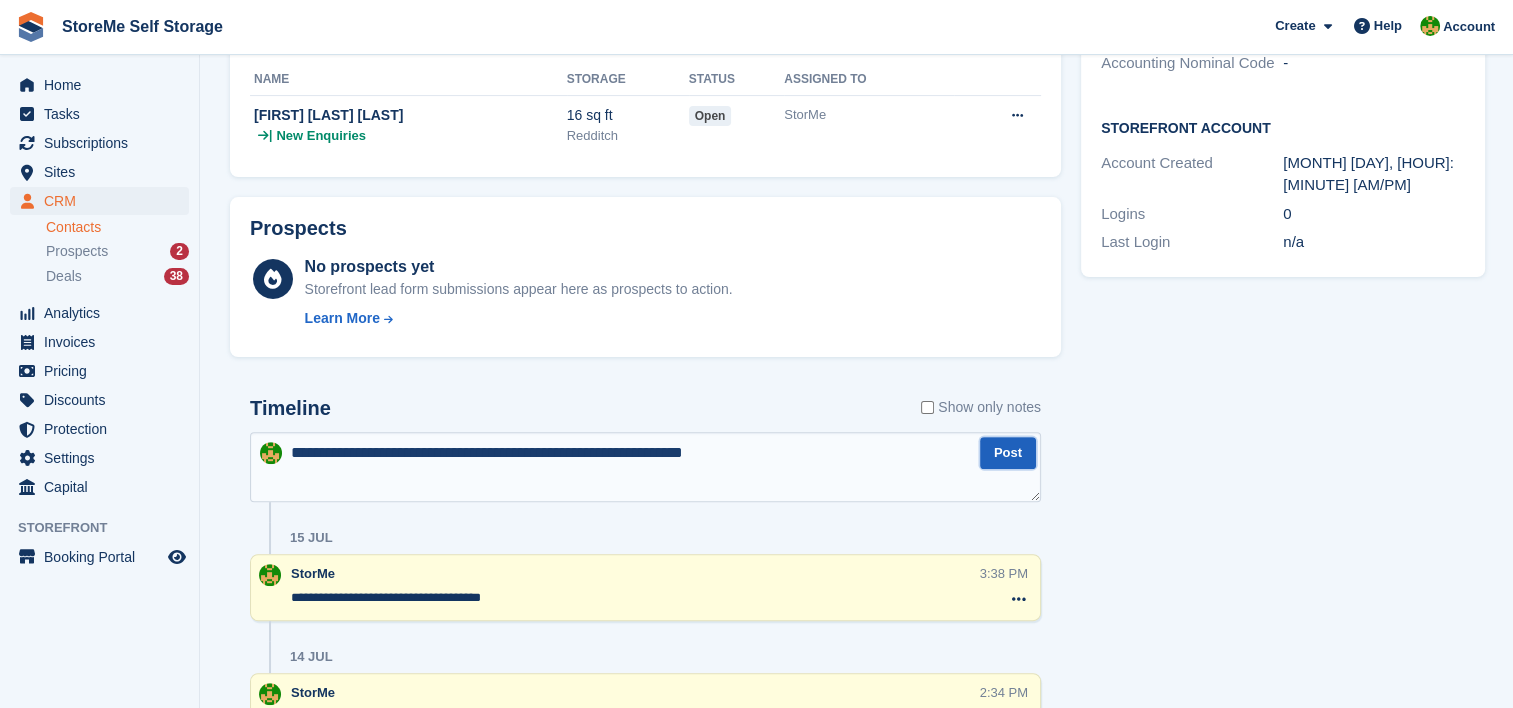 click on "Post" at bounding box center [1008, 453] 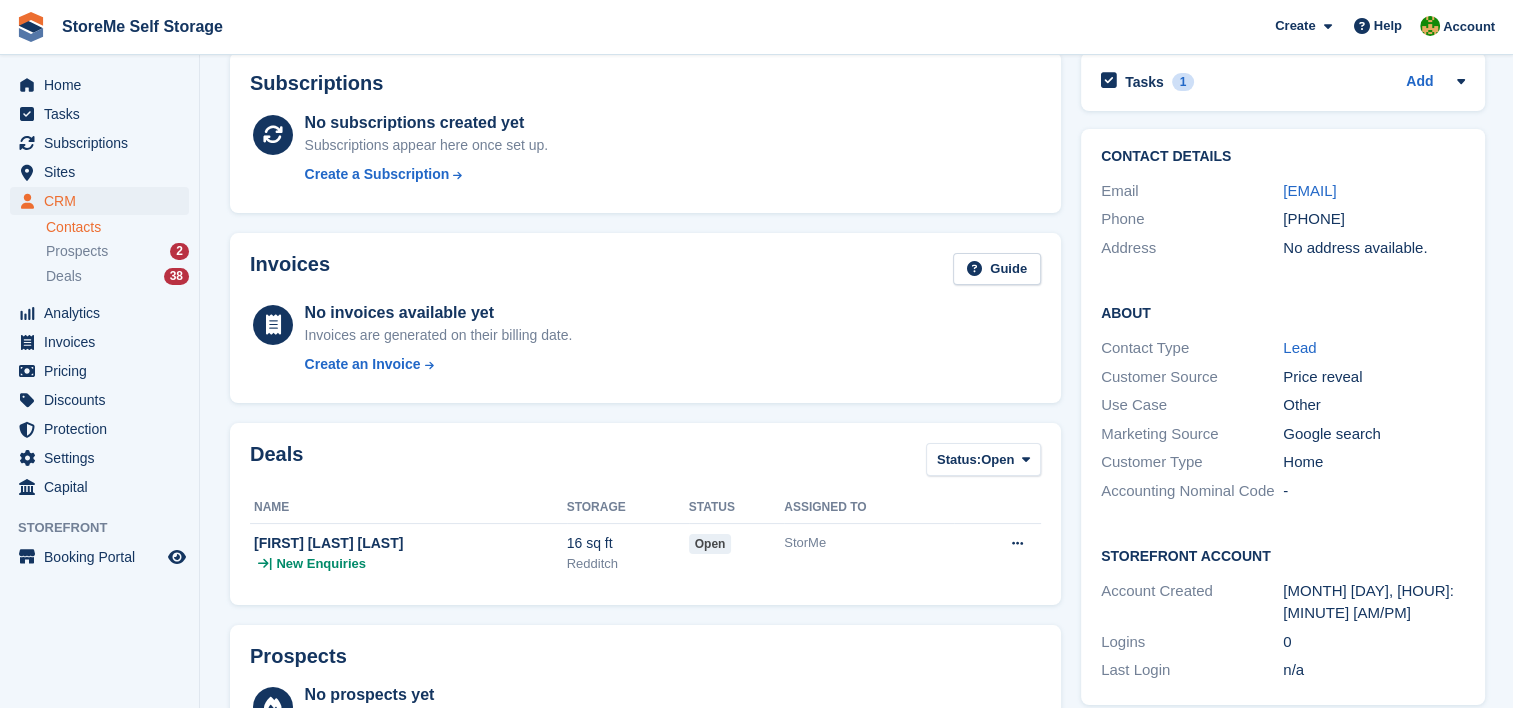 scroll, scrollTop: 0, scrollLeft: 0, axis: both 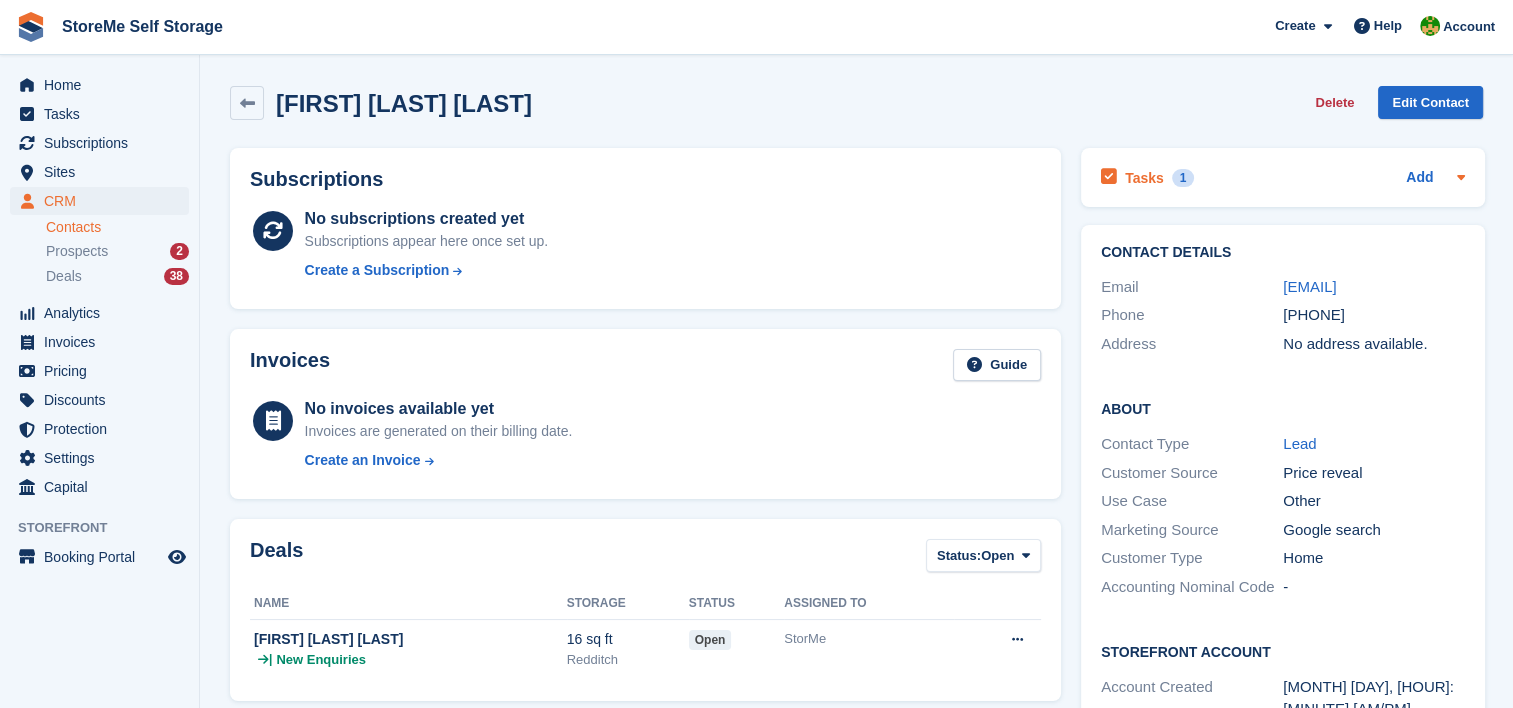 click on "Tasks" at bounding box center [1144, 178] 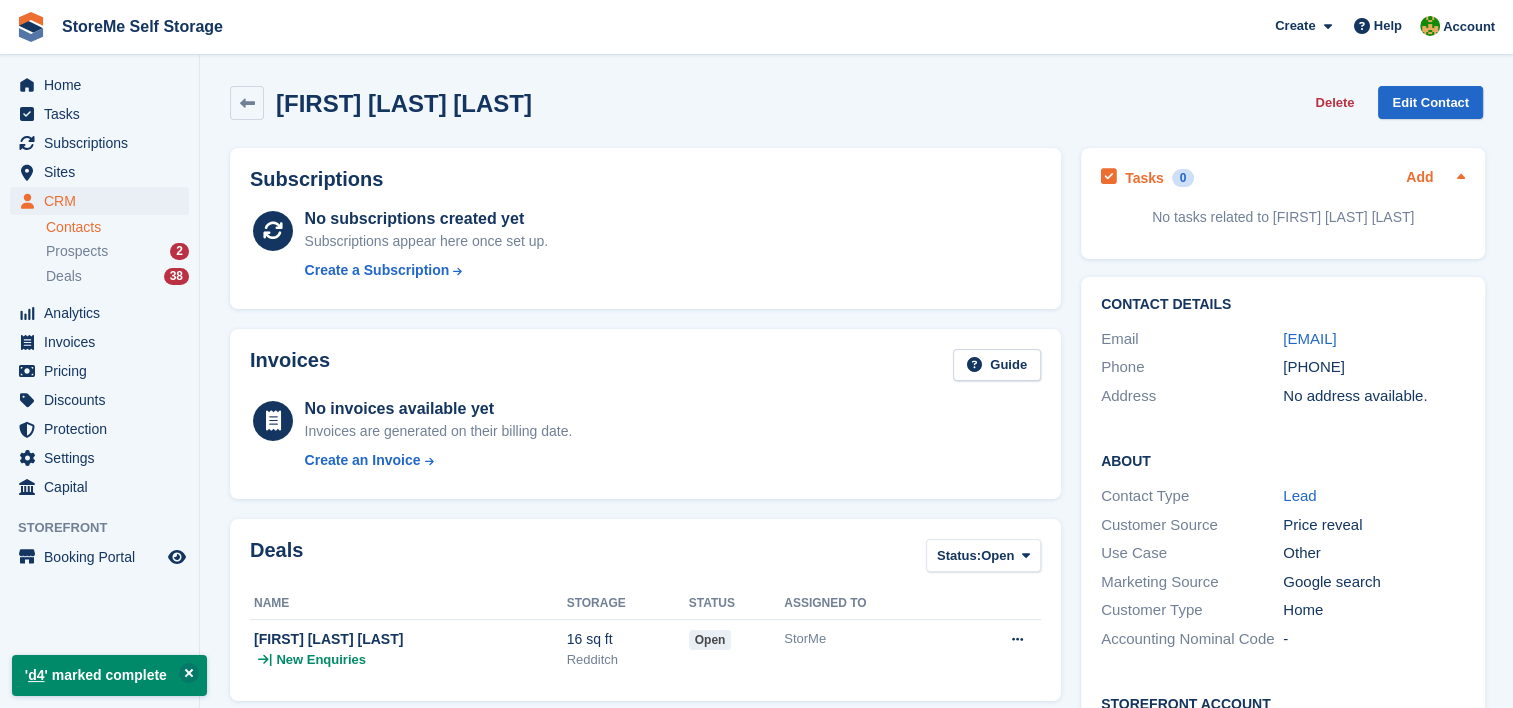 click on "Add" at bounding box center (1419, 178) 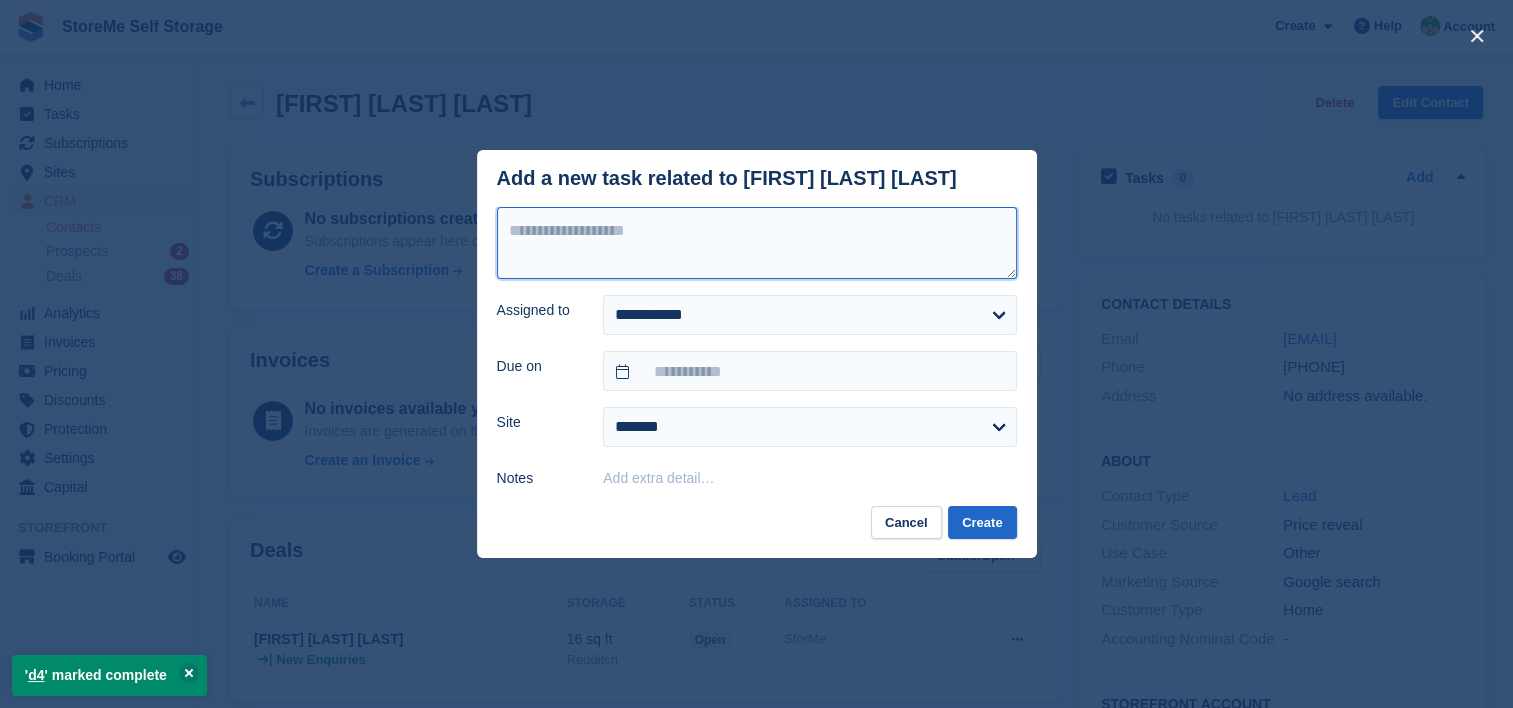 click at bounding box center (757, 243) 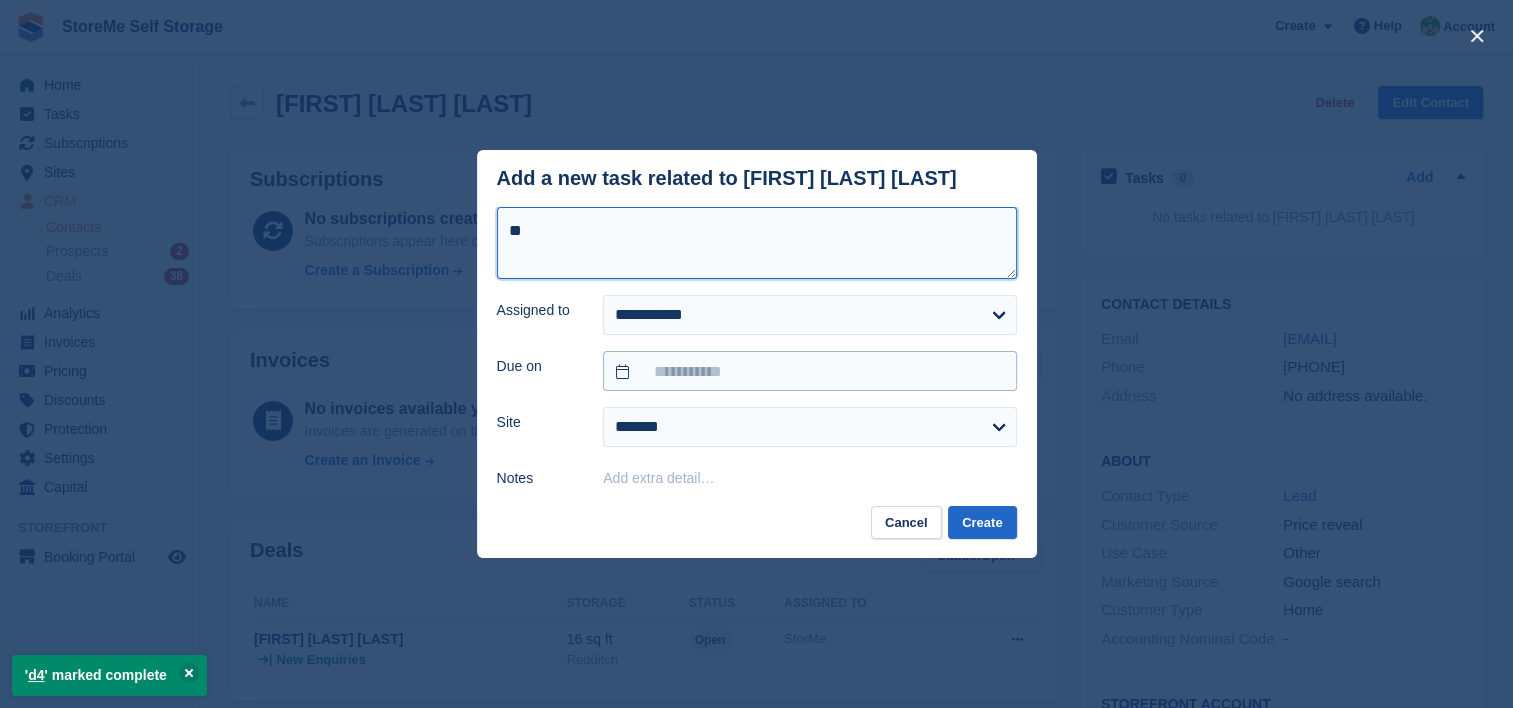 type on "**" 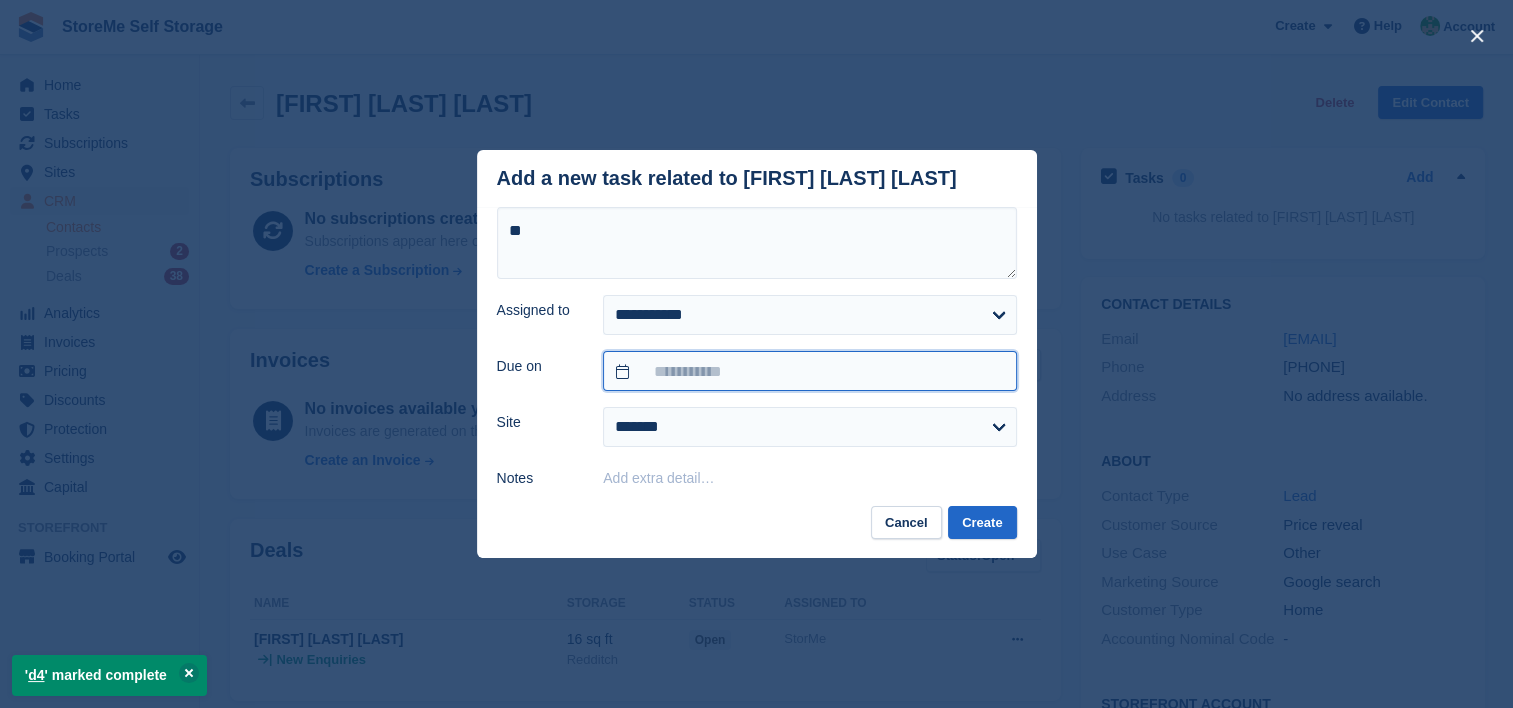 click at bounding box center [809, 371] 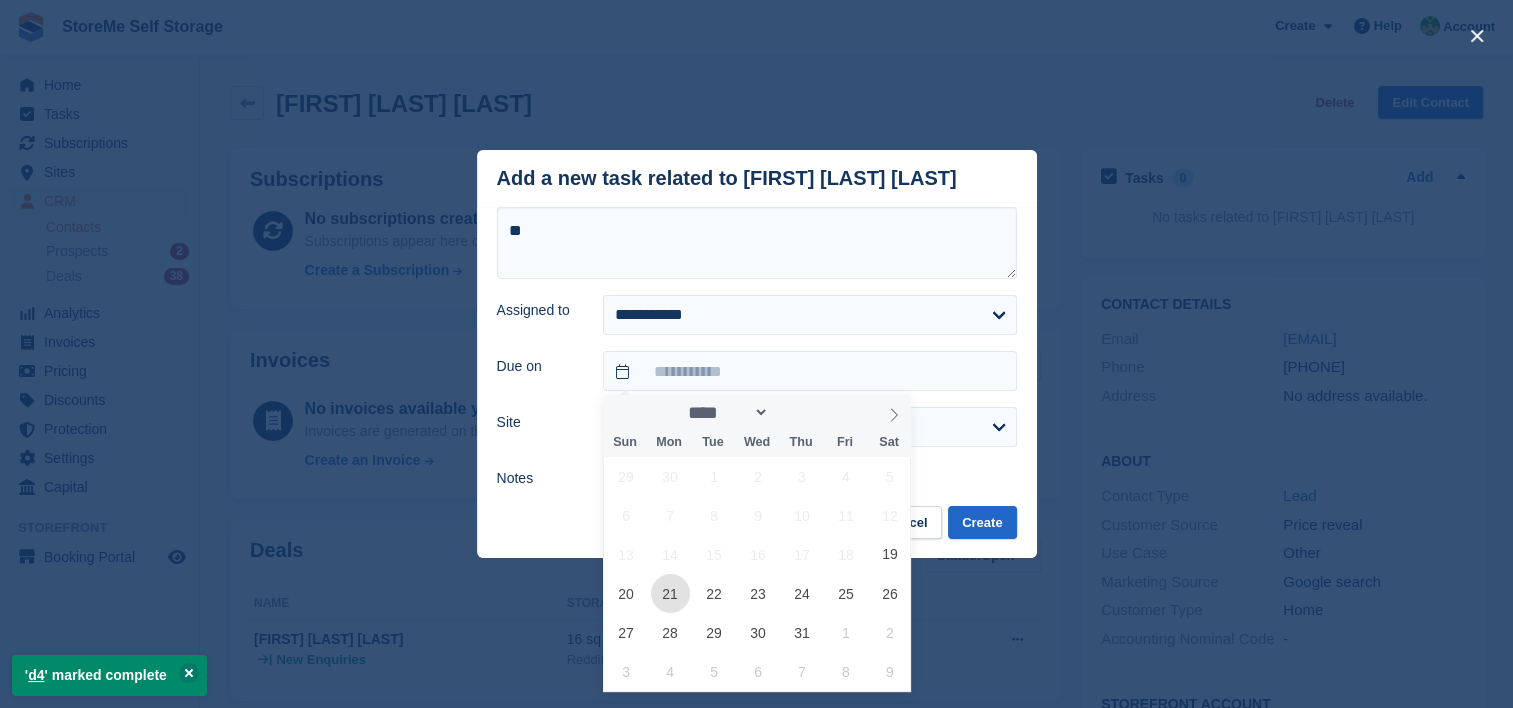 click on "21" at bounding box center [670, 593] 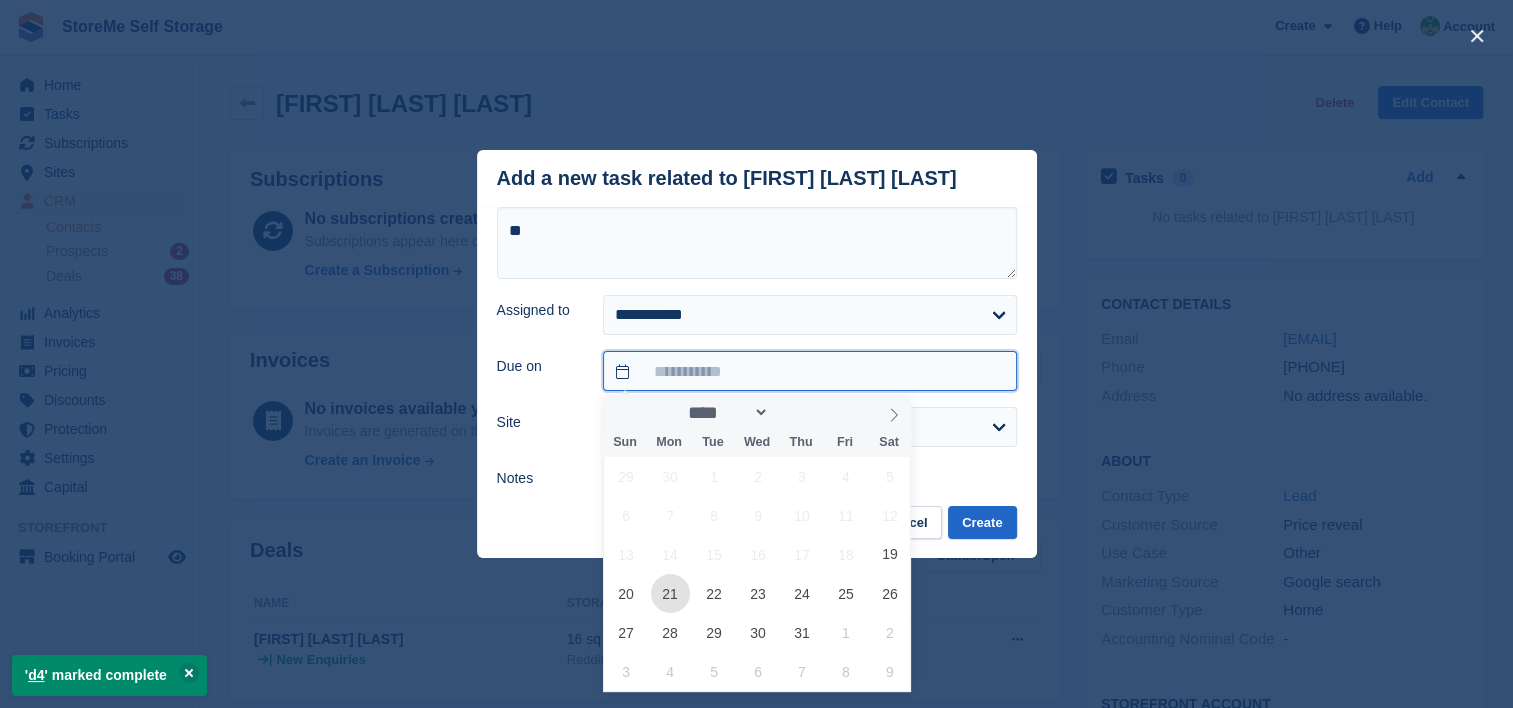 type on "**********" 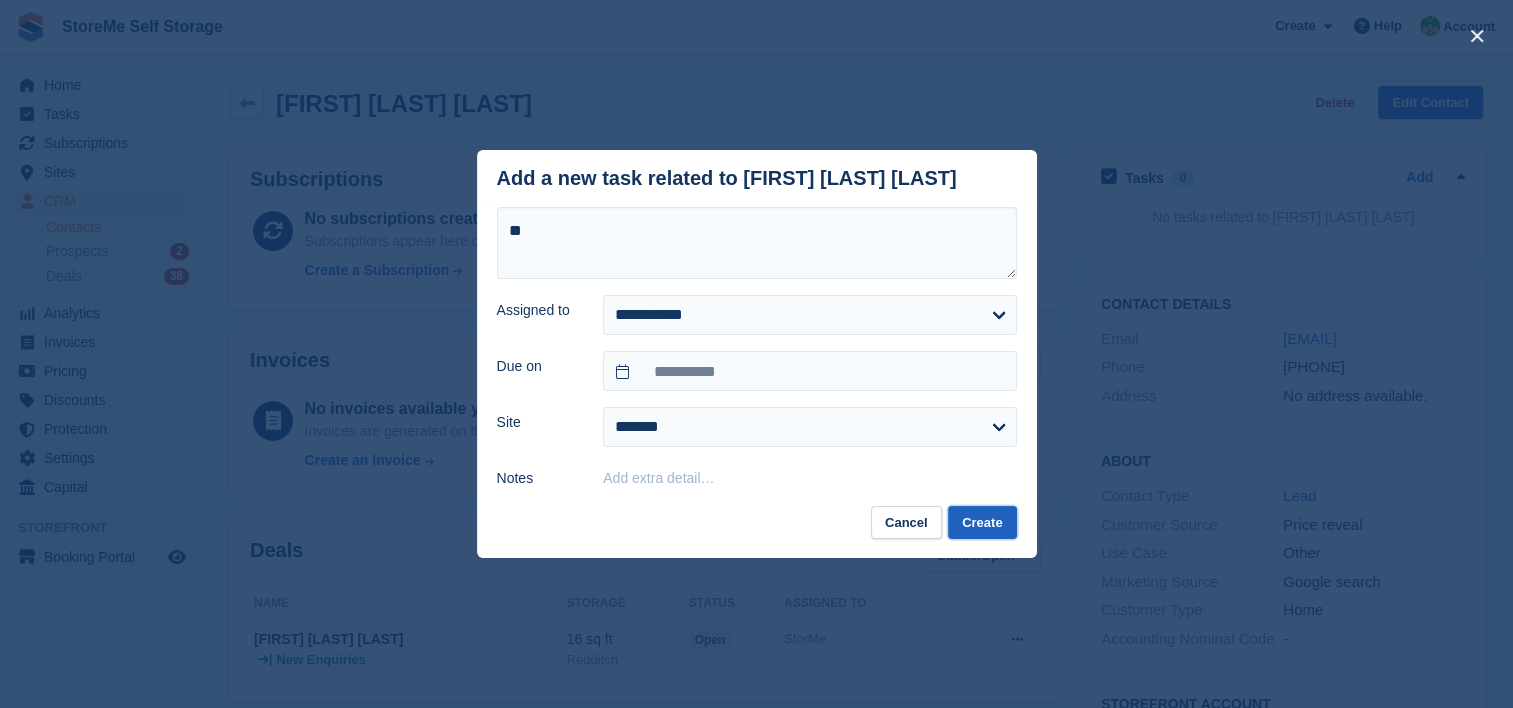 click on "Create" at bounding box center (982, 522) 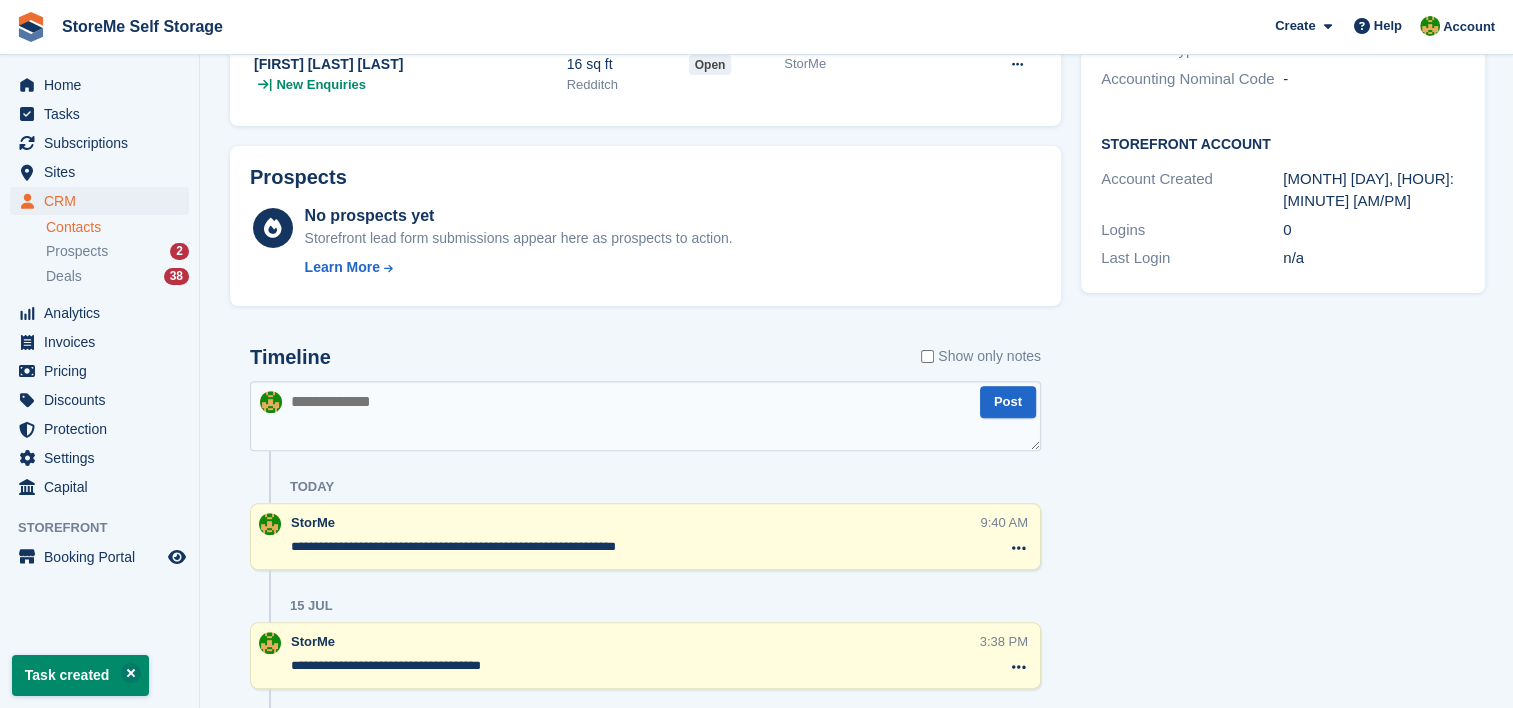 scroll, scrollTop: 0, scrollLeft: 0, axis: both 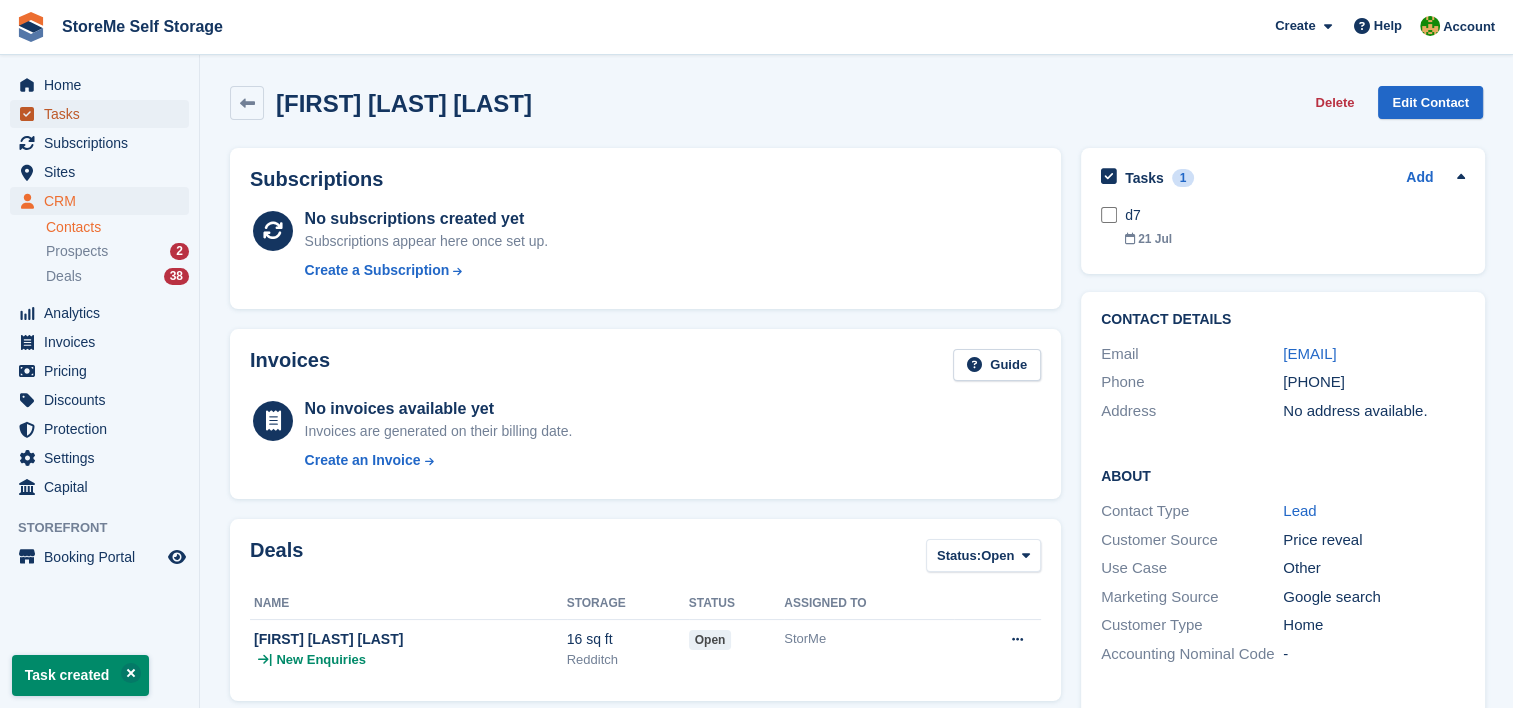 click on "Tasks" at bounding box center (104, 114) 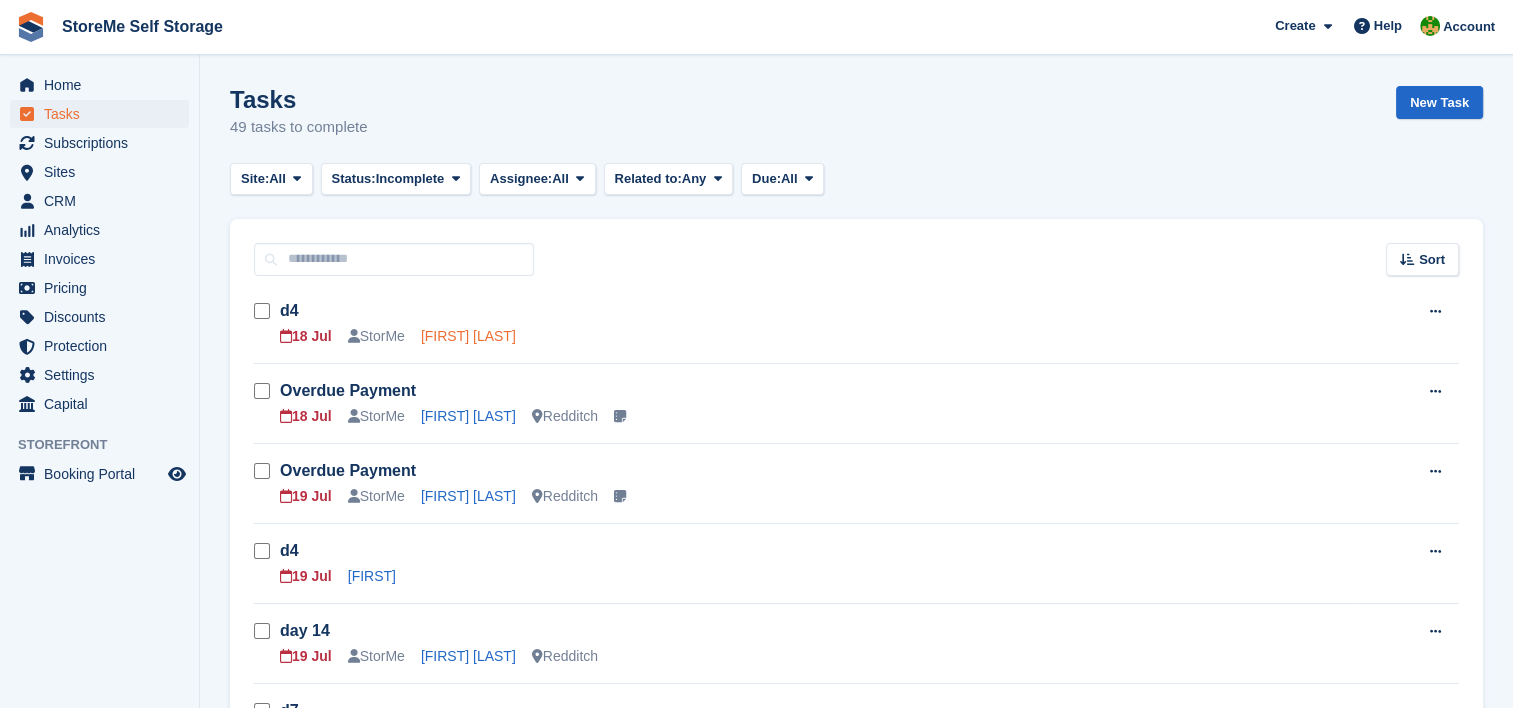 click on "Eleanor Robinson" at bounding box center [468, 336] 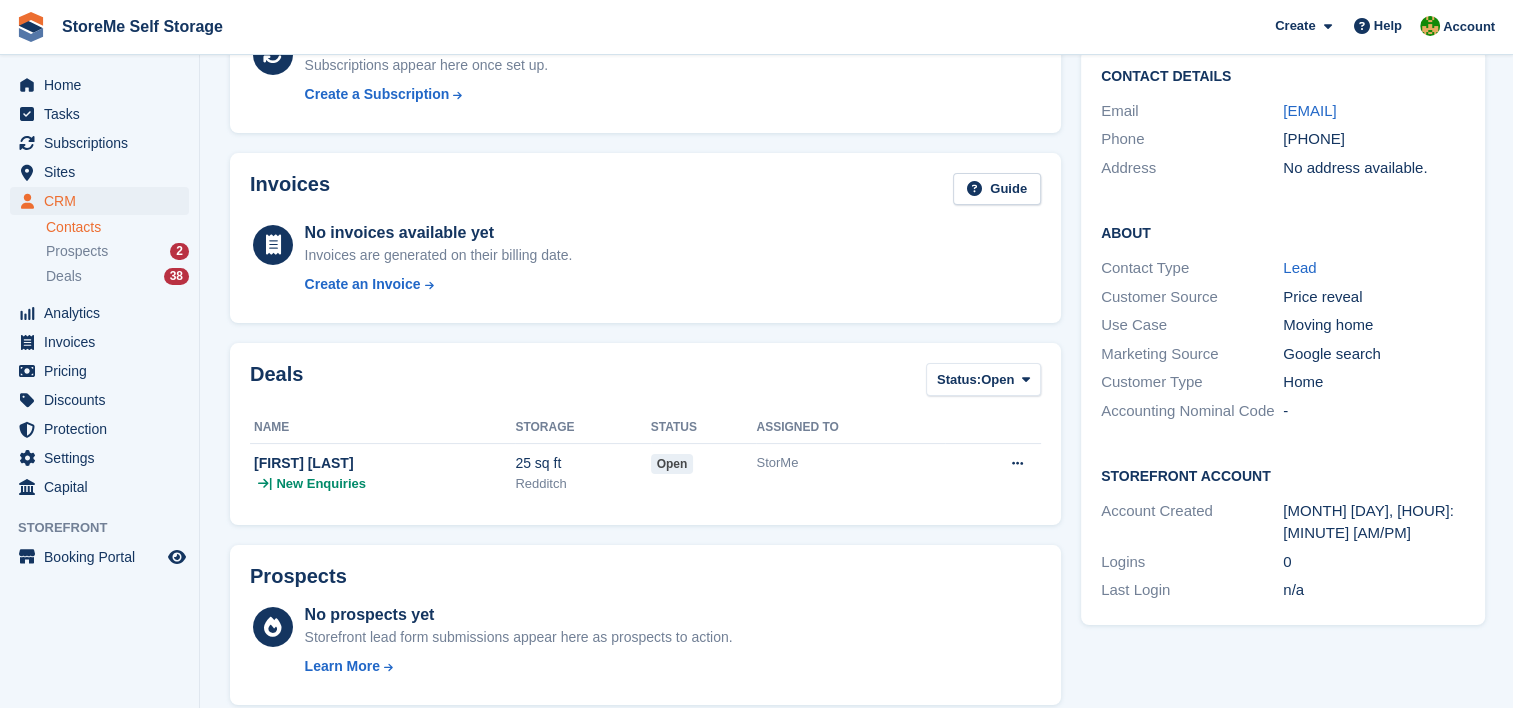 scroll, scrollTop: 629, scrollLeft: 0, axis: vertical 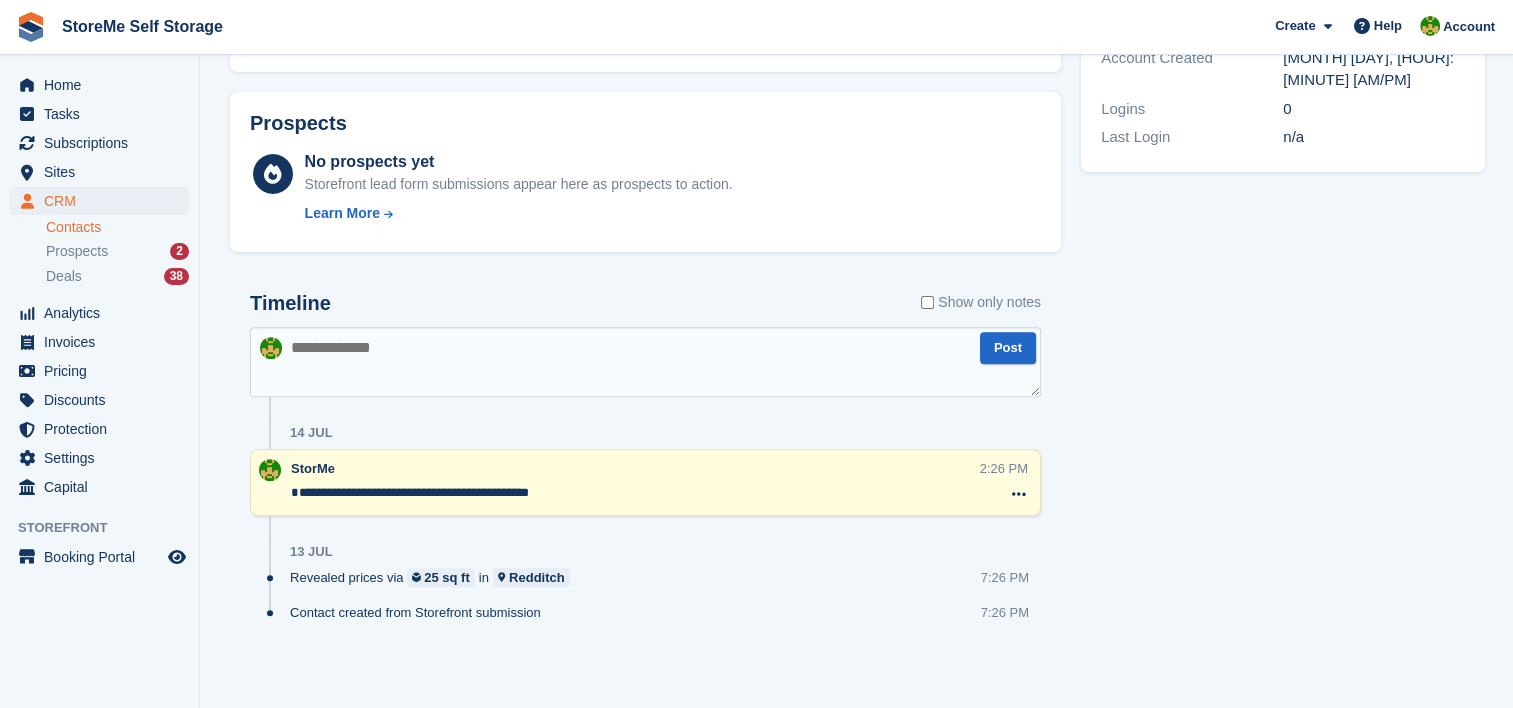 click at bounding box center [645, 362] 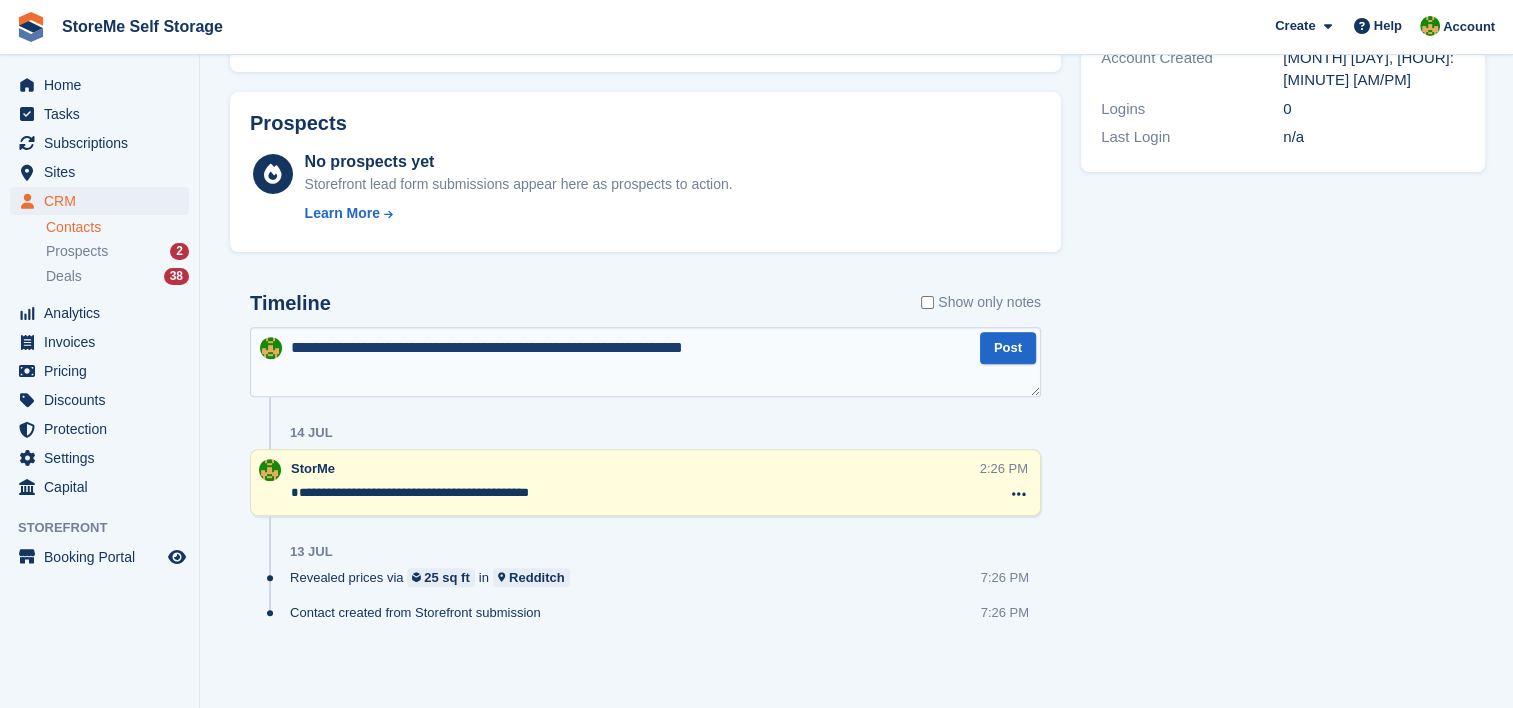 click on "**********" at bounding box center [645, 362] 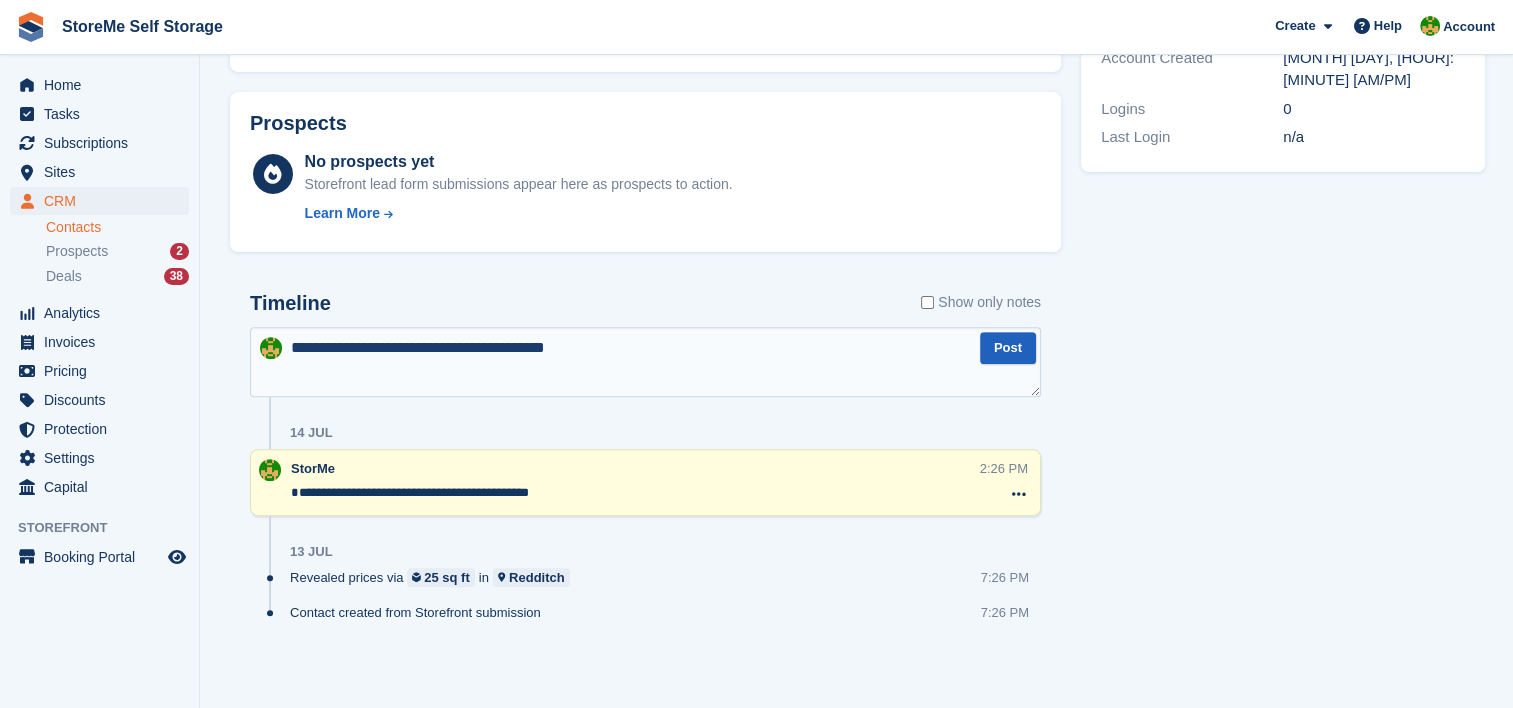 type on "**********" 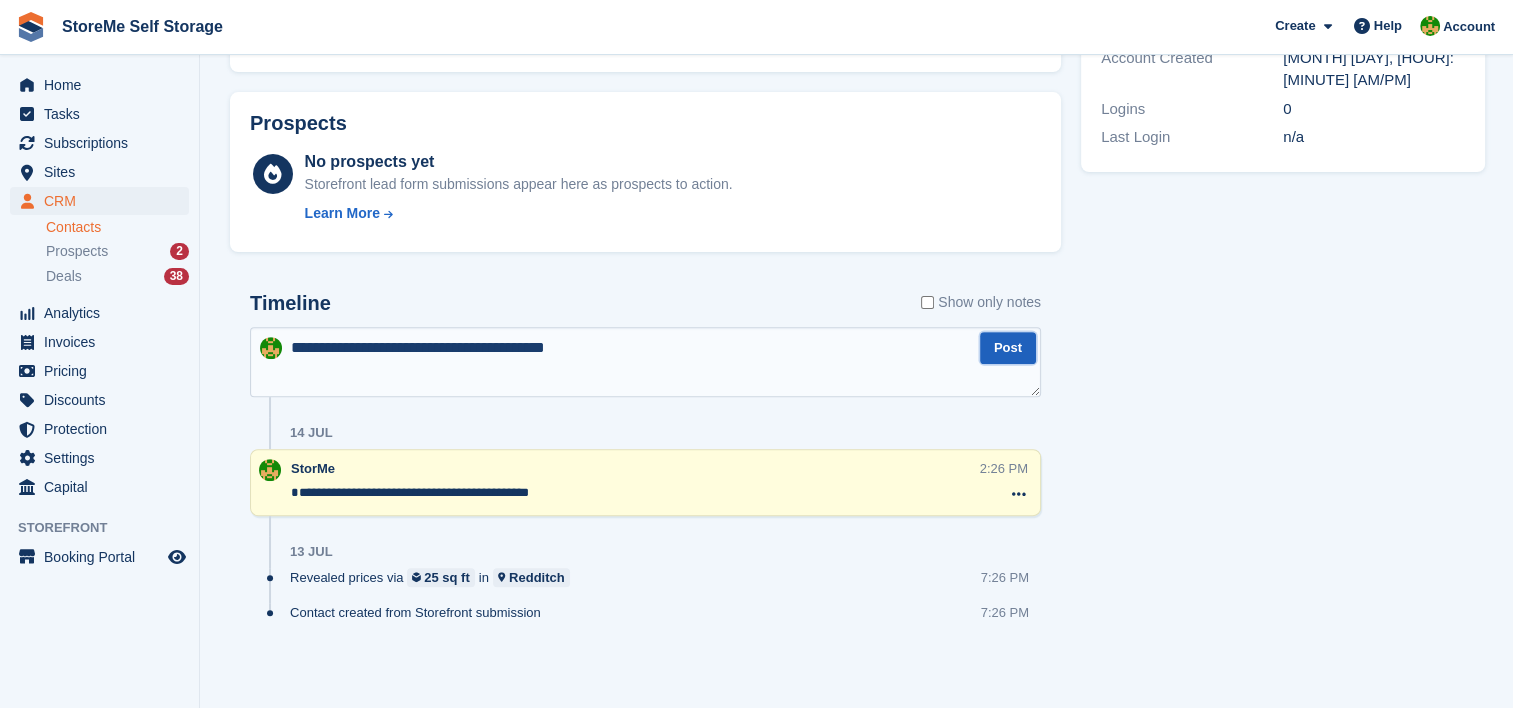 click on "Post" at bounding box center [1008, 348] 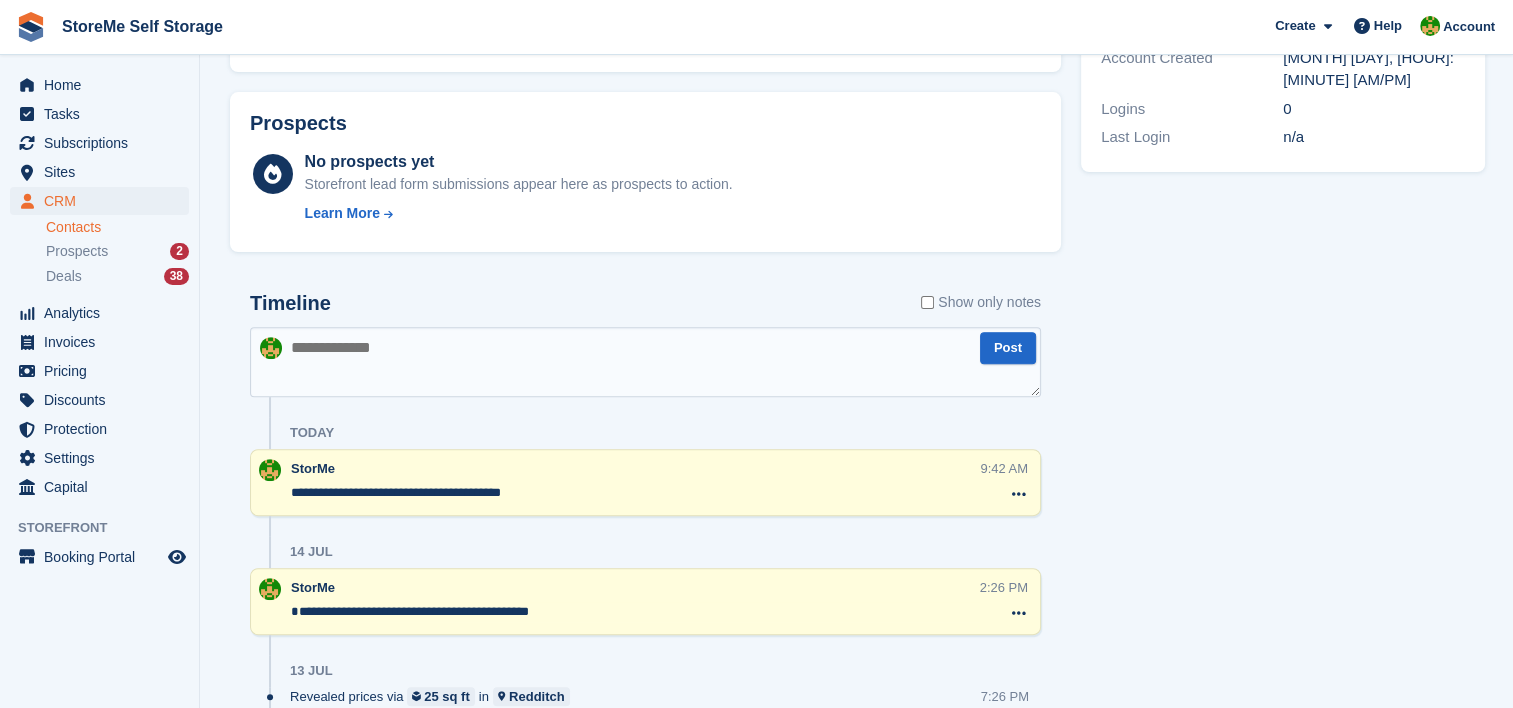 click at bounding box center (645, 362) 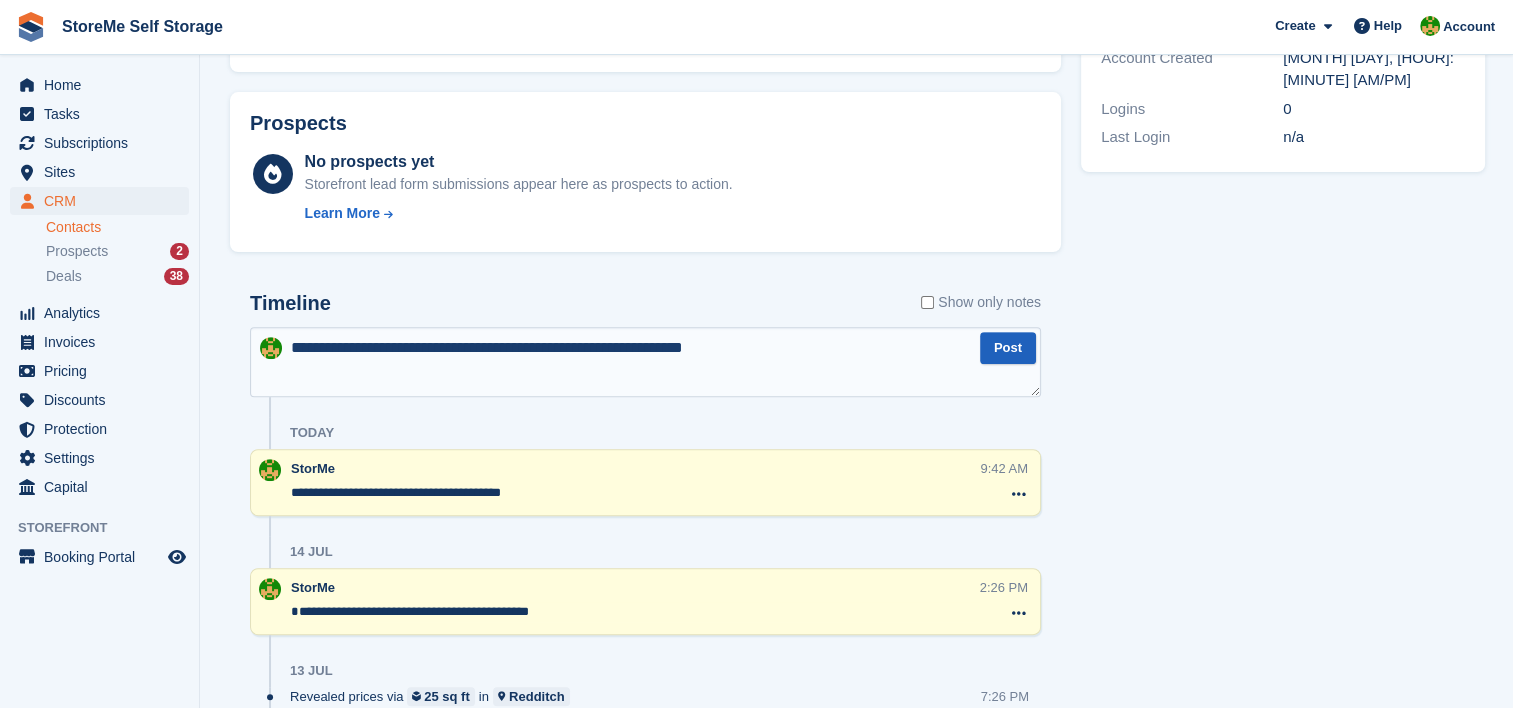 type on "**********" 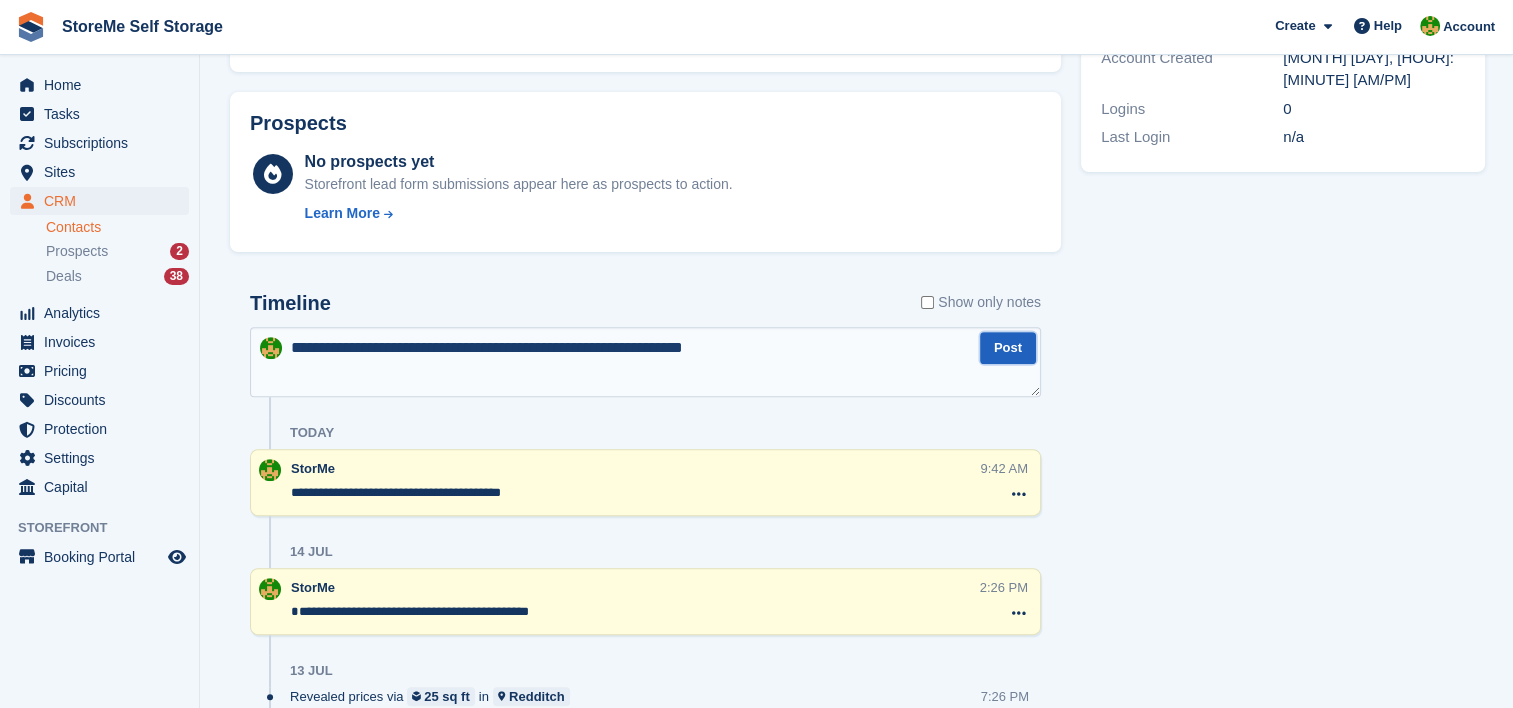 click on "Post" at bounding box center (1008, 348) 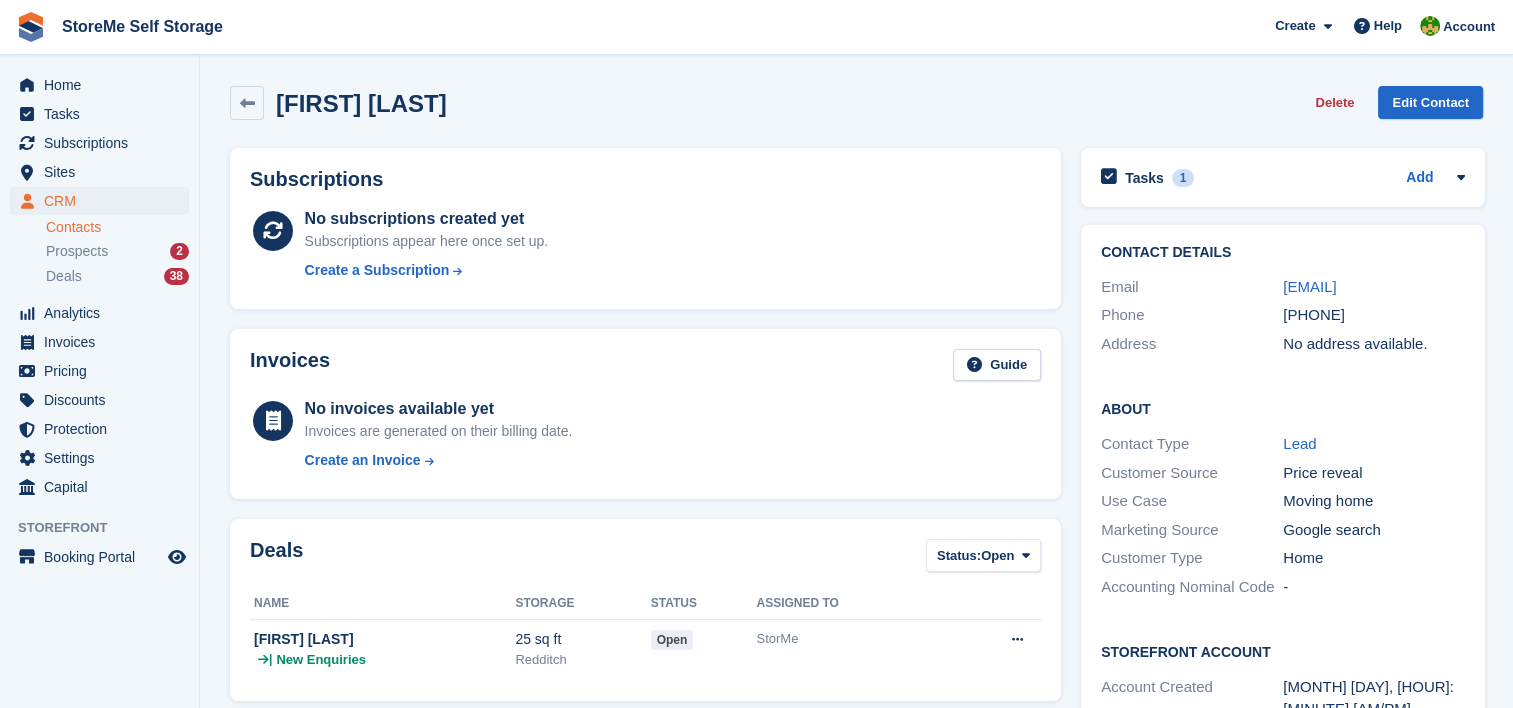 scroll, scrollTop: 0, scrollLeft: 0, axis: both 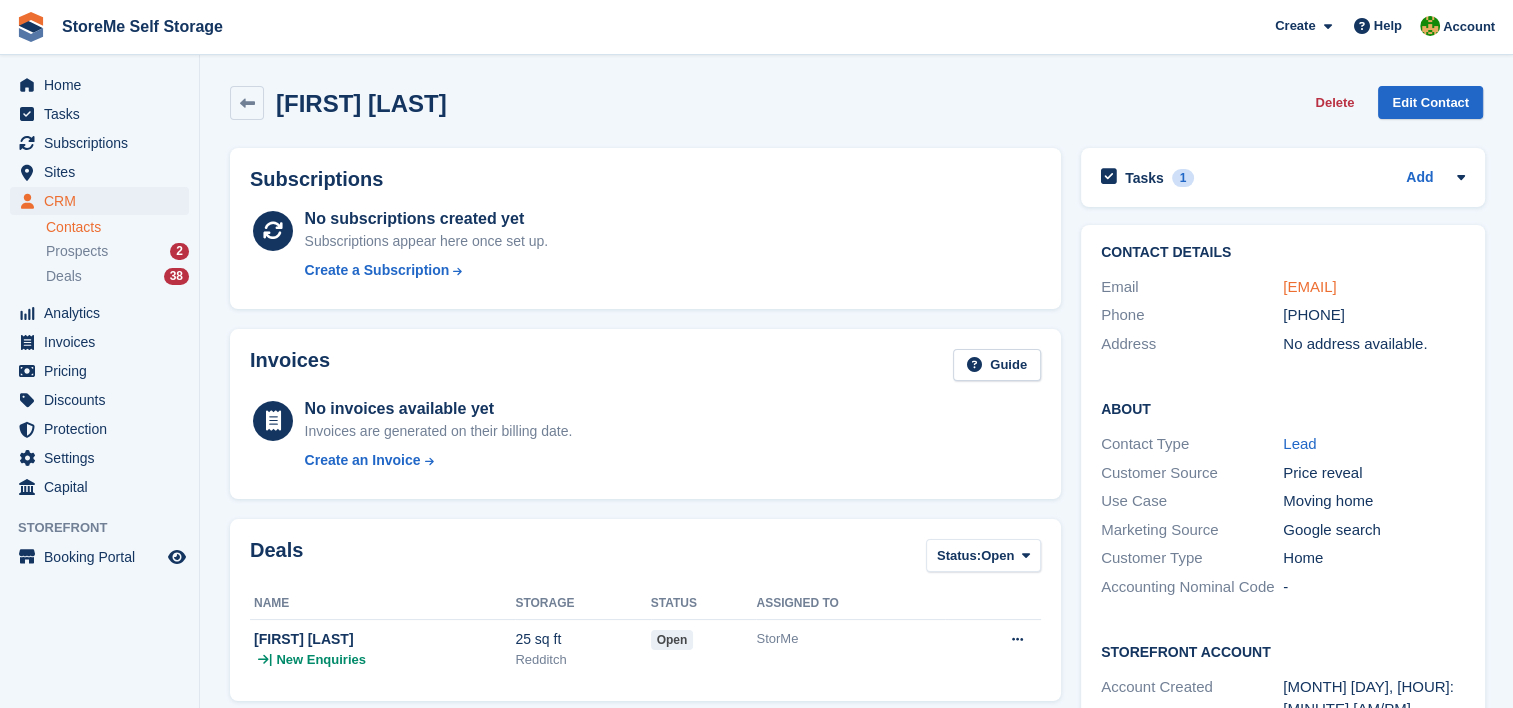 copy on "eleanor_rose99@hotmail.co.uk" 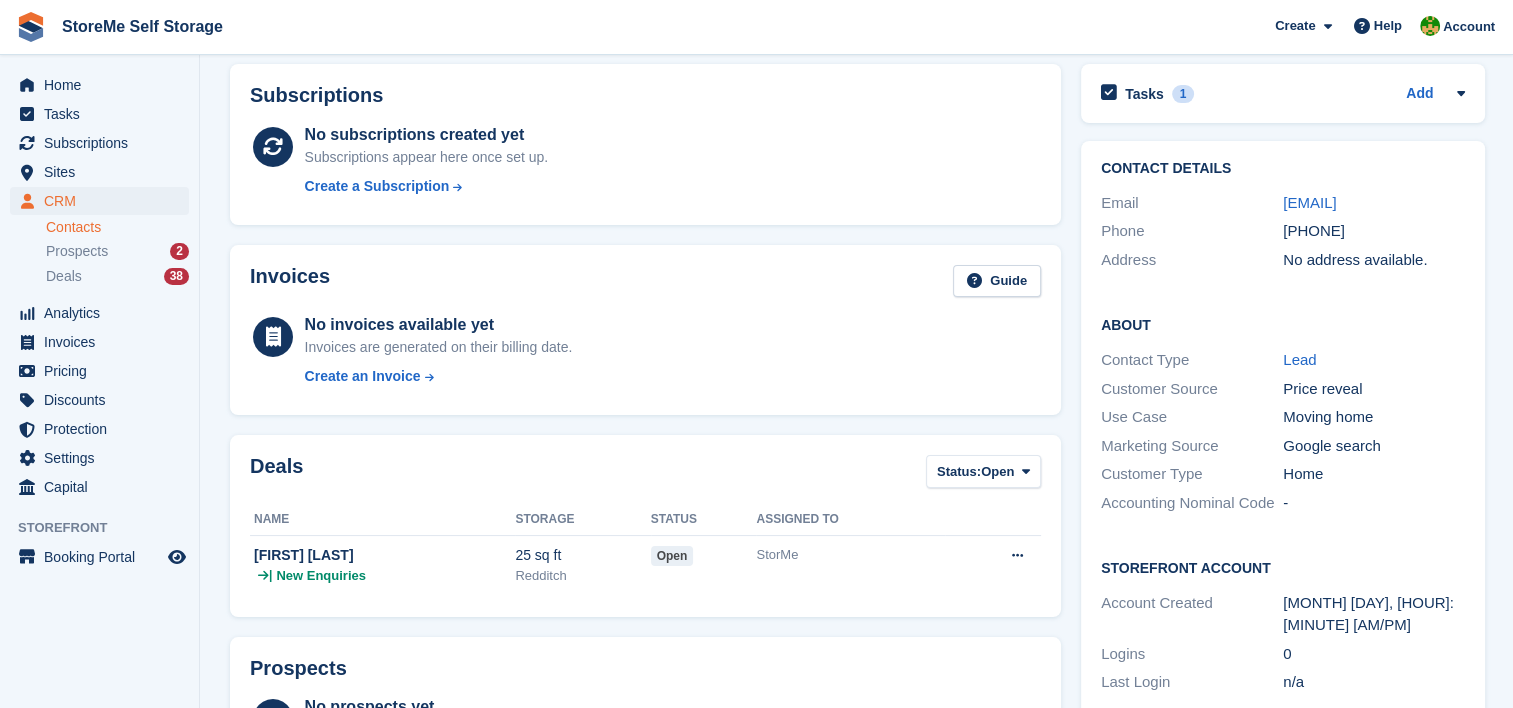 scroll, scrollTop: 0, scrollLeft: 0, axis: both 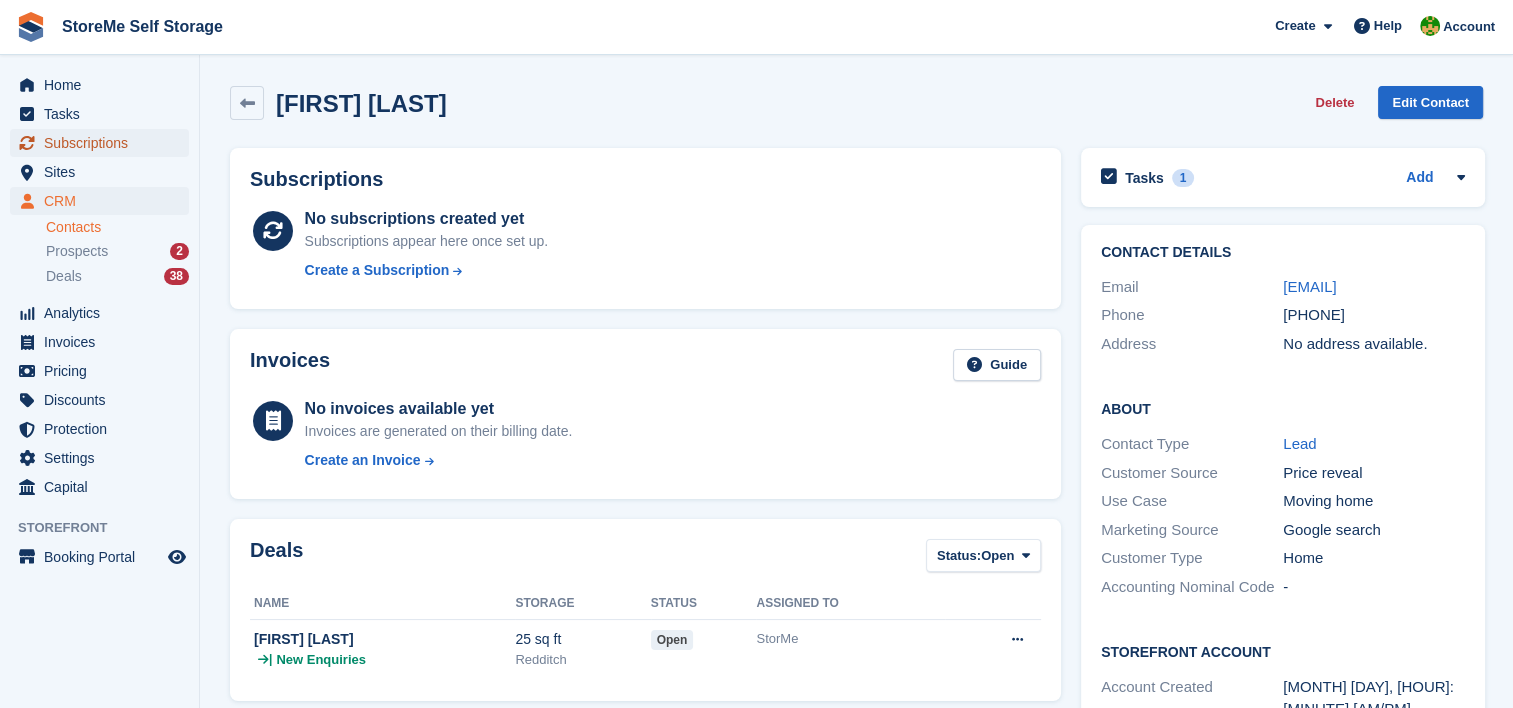 click on "Subscriptions" at bounding box center [104, 143] 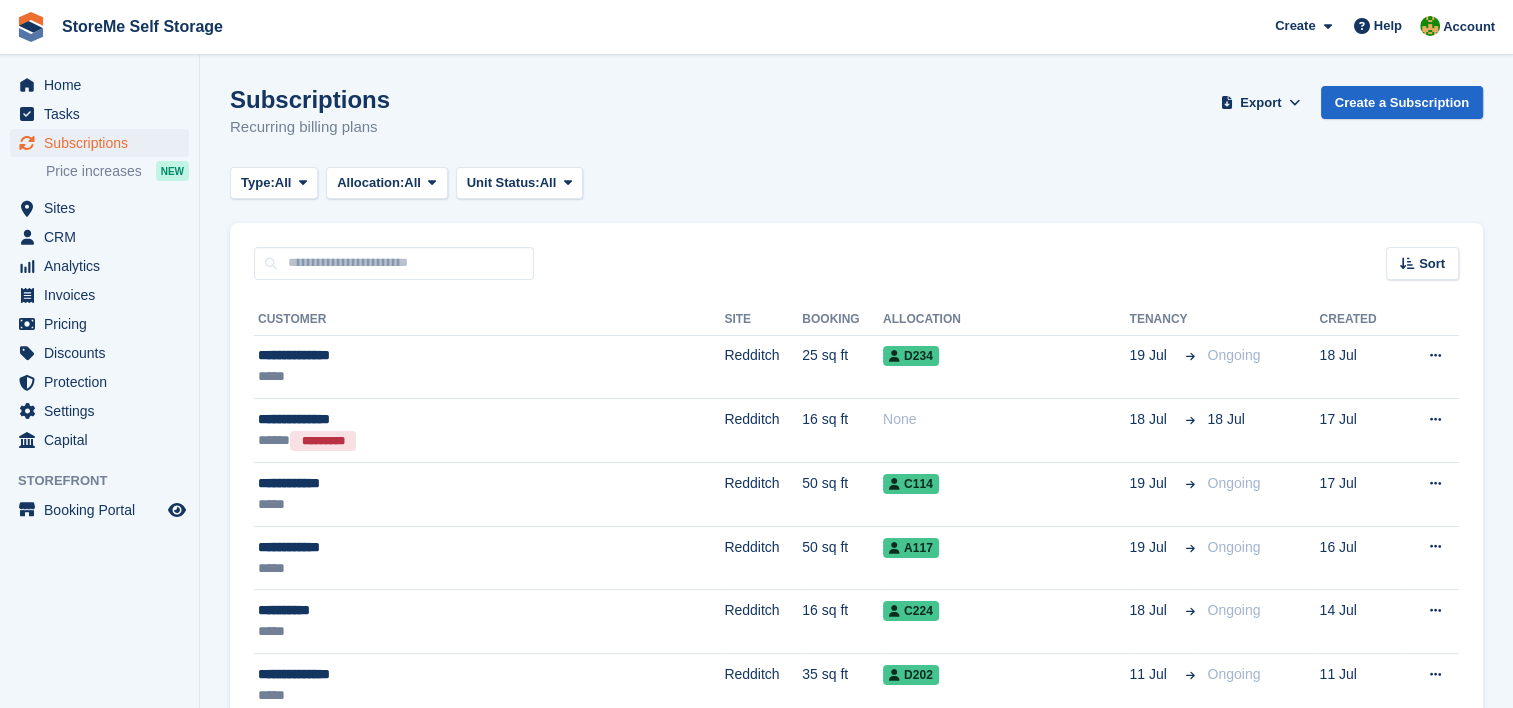 click on "**********" at bounding box center [856, 1907] 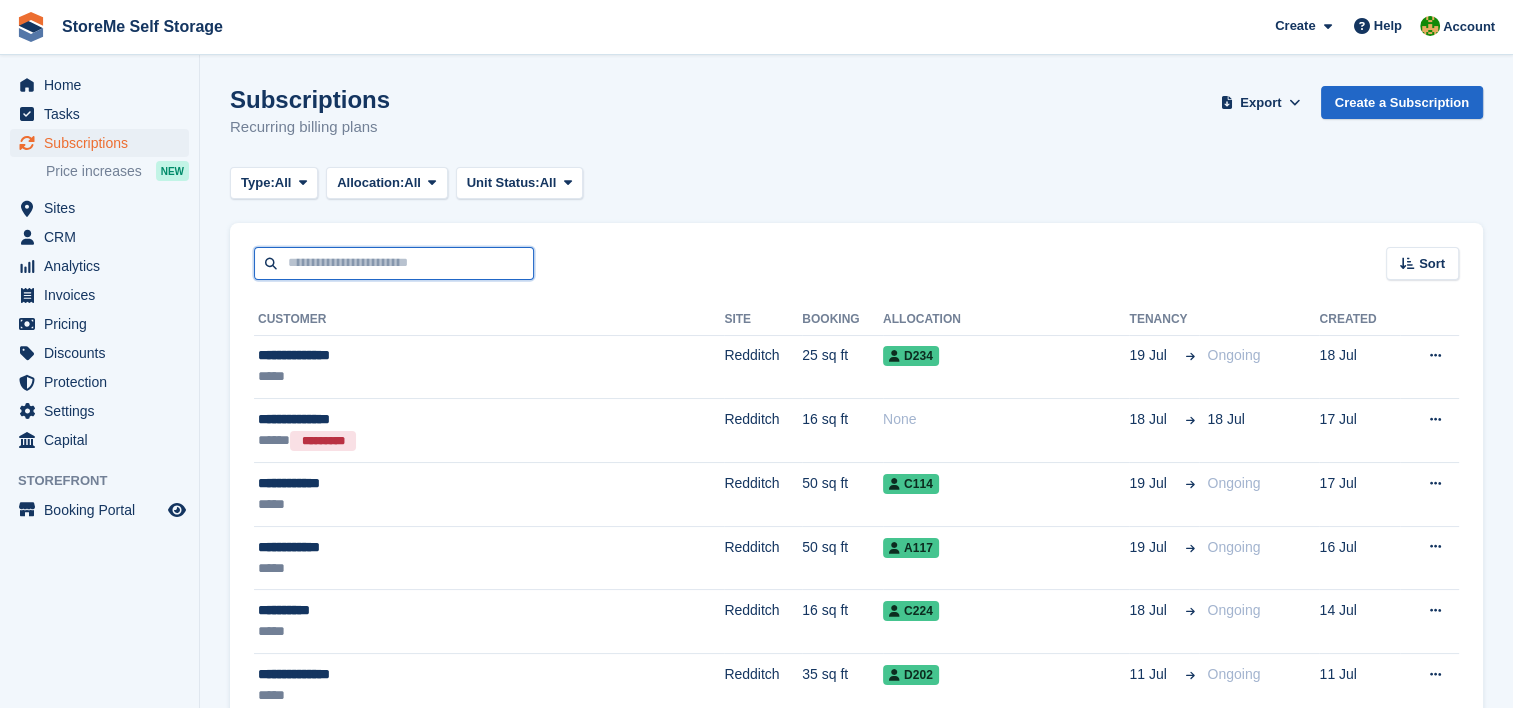 click at bounding box center [394, 263] 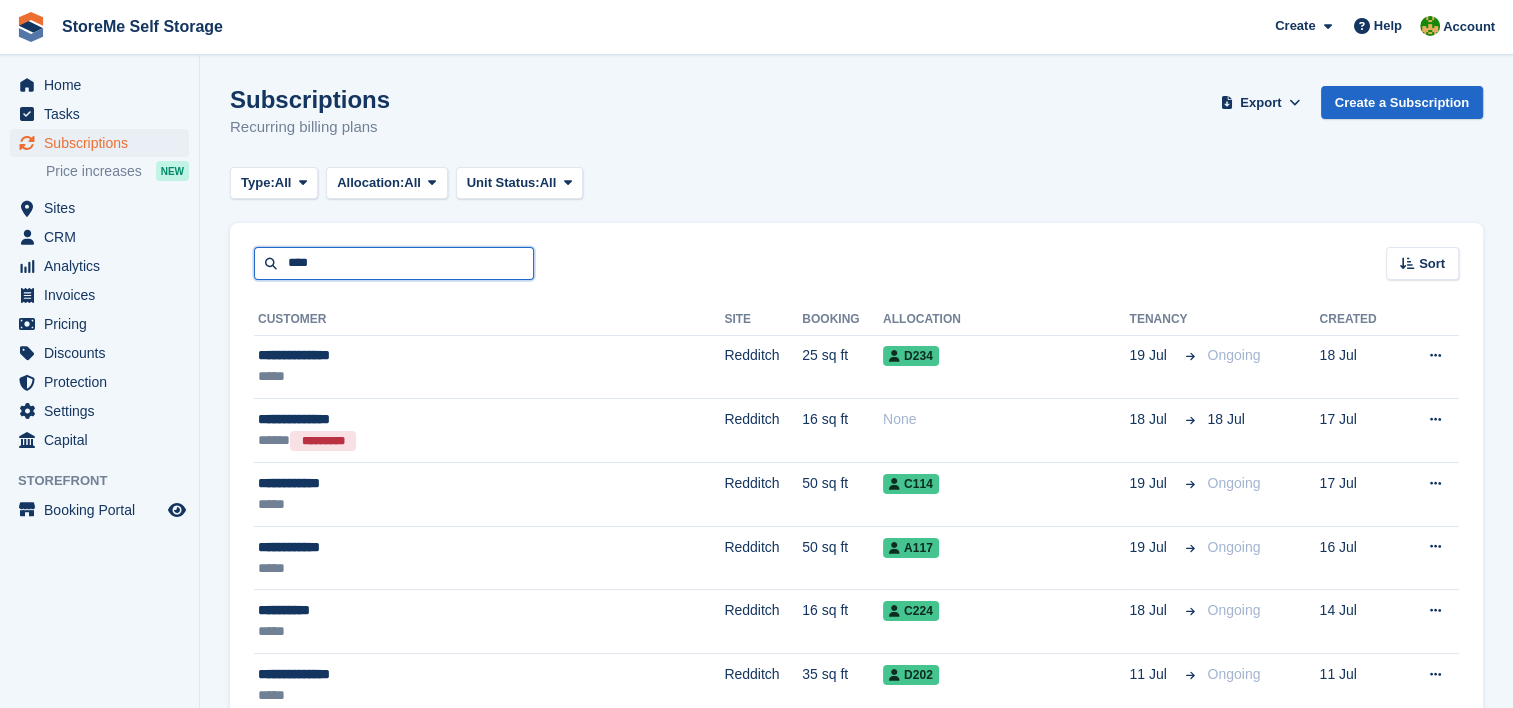 type on "******" 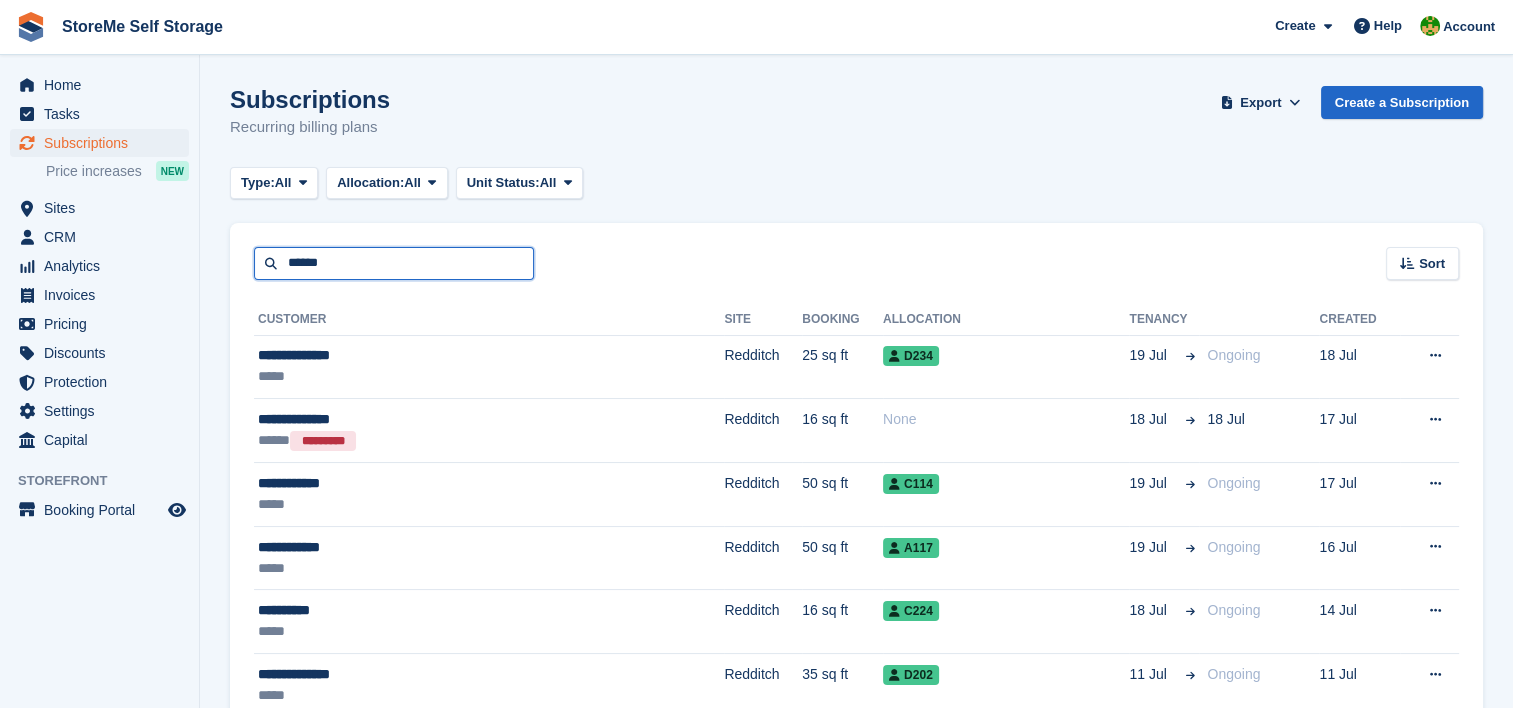 click on "******" at bounding box center [394, 263] 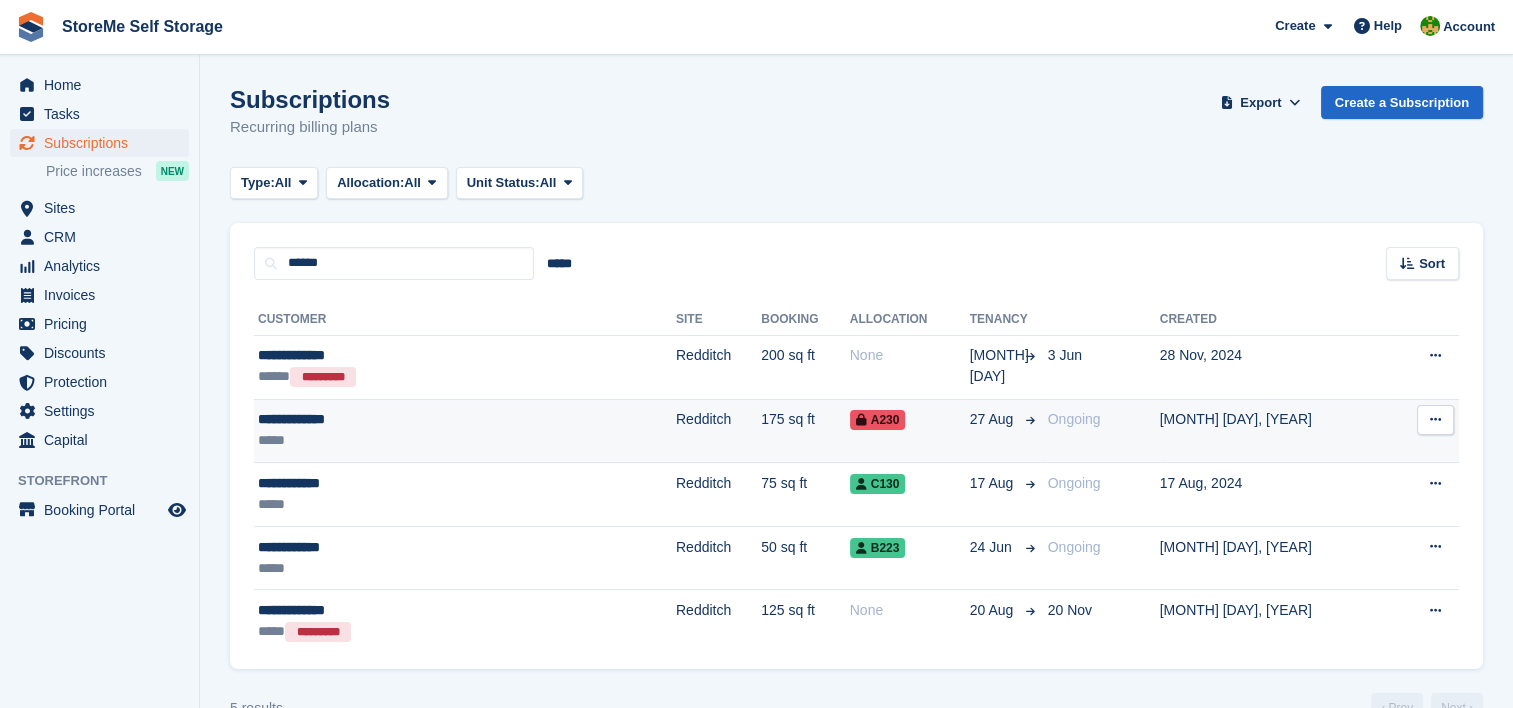 click on "**********" at bounding box center [393, 419] 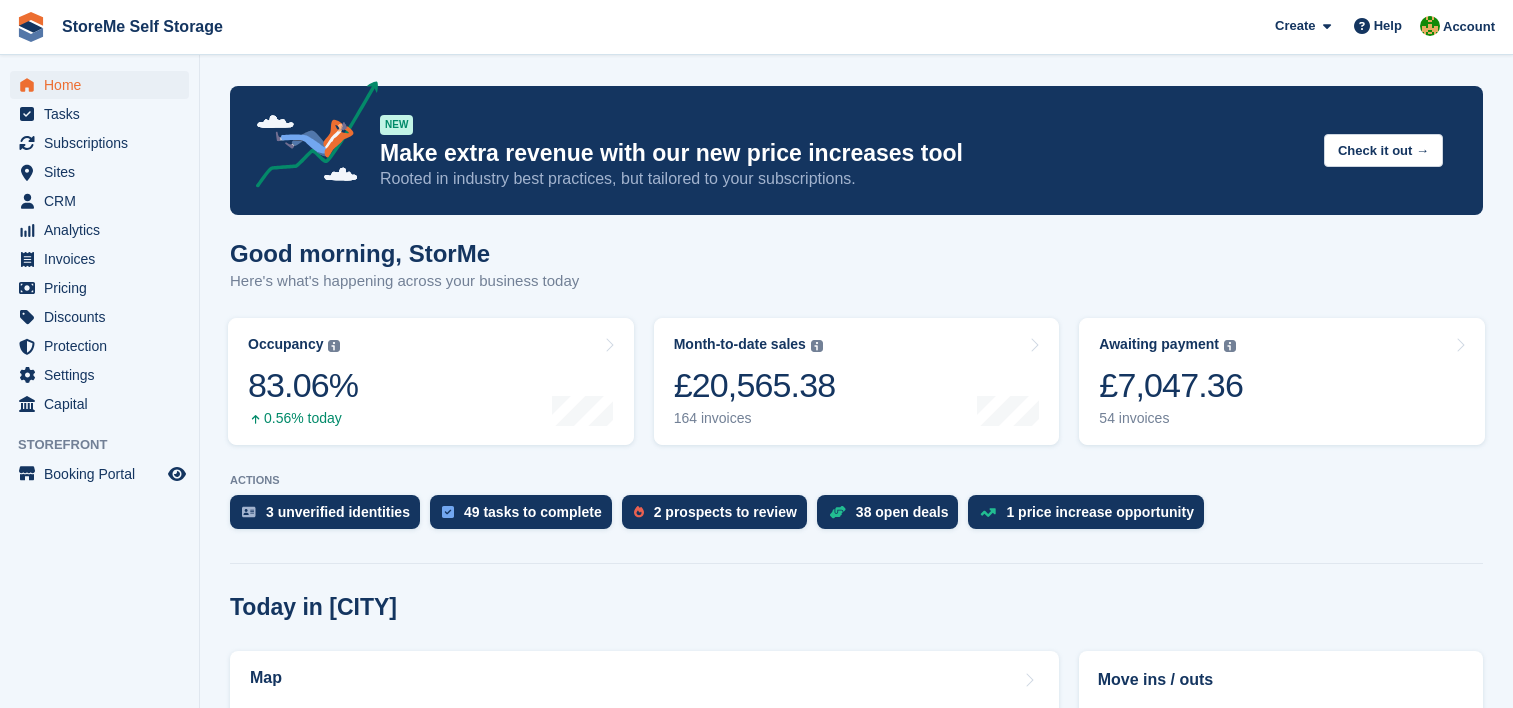scroll, scrollTop: 0, scrollLeft: 0, axis: both 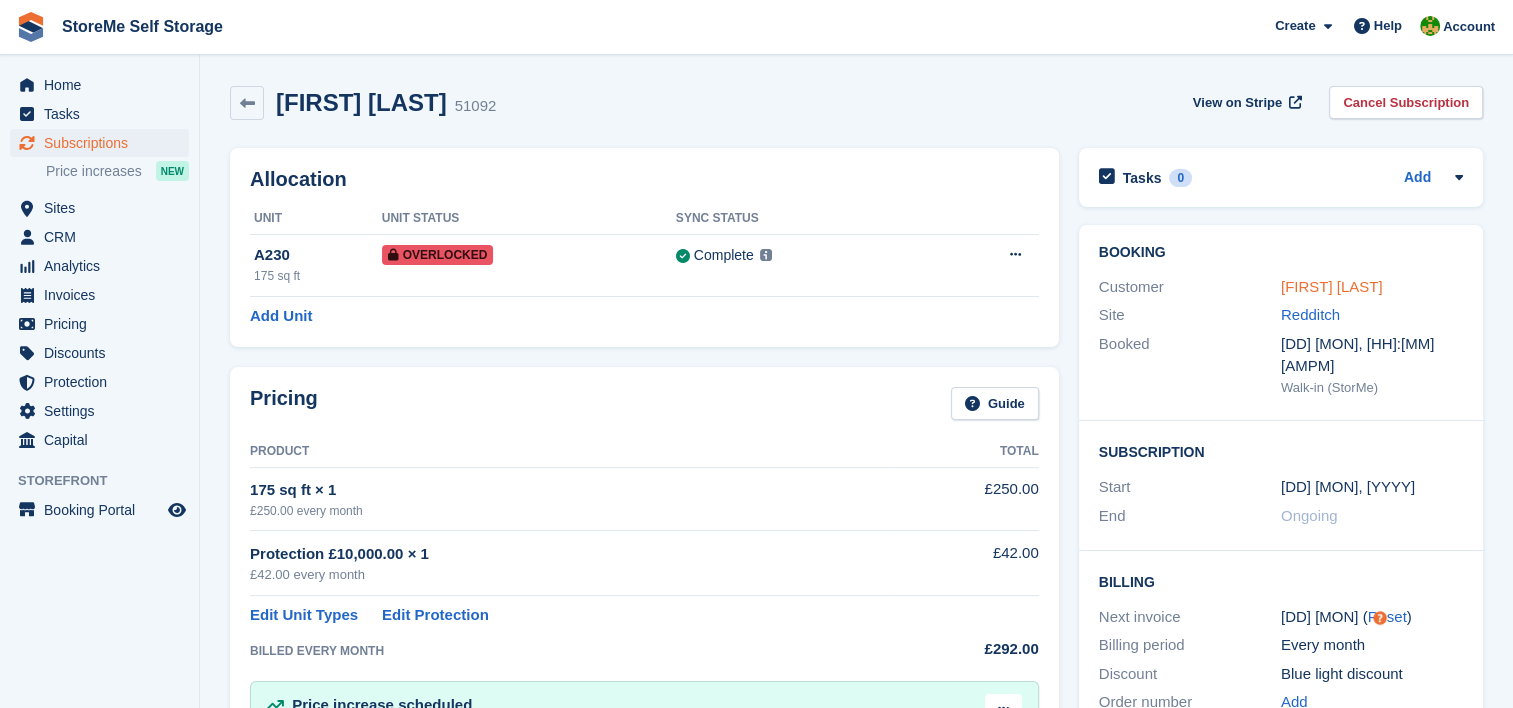 click on "[FIRST] [LAST]" at bounding box center (1332, 286) 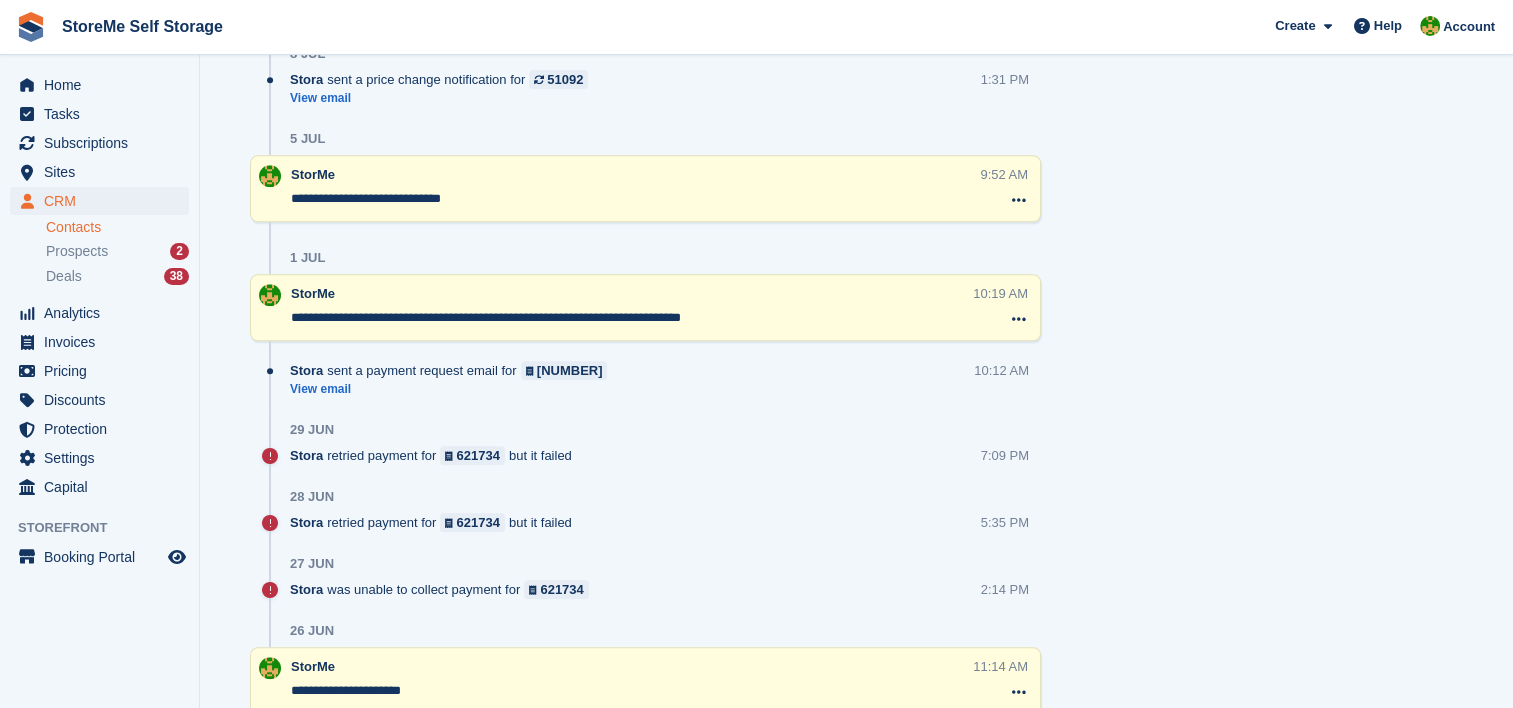 scroll, scrollTop: 1448, scrollLeft: 0, axis: vertical 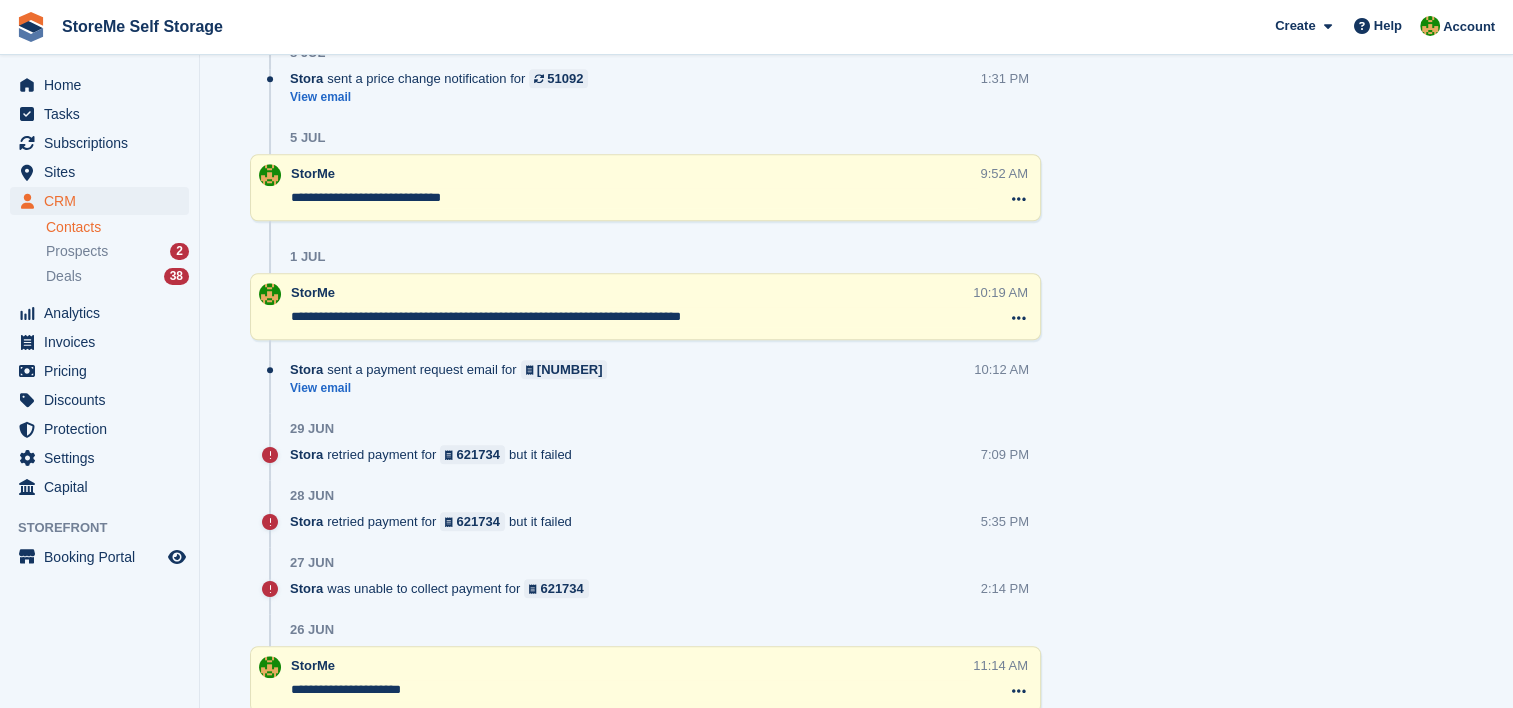 drag, startPoint x: 520, startPoint y: 200, endPoint x: 396, endPoint y: 188, distance: 124.57929 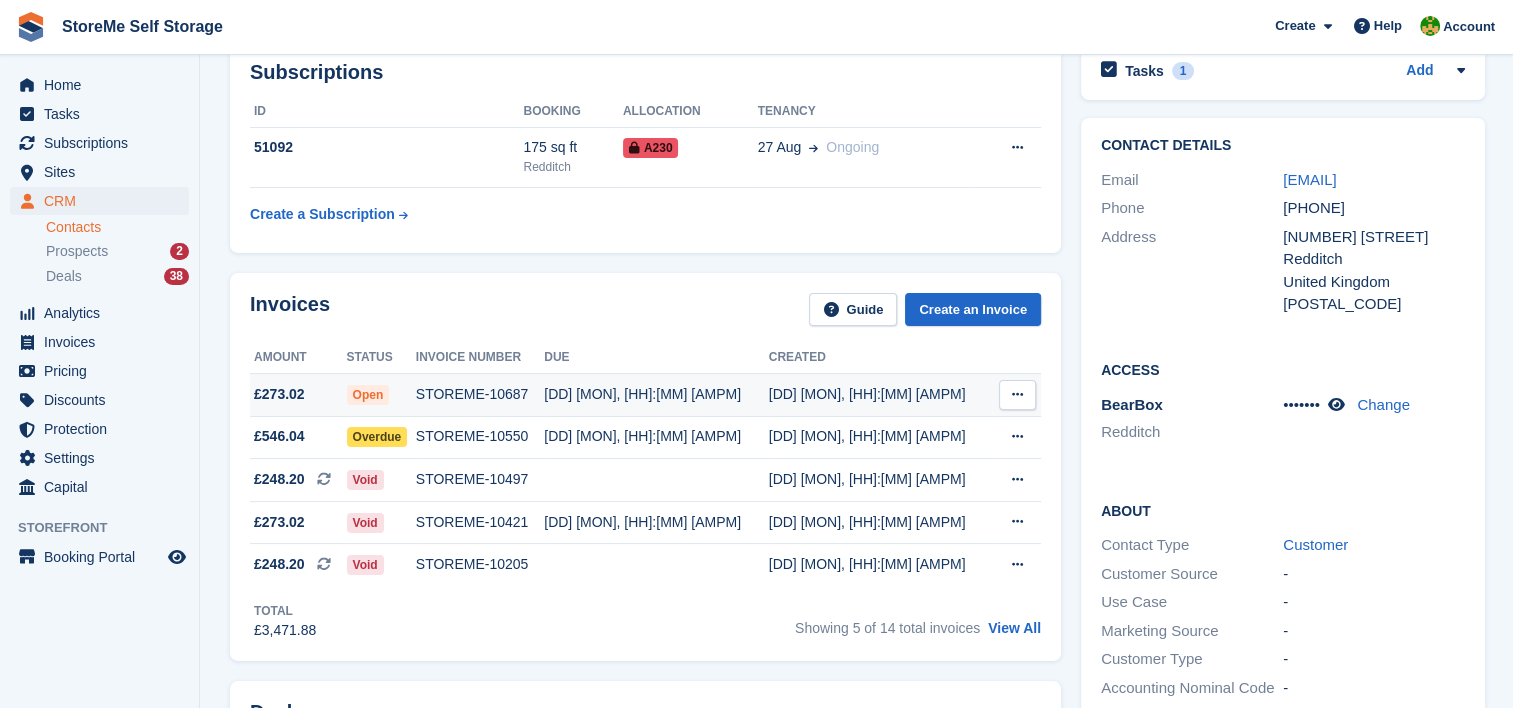 scroll, scrollTop: 0, scrollLeft: 0, axis: both 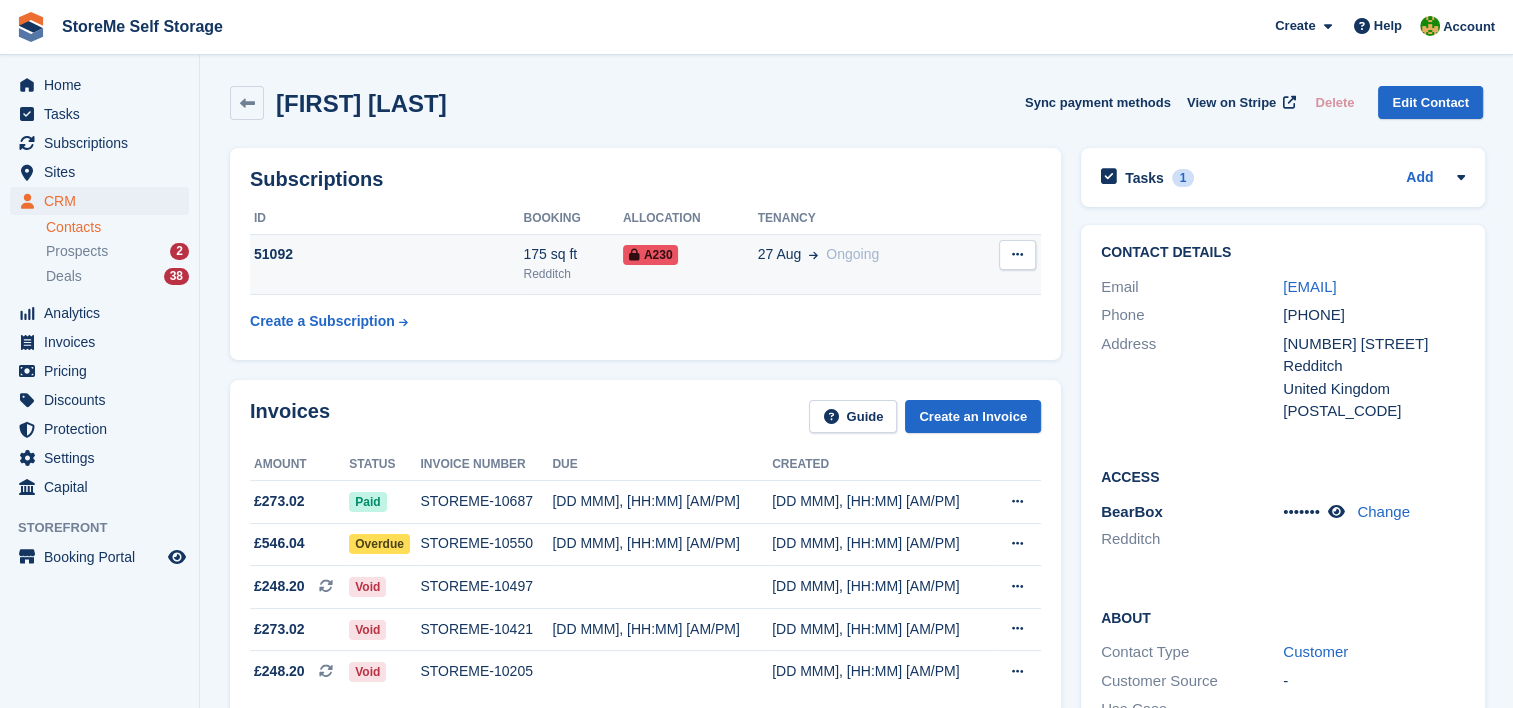 click at bounding box center [1017, 254] 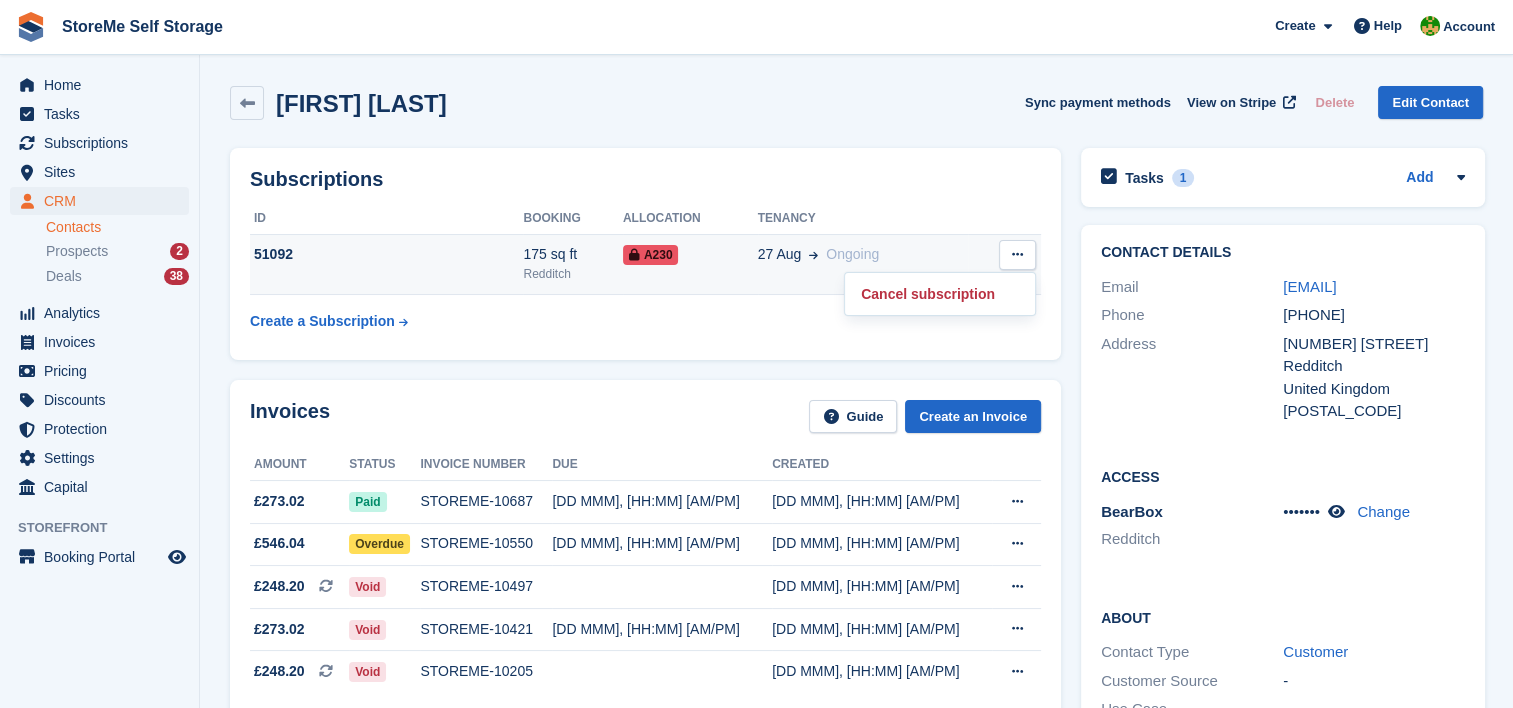 click on "27 Aug
Ongoing" at bounding box center (863, 254) 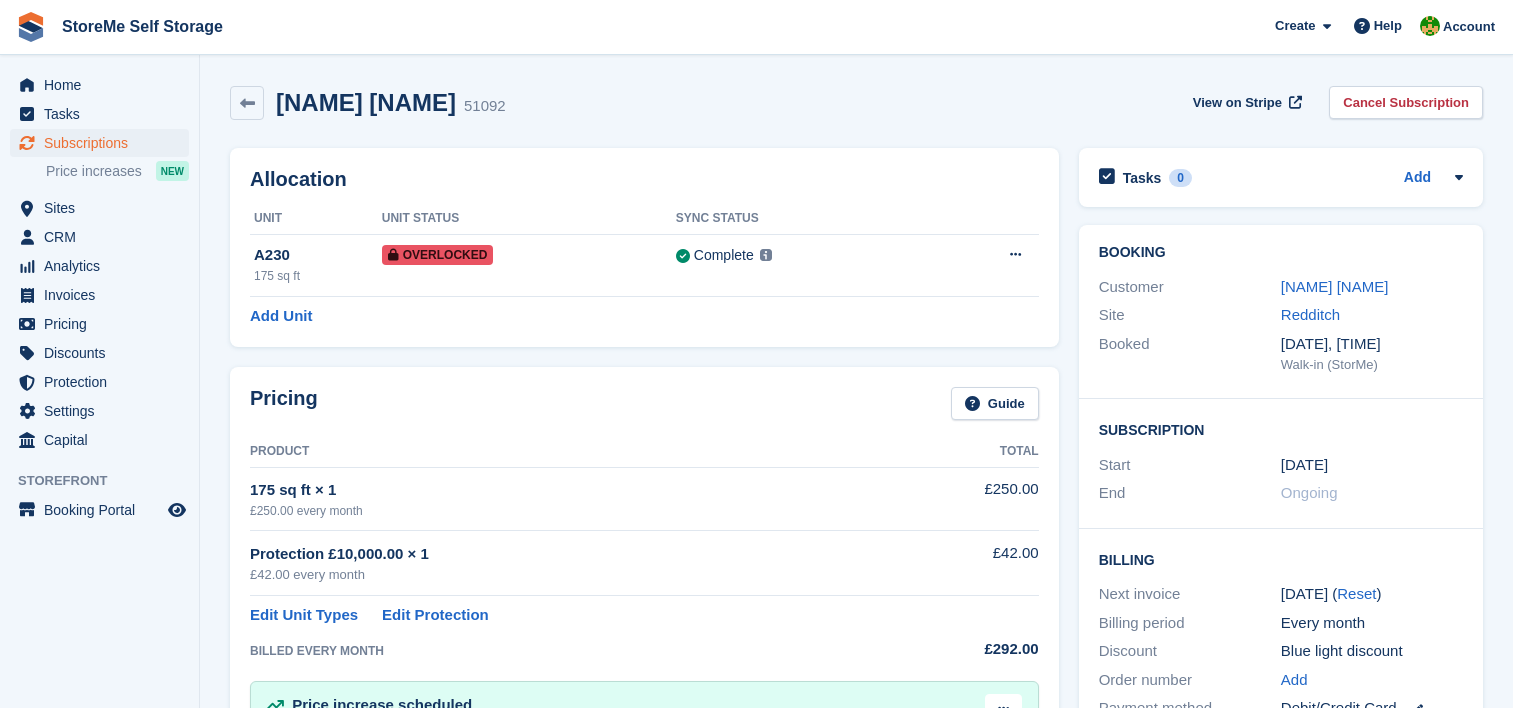 scroll, scrollTop: 0, scrollLeft: 0, axis: both 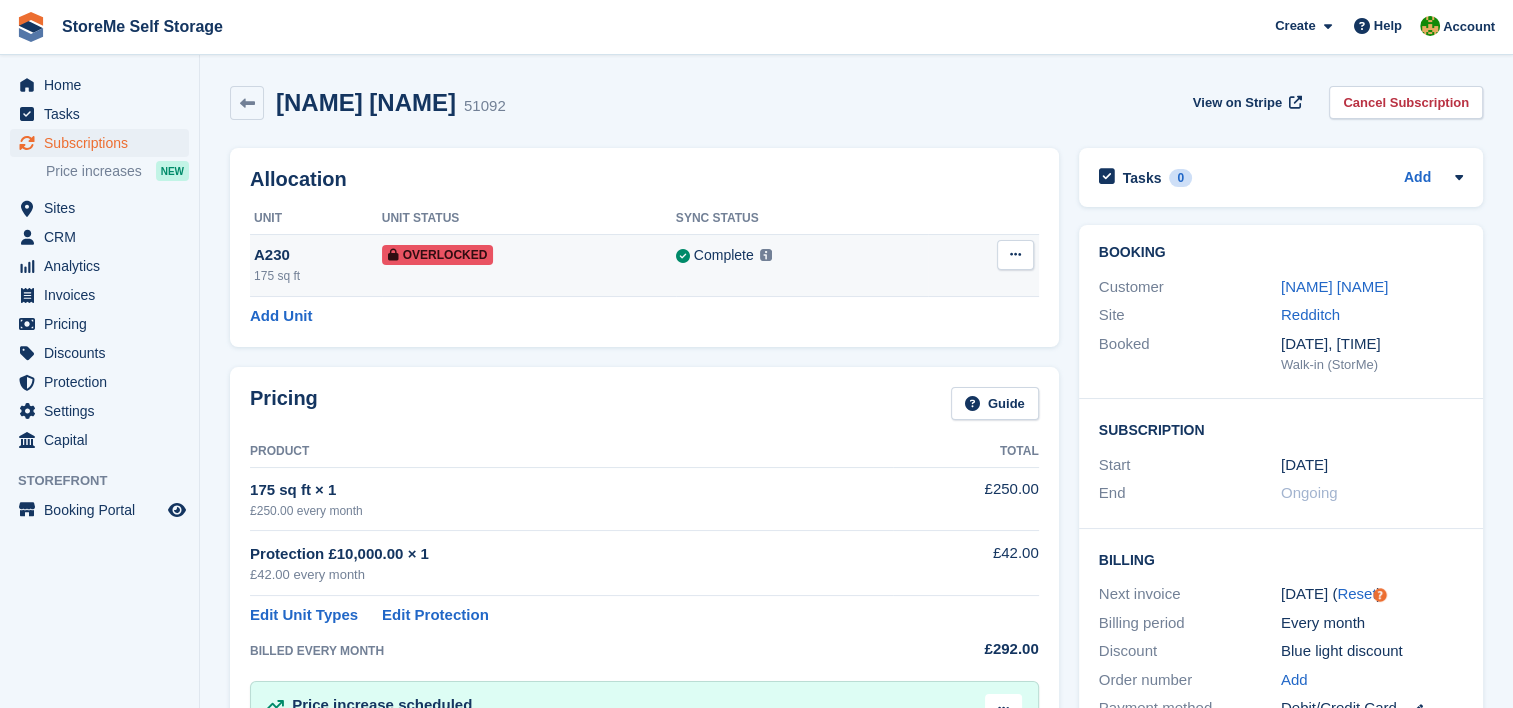 click at bounding box center (1015, 254) 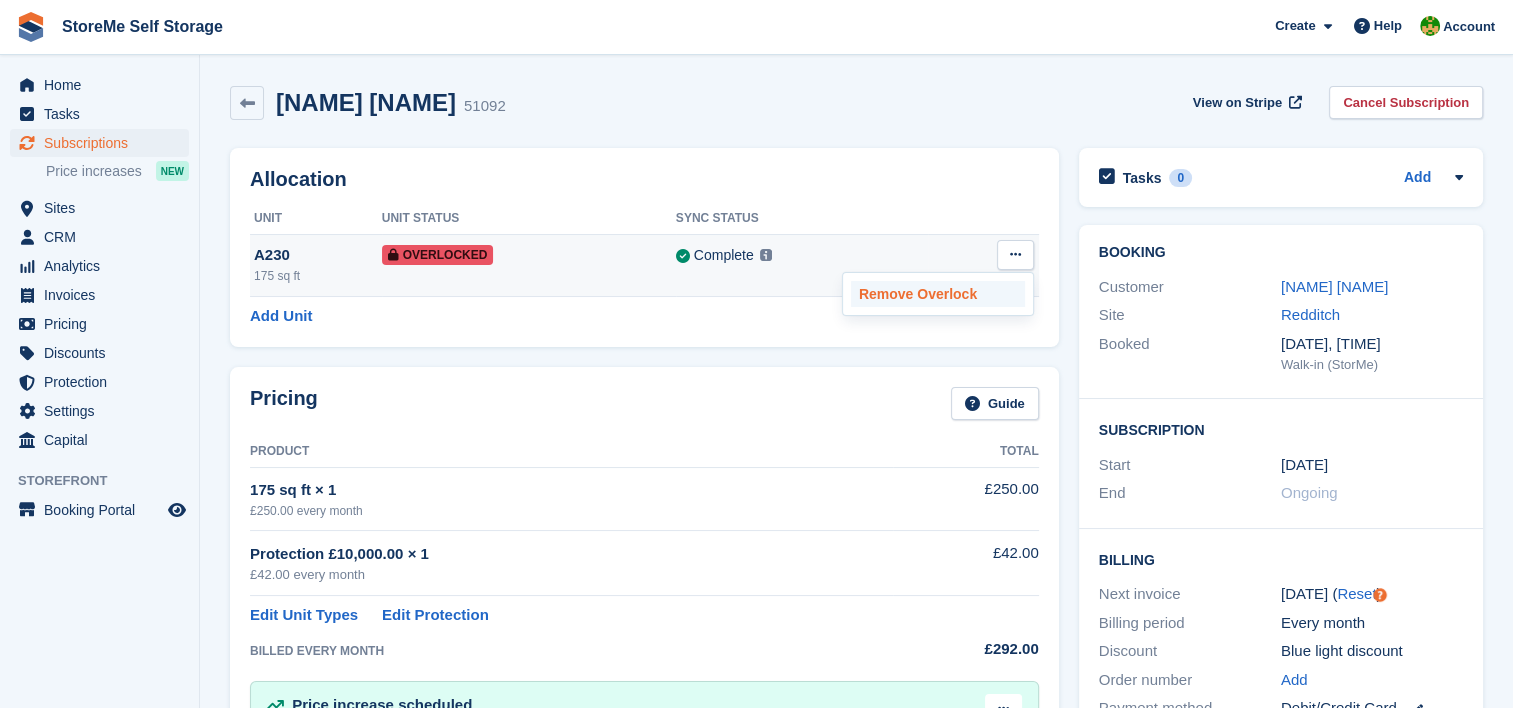 click on "Remove Overlock" at bounding box center (938, 294) 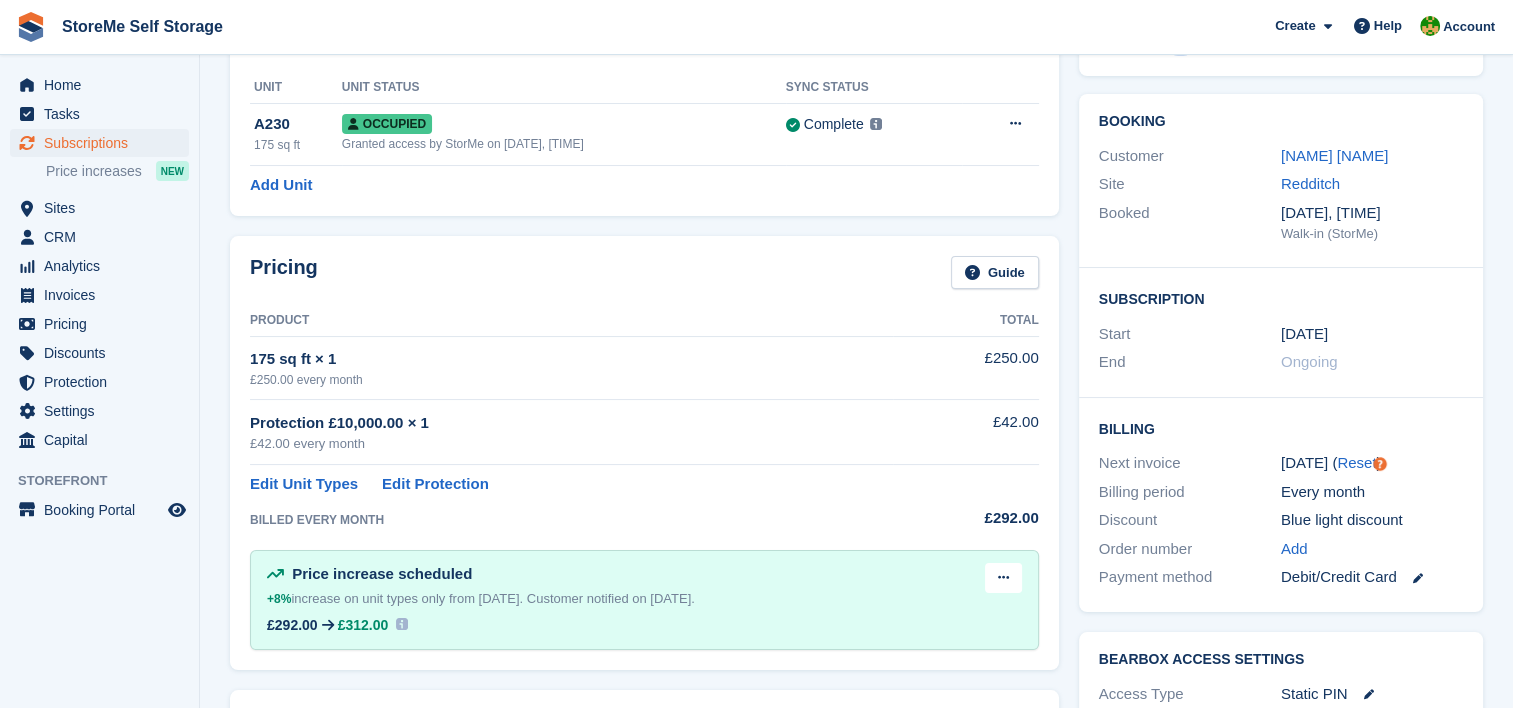 scroll, scrollTop: 0, scrollLeft: 0, axis: both 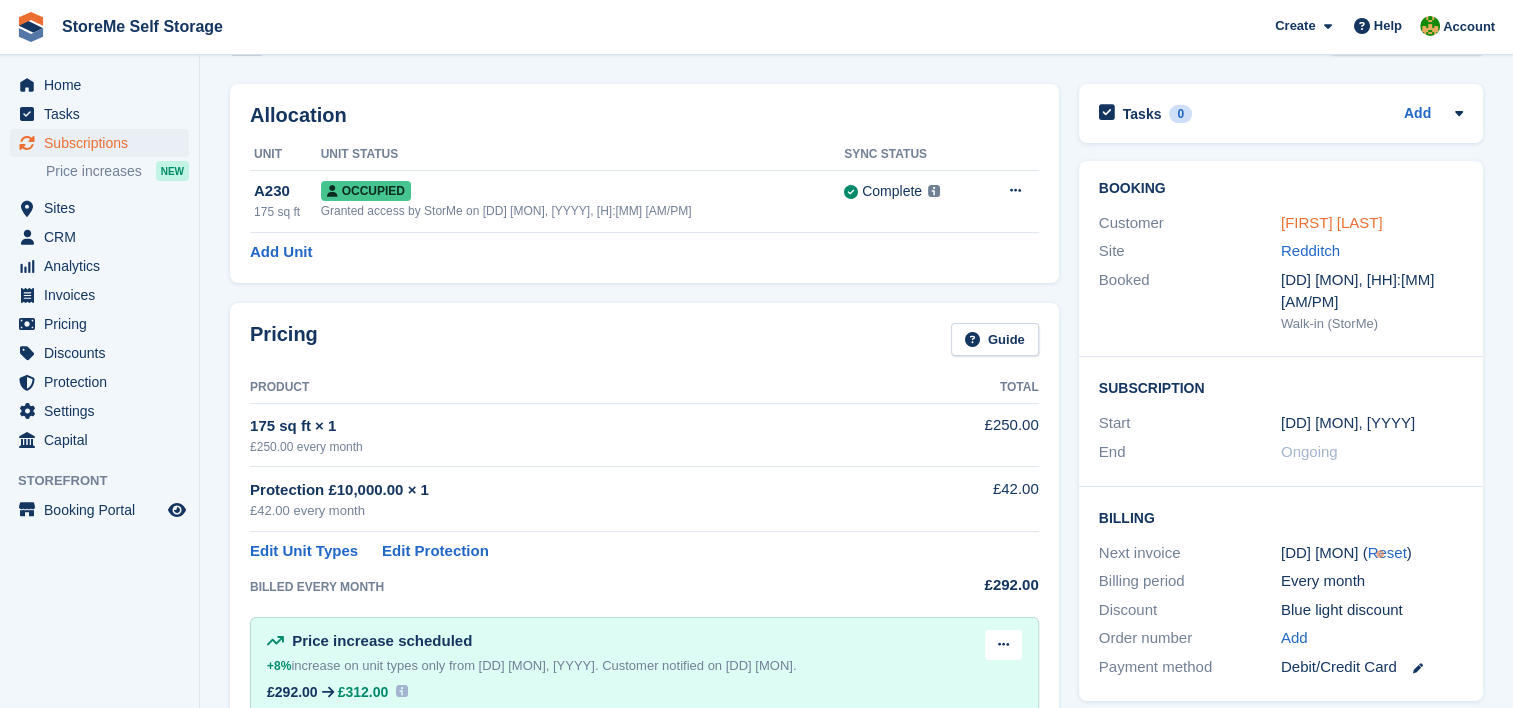 click on "[FIRST] [LAST]" at bounding box center (1332, 222) 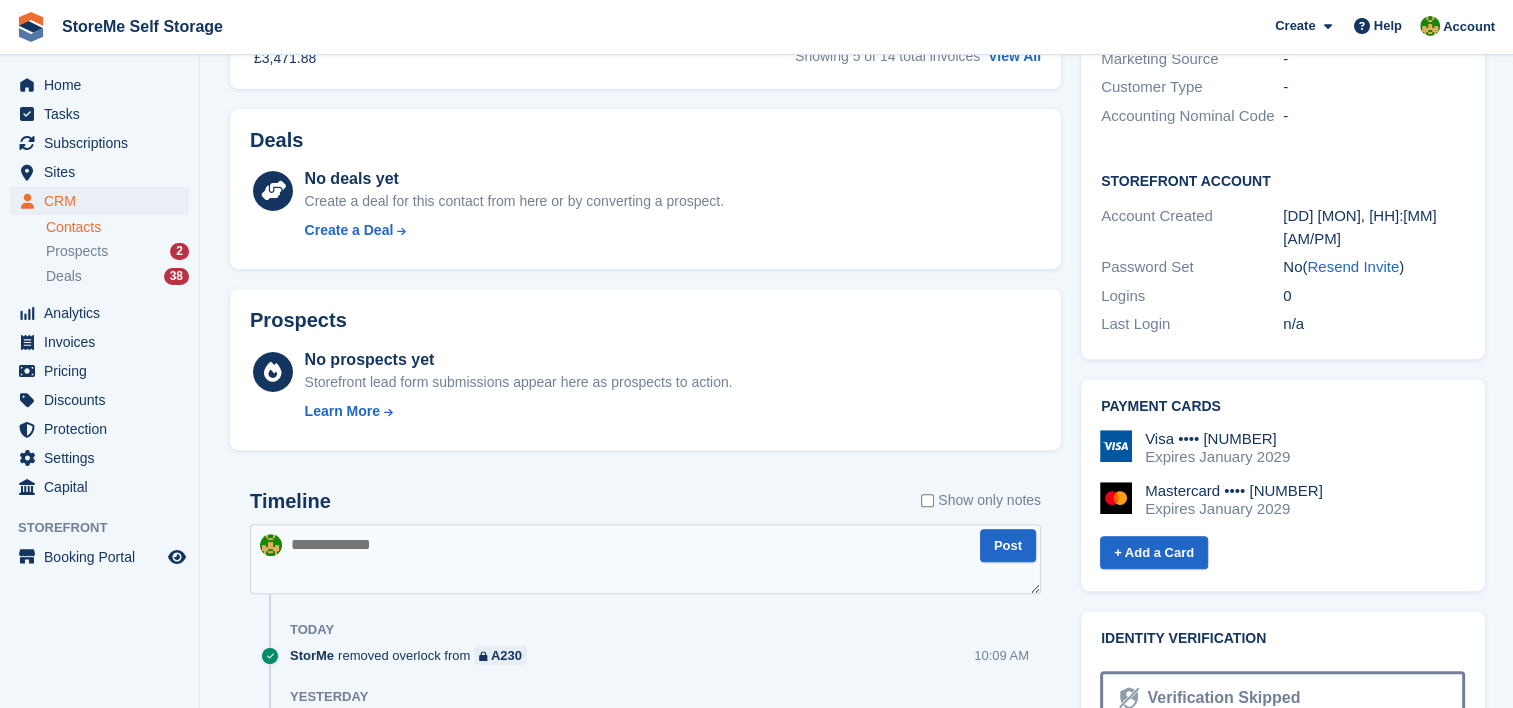 scroll, scrollTop: 676, scrollLeft: 0, axis: vertical 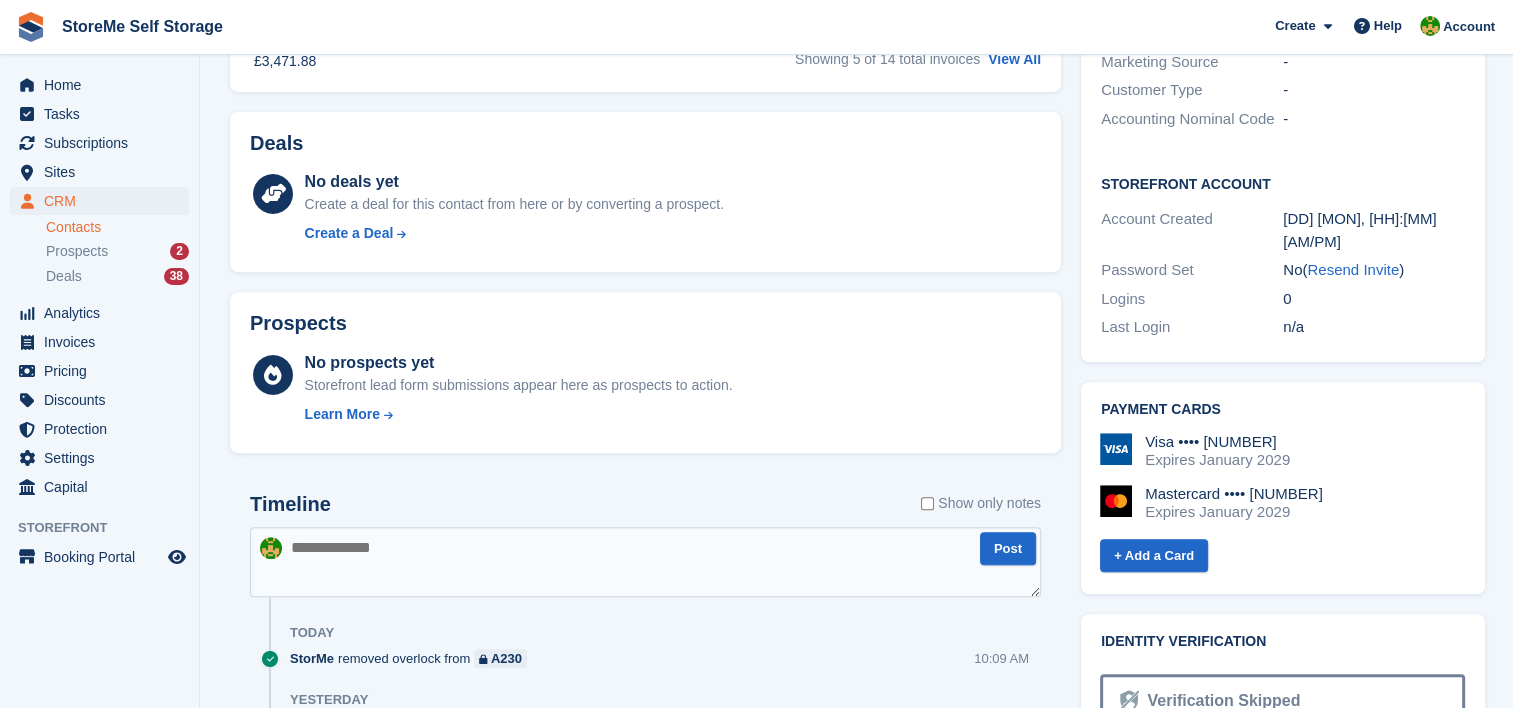 click at bounding box center (645, 562) 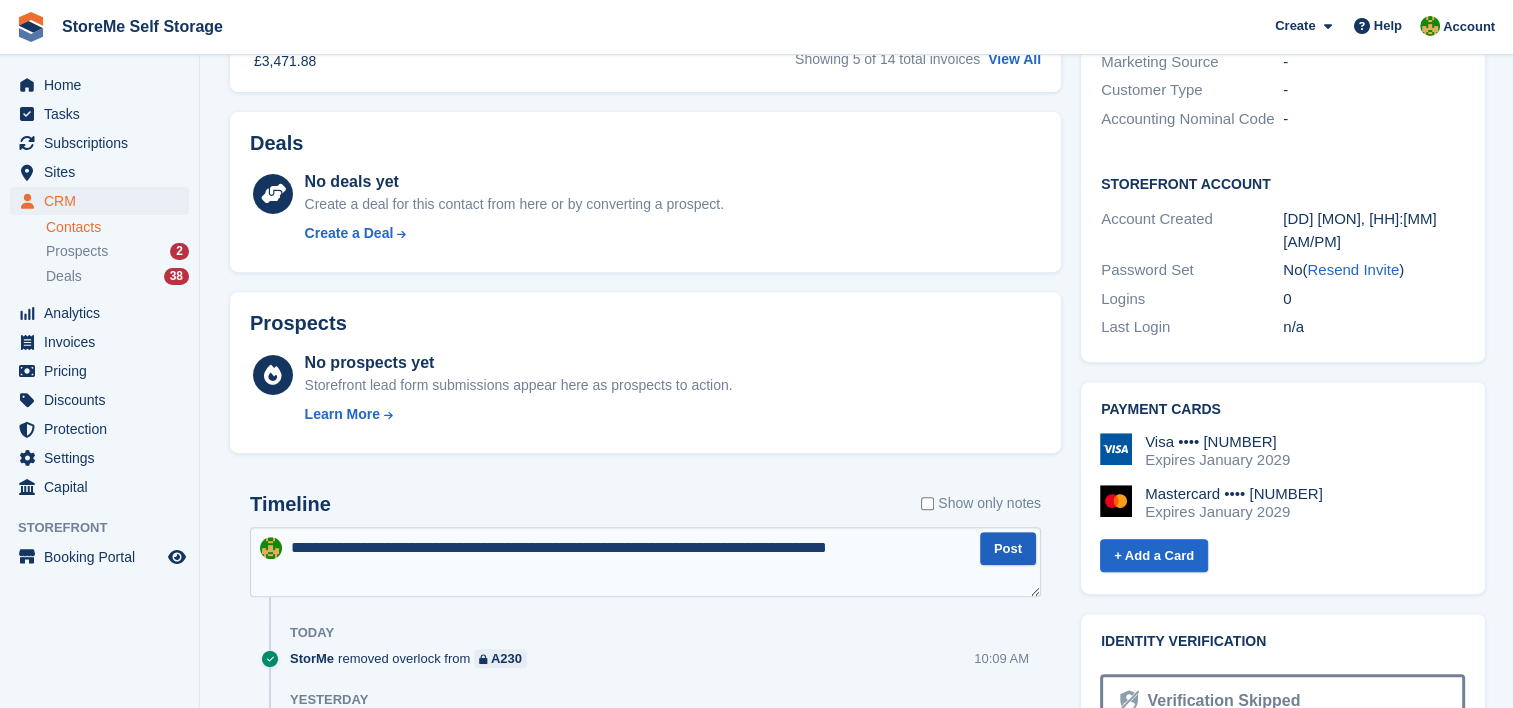 type on "**********" 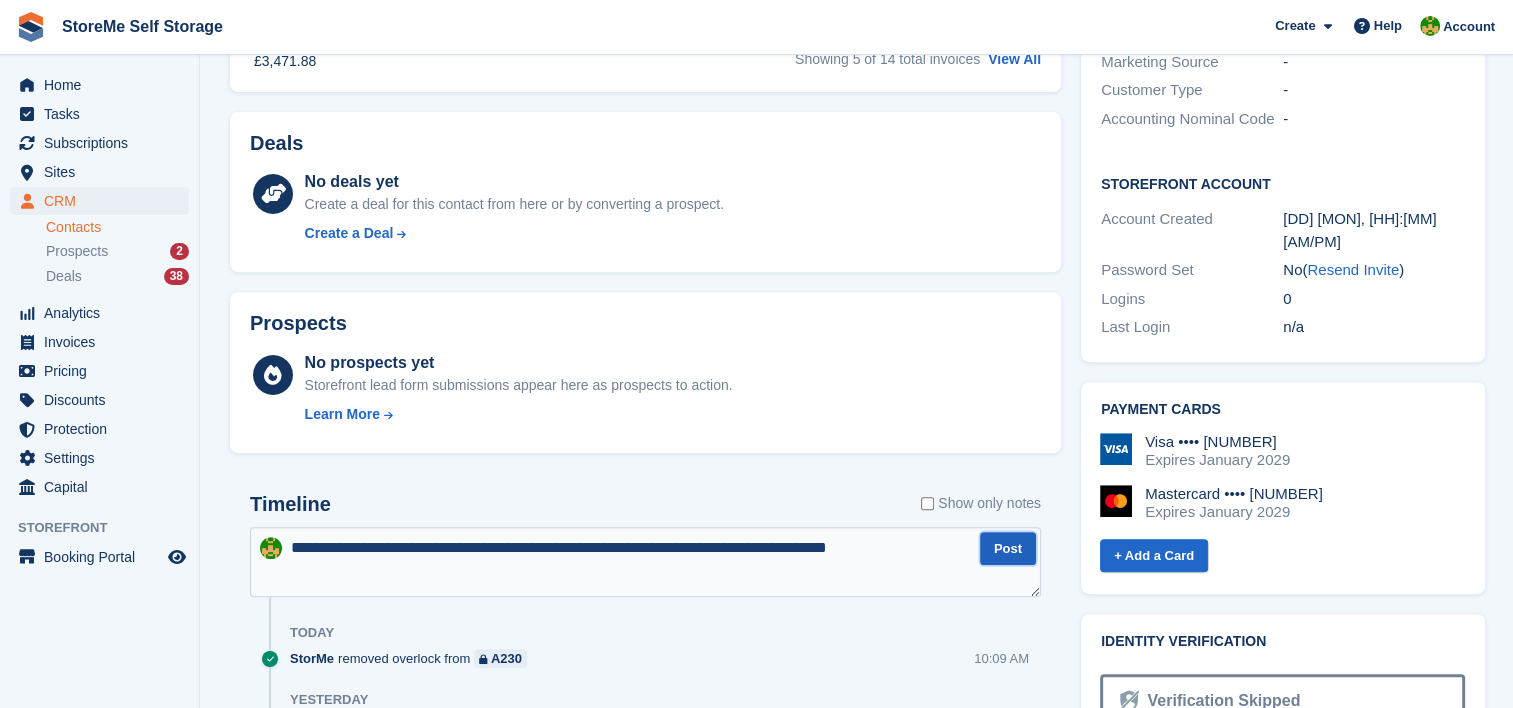 click on "Post" at bounding box center (1008, 548) 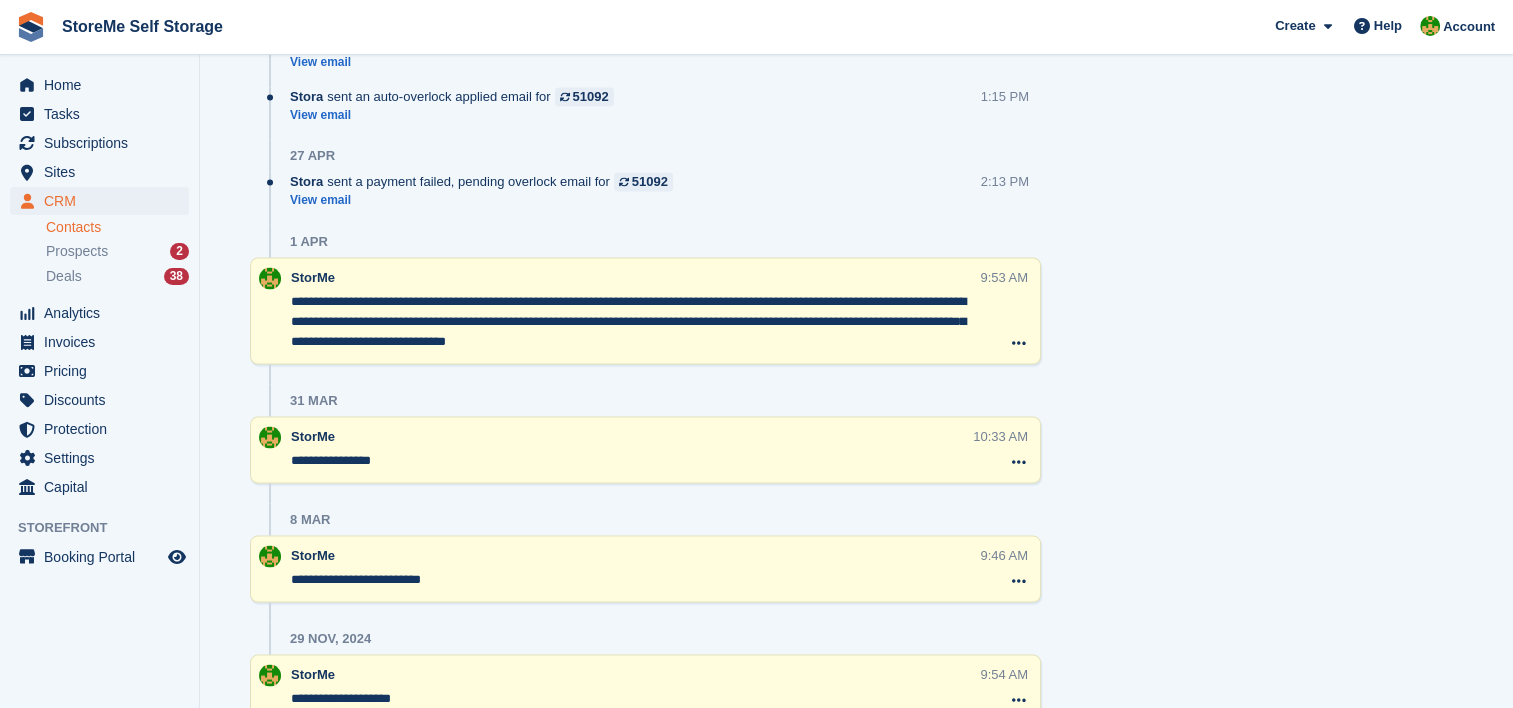 scroll, scrollTop: 3538, scrollLeft: 0, axis: vertical 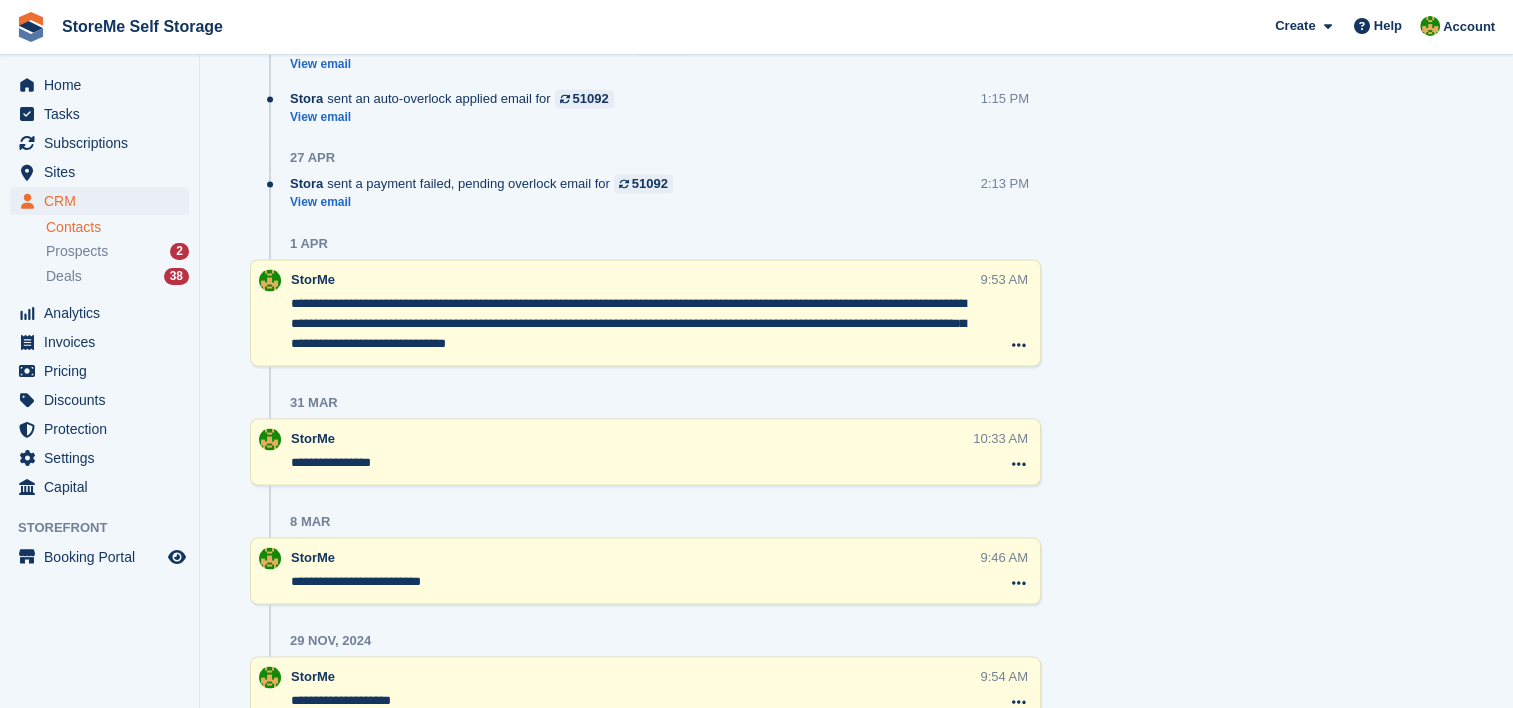 click on "31 Mar" at bounding box center [665, 402] 